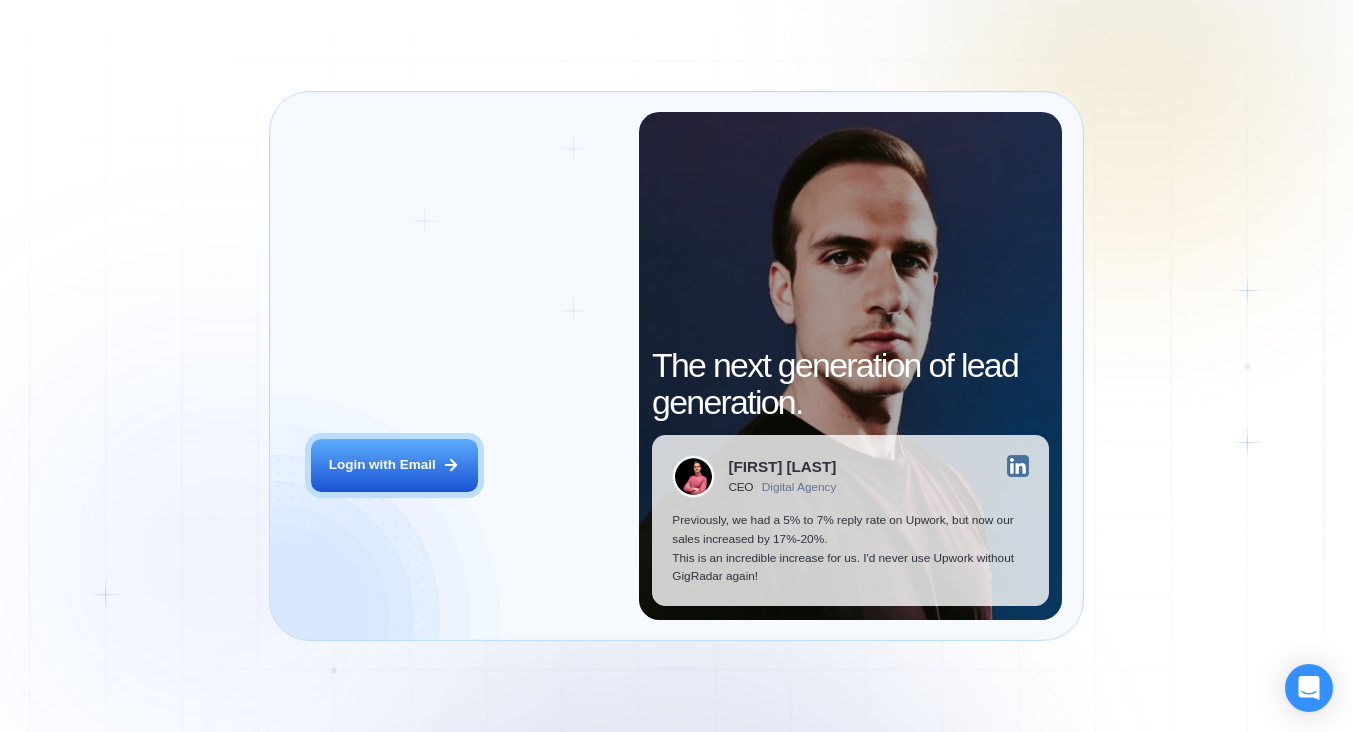 scroll, scrollTop: 0, scrollLeft: 0, axis: both 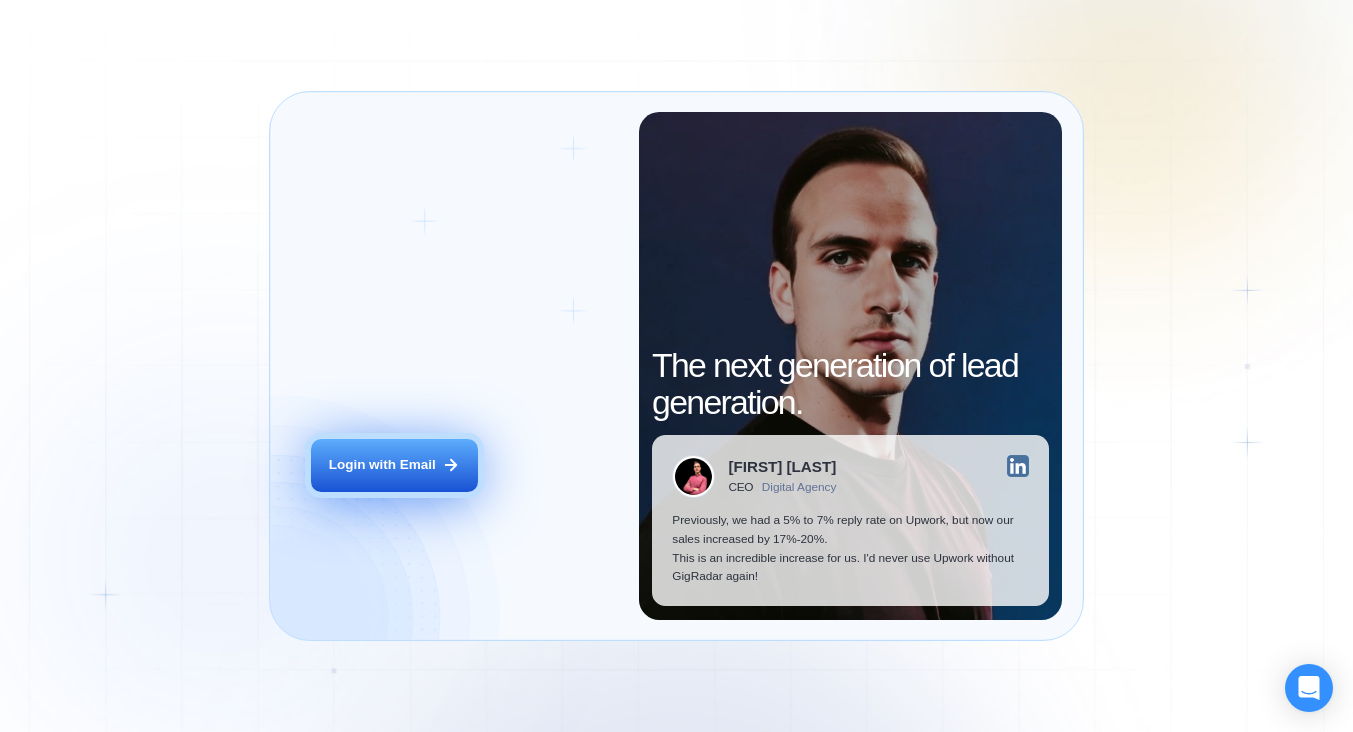 click on "Login with Email" at bounding box center (382, 465) 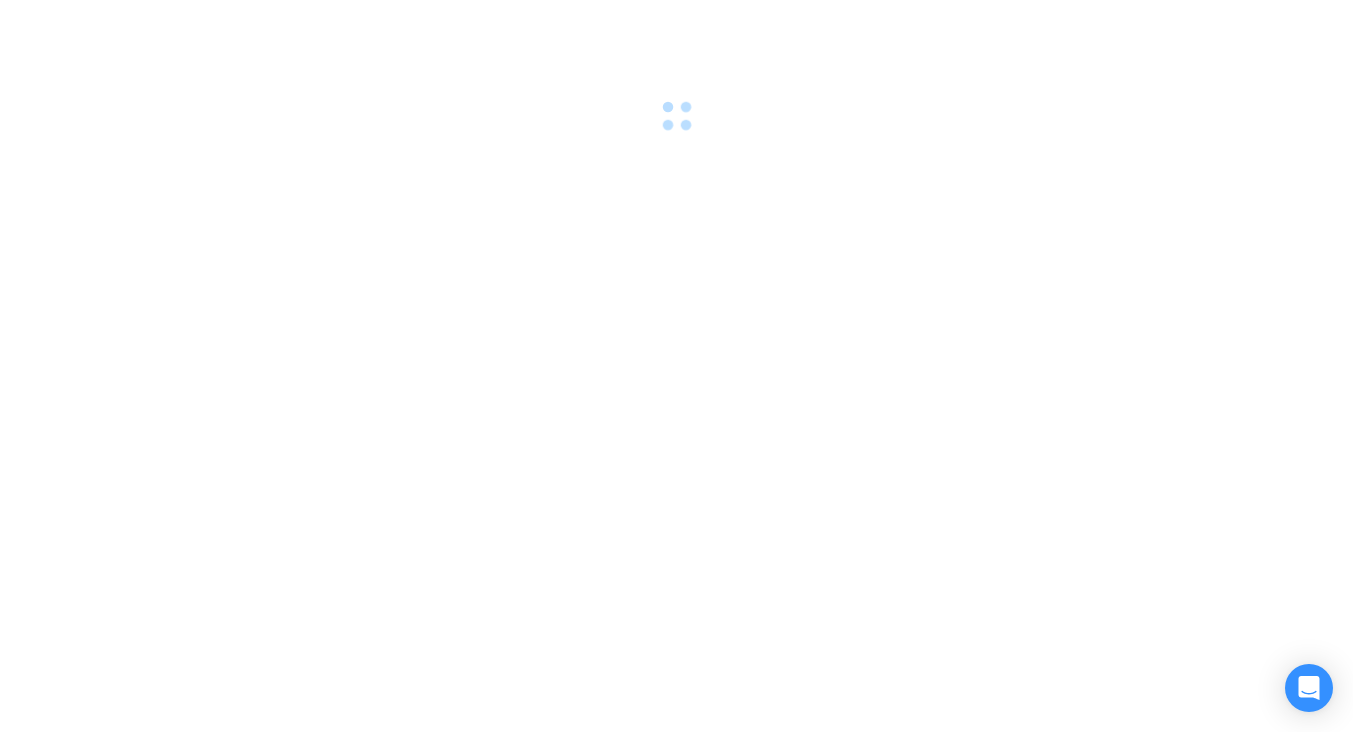 scroll, scrollTop: 0, scrollLeft: 0, axis: both 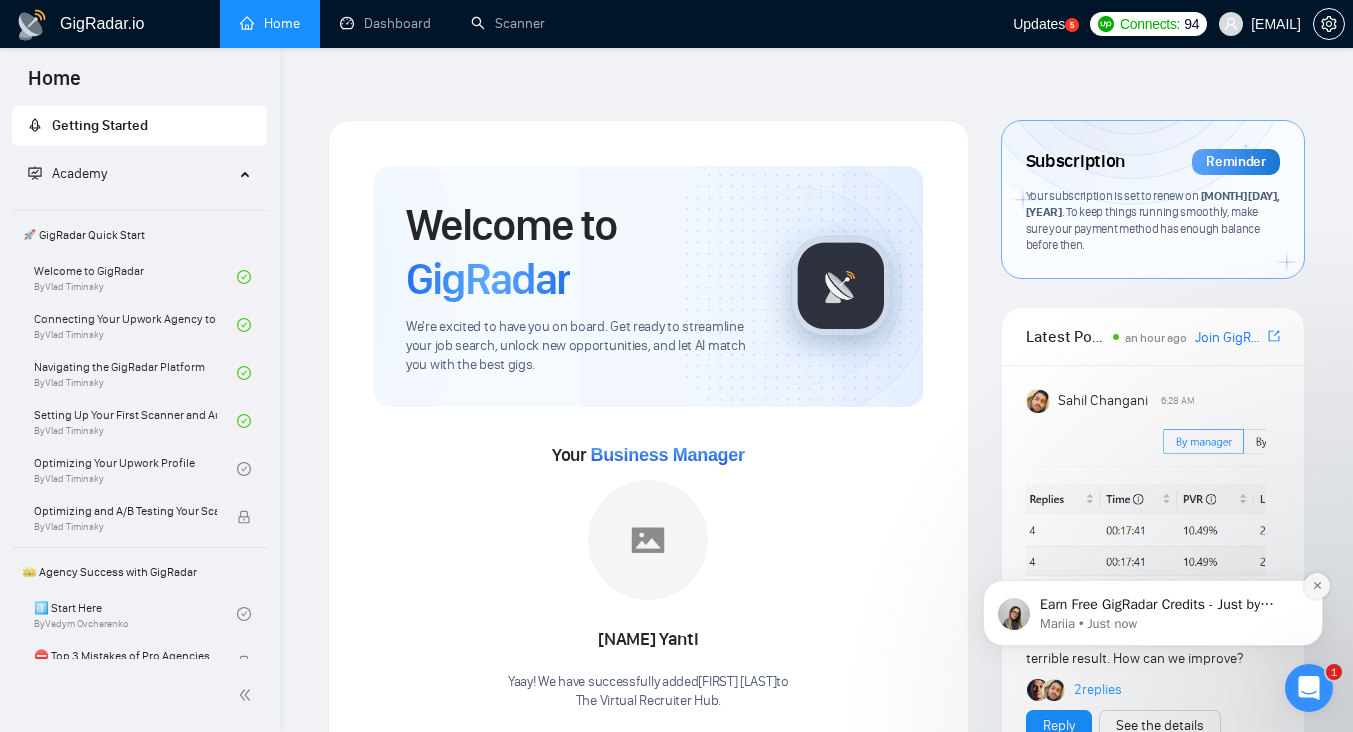 click 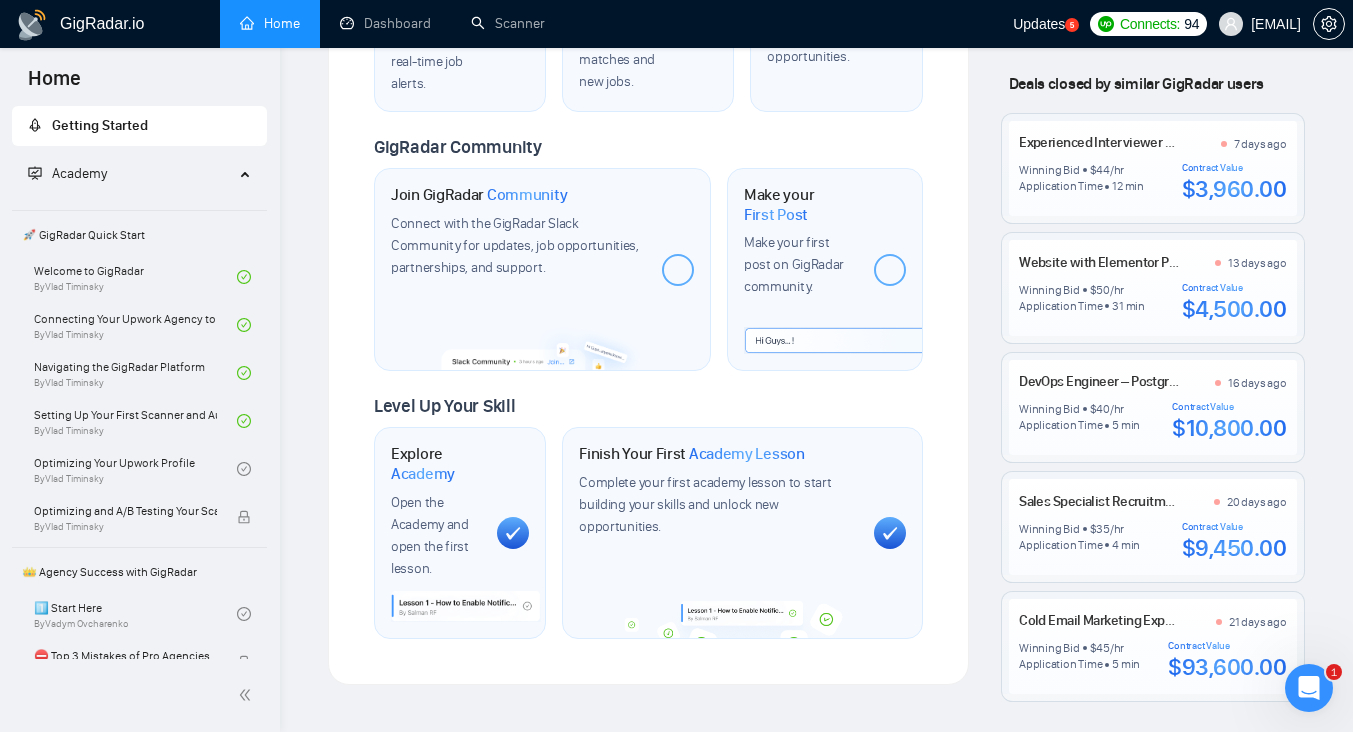 scroll, scrollTop: 1096, scrollLeft: 0, axis: vertical 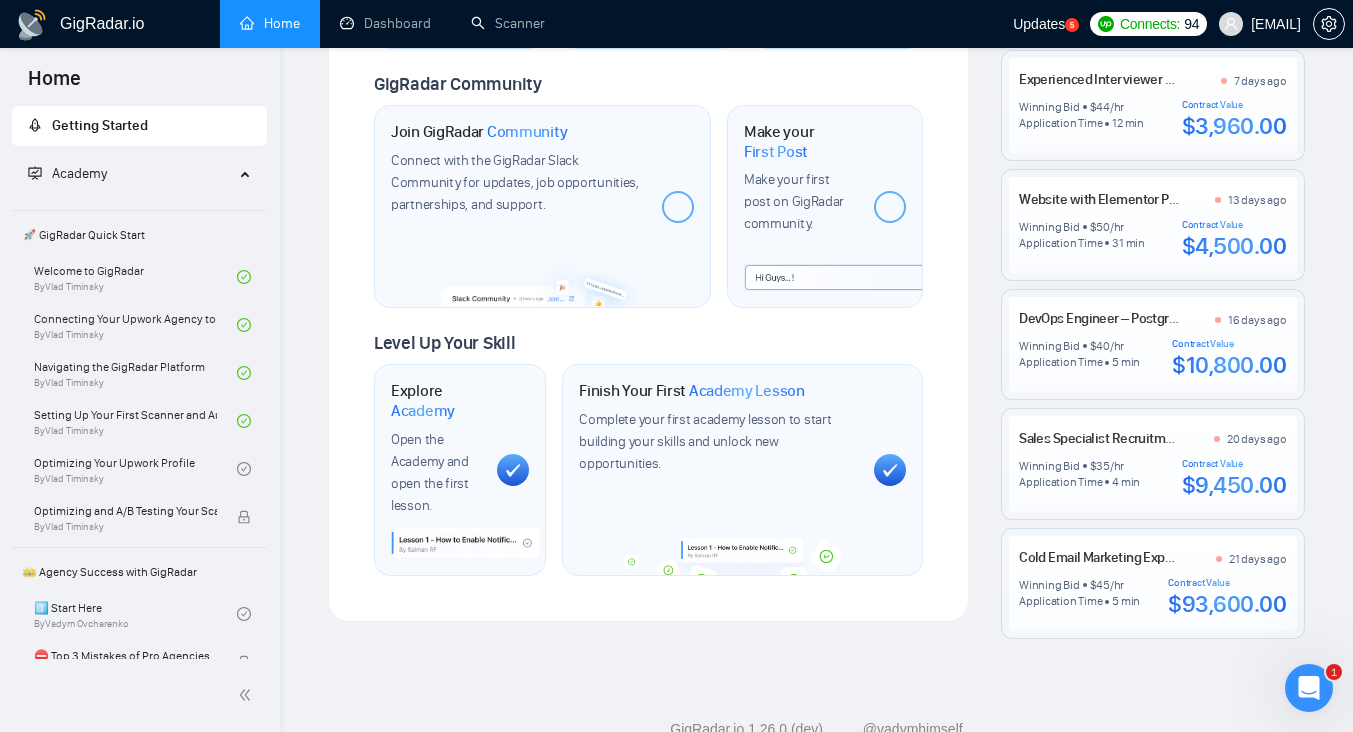 click 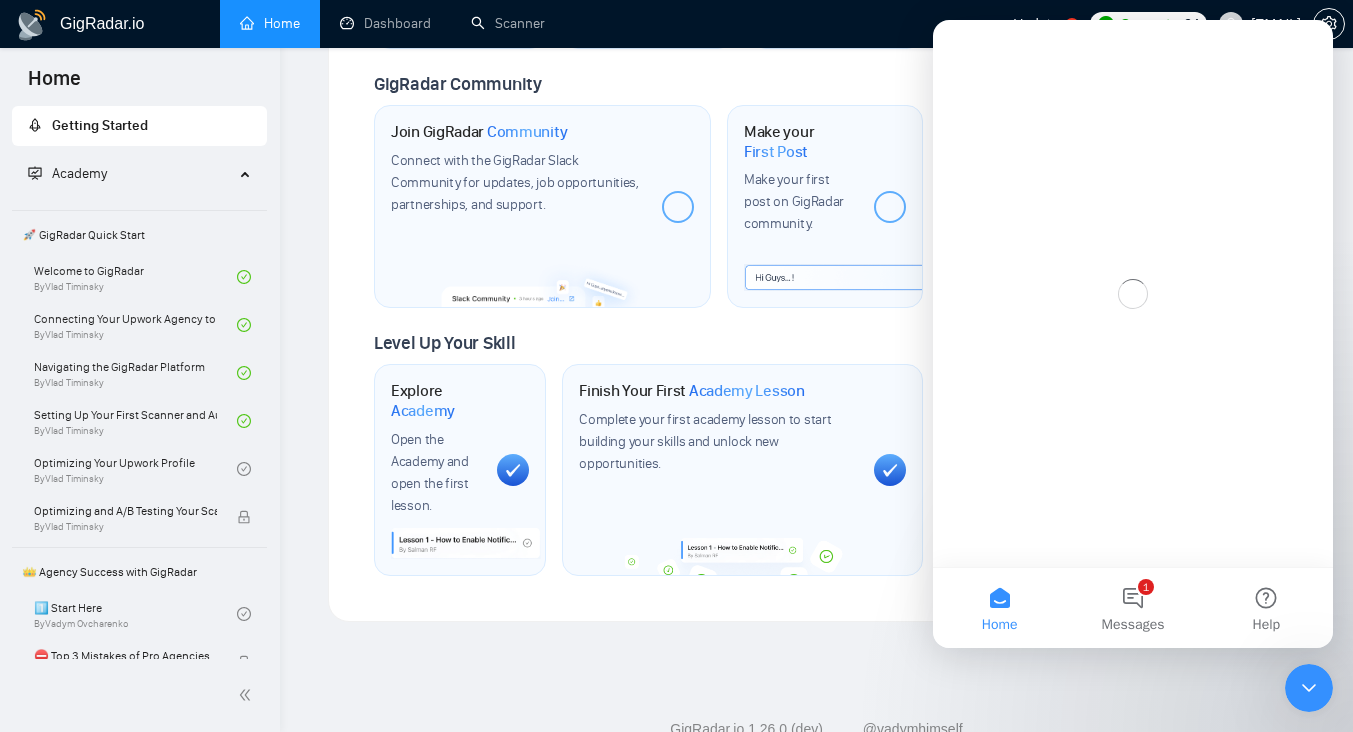 scroll, scrollTop: 0, scrollLeft: 0, axis: both 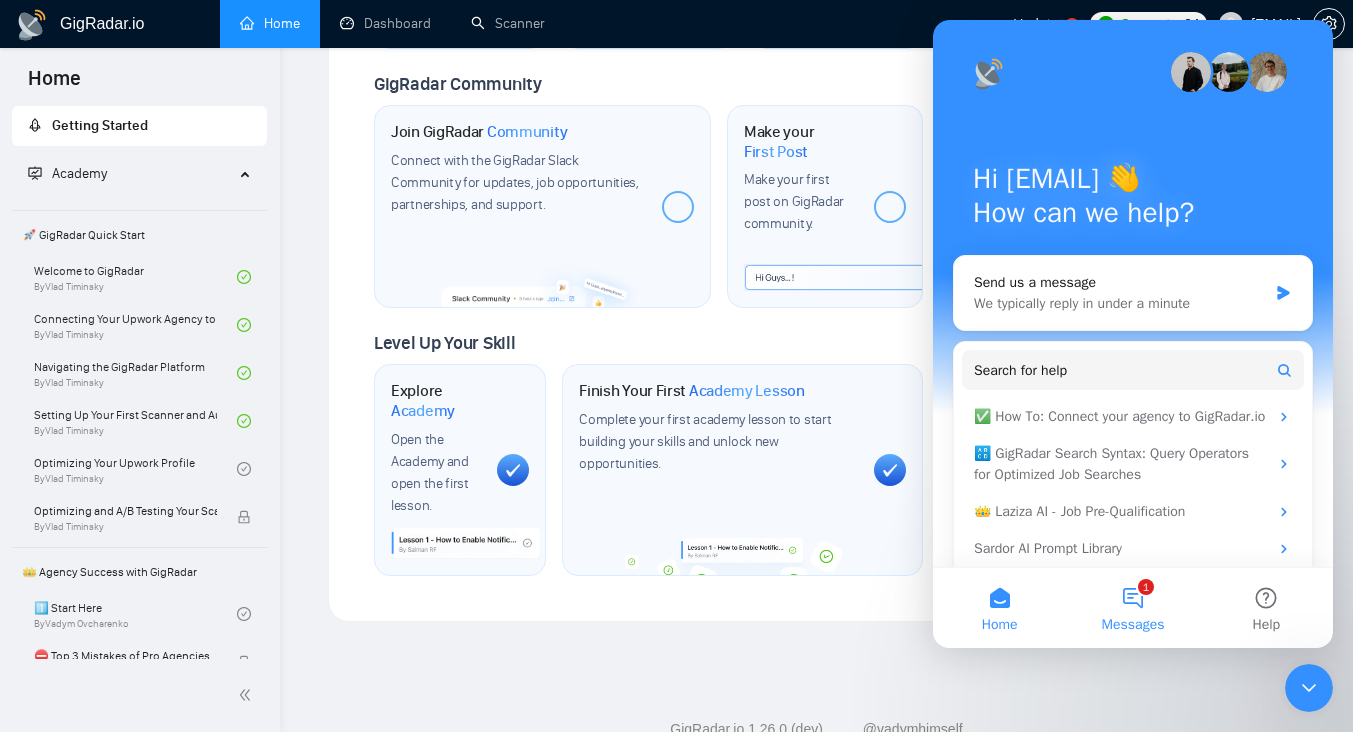 click on "1 Messages" at bounding box center (1132, 608) 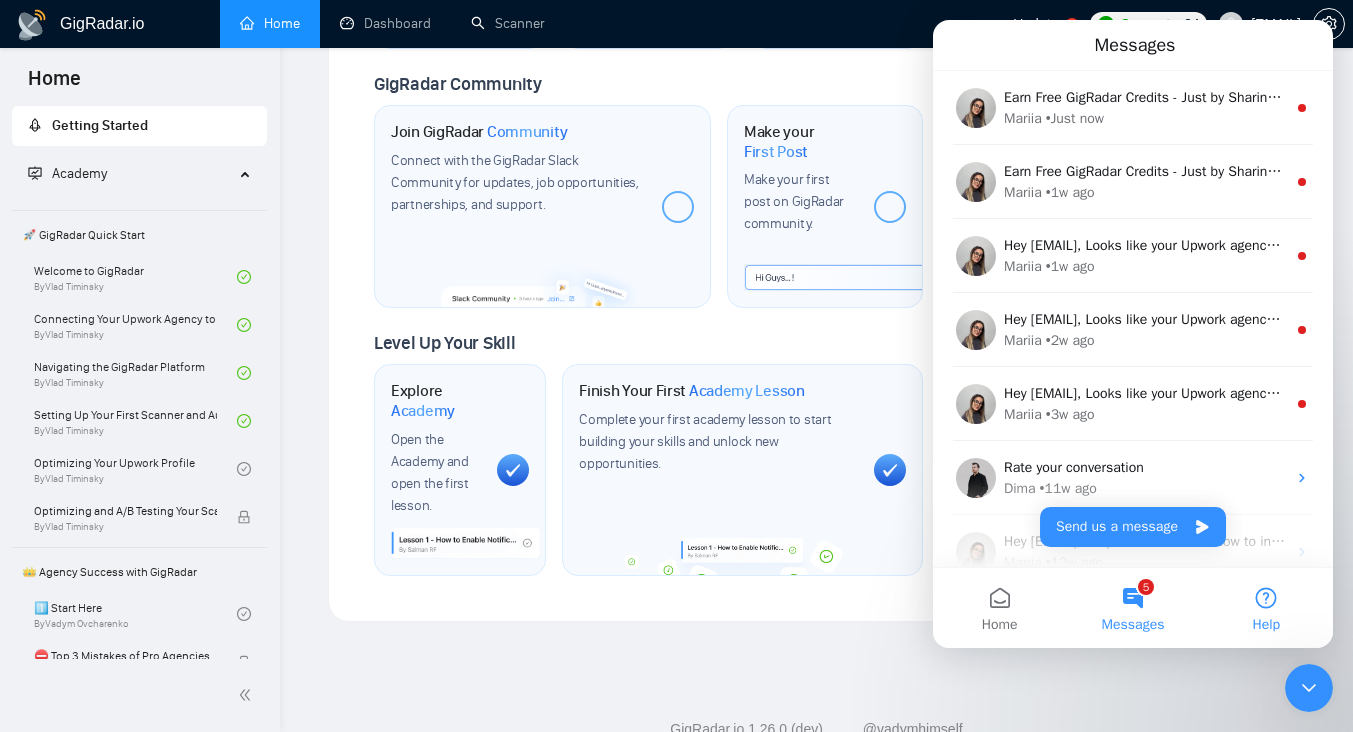 click on "Help" at bounding box center [1266, 608] 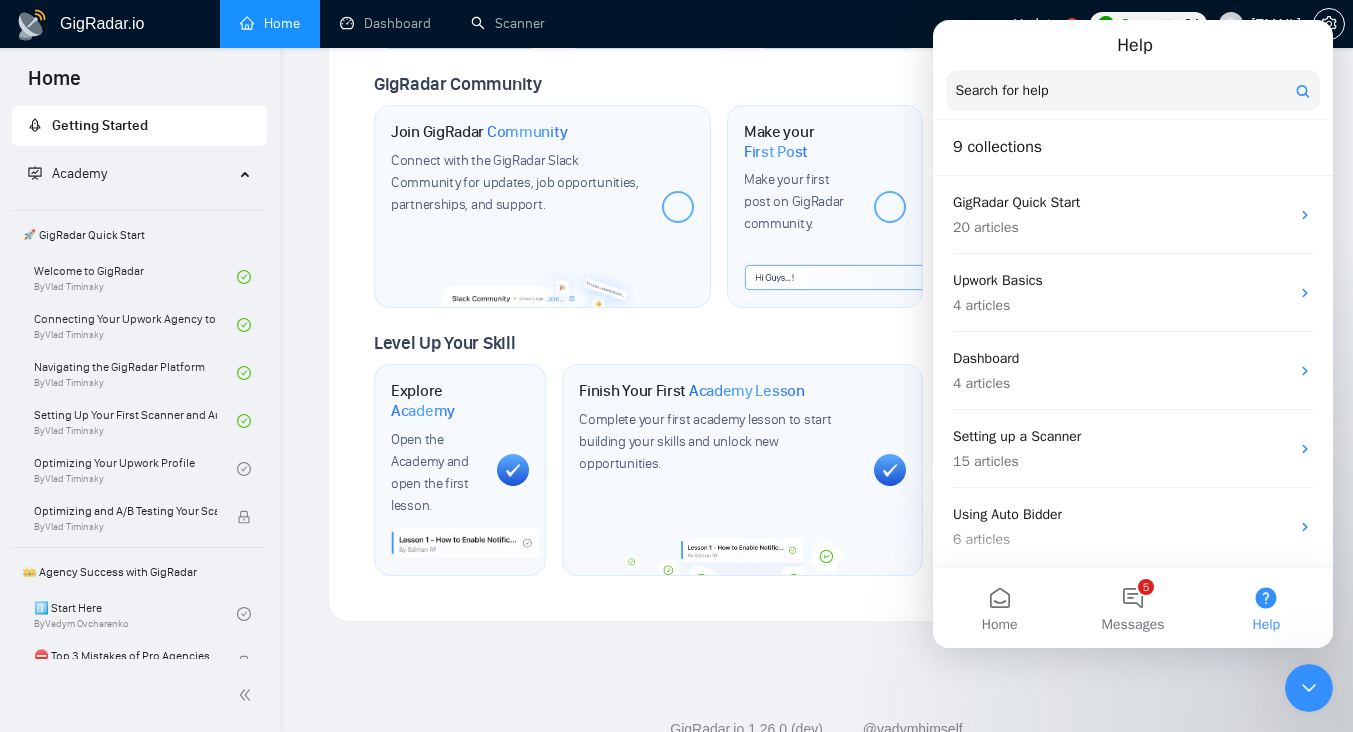 click at bounding box center [1133, 90] 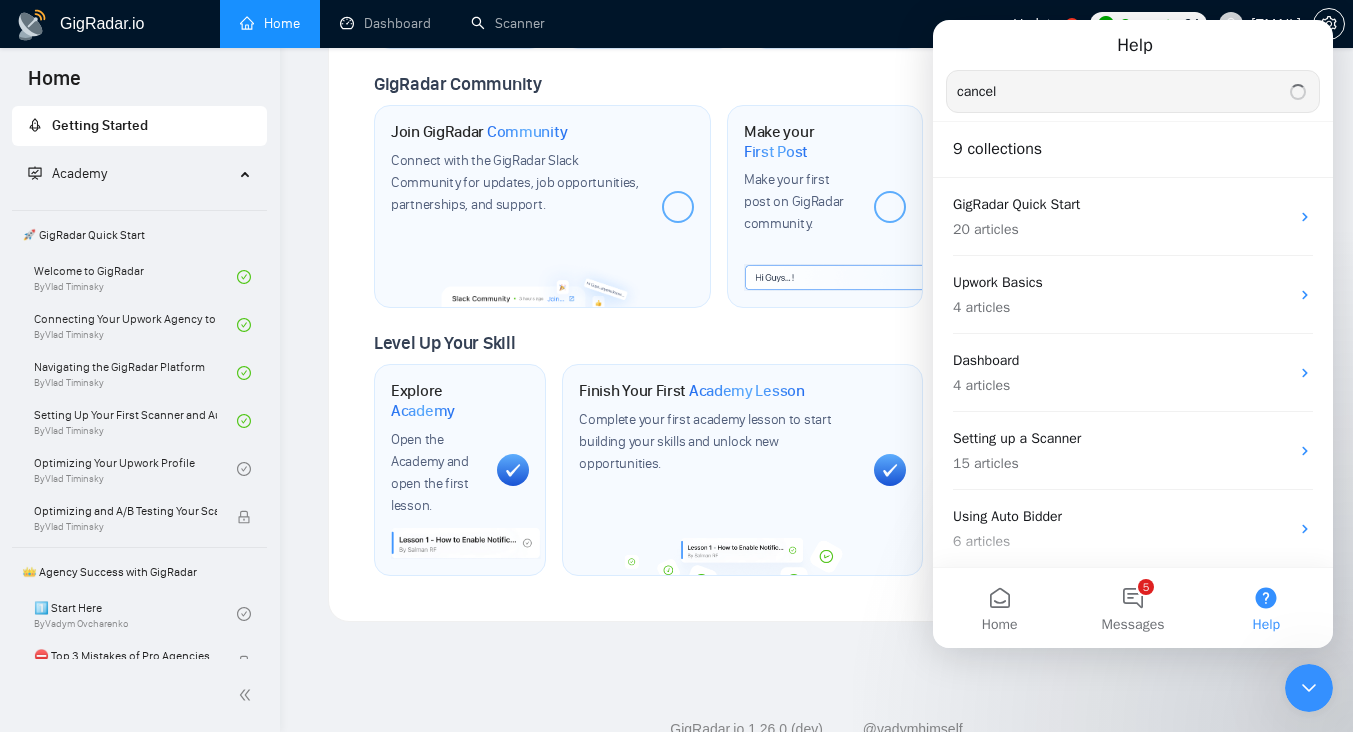 type on "cancel" 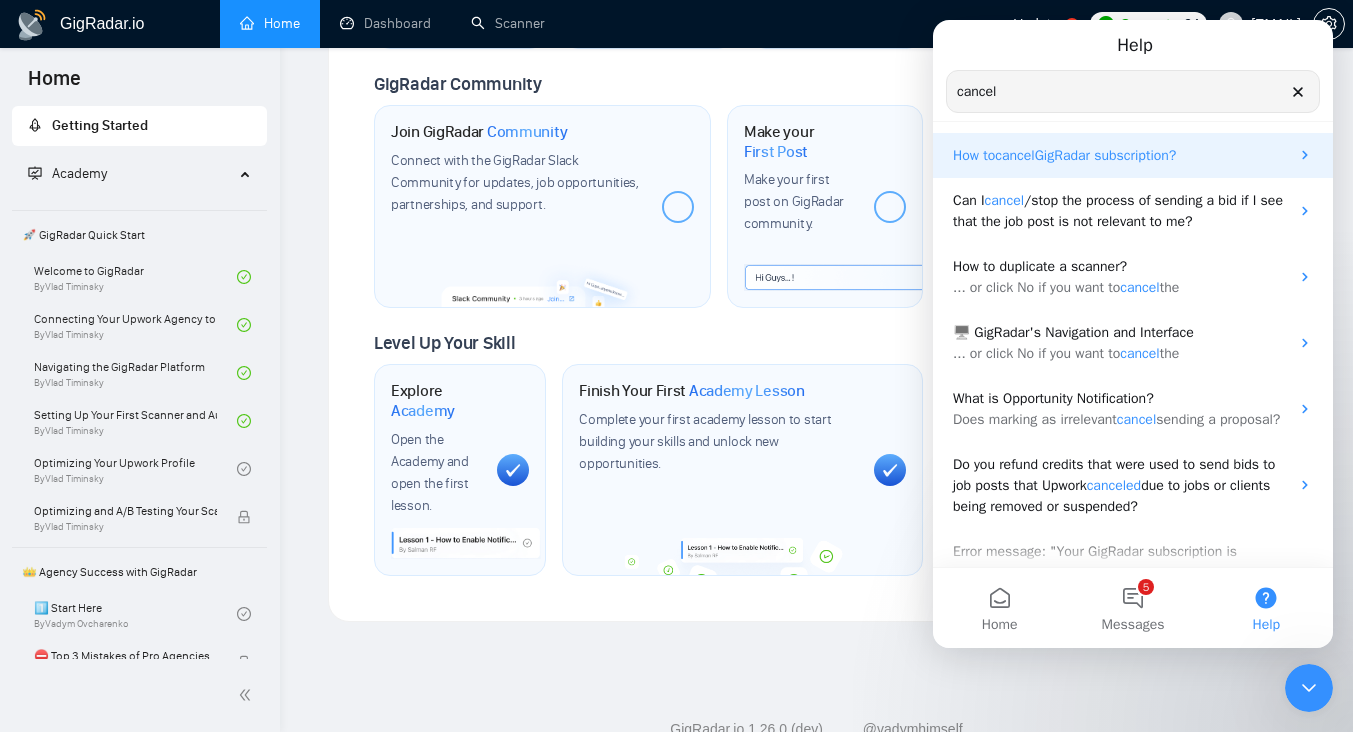 click on "How to  cancel  GigRadar subscription?" at bounding box center (1121, 155) 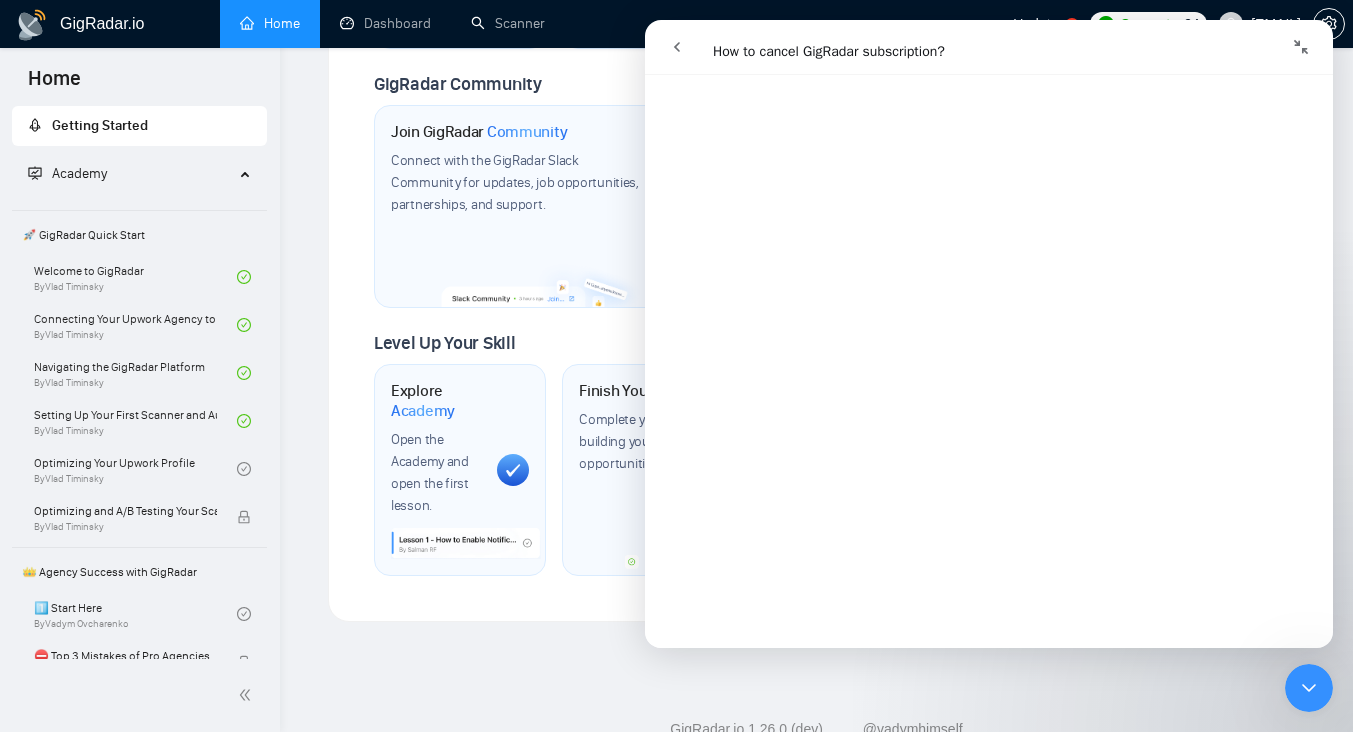scroll, scrollTop: 1214, scrollLeft: 0, axis: vertical 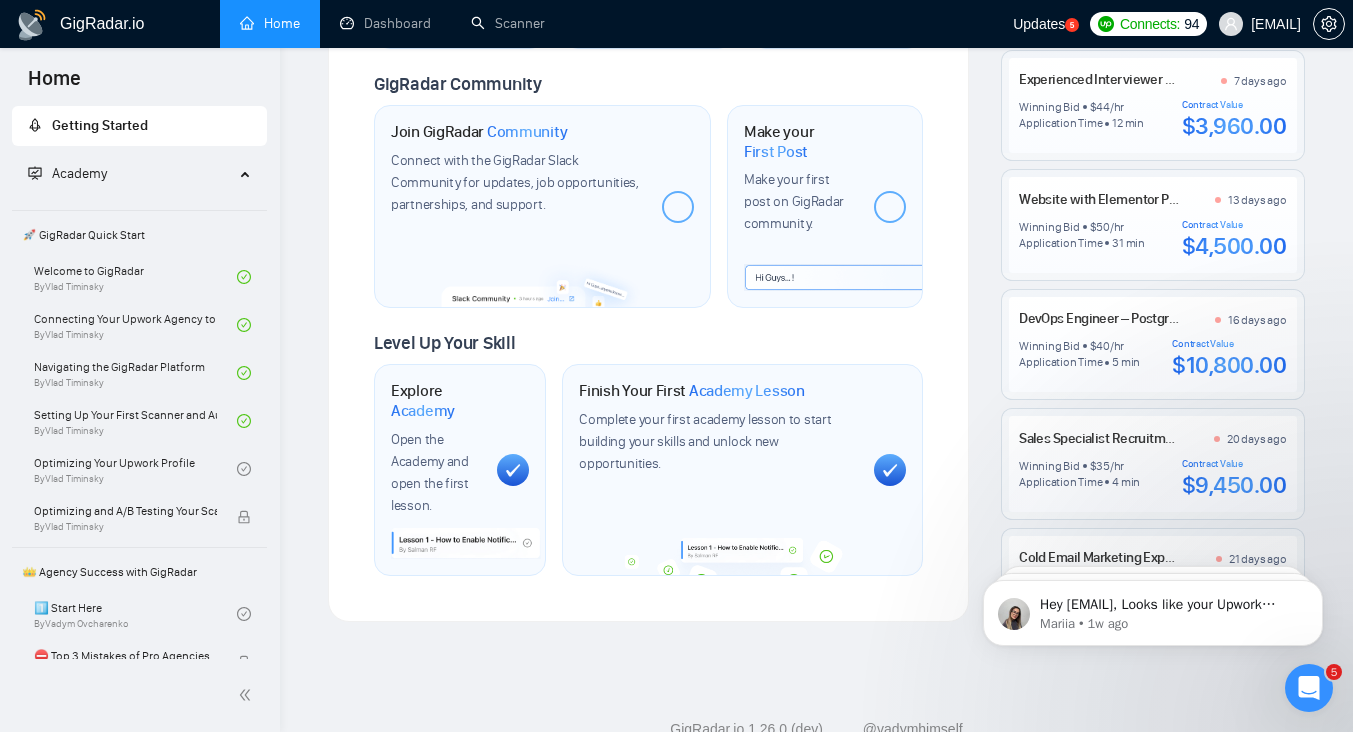 click 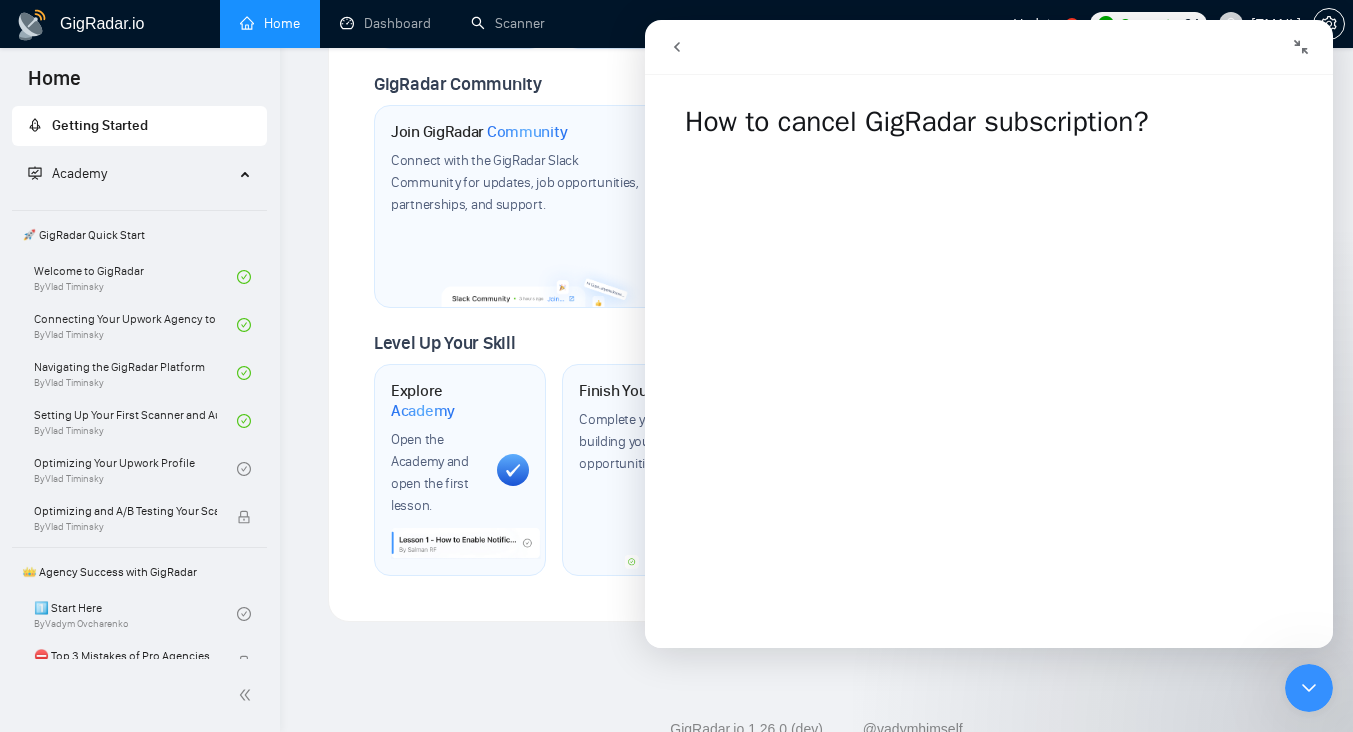click 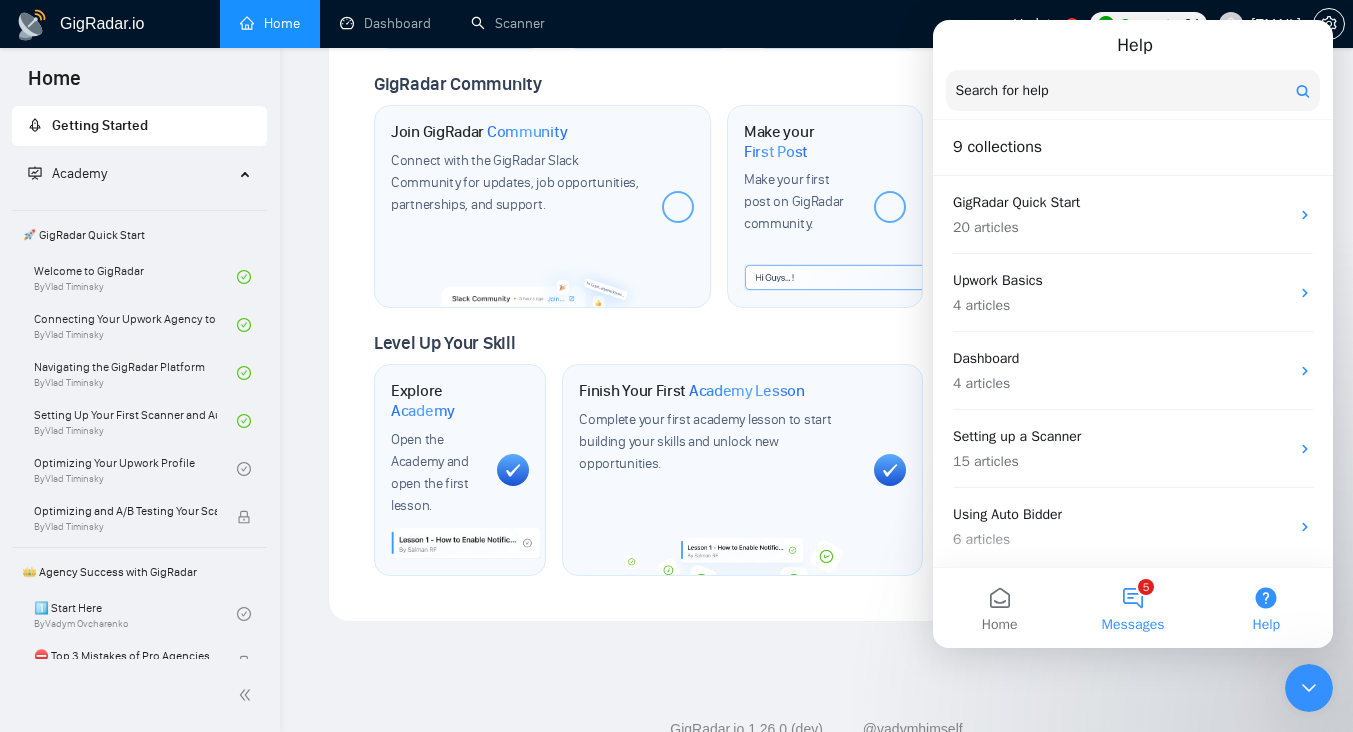 click on "5 Messages" at bounding box center [1132, 608] 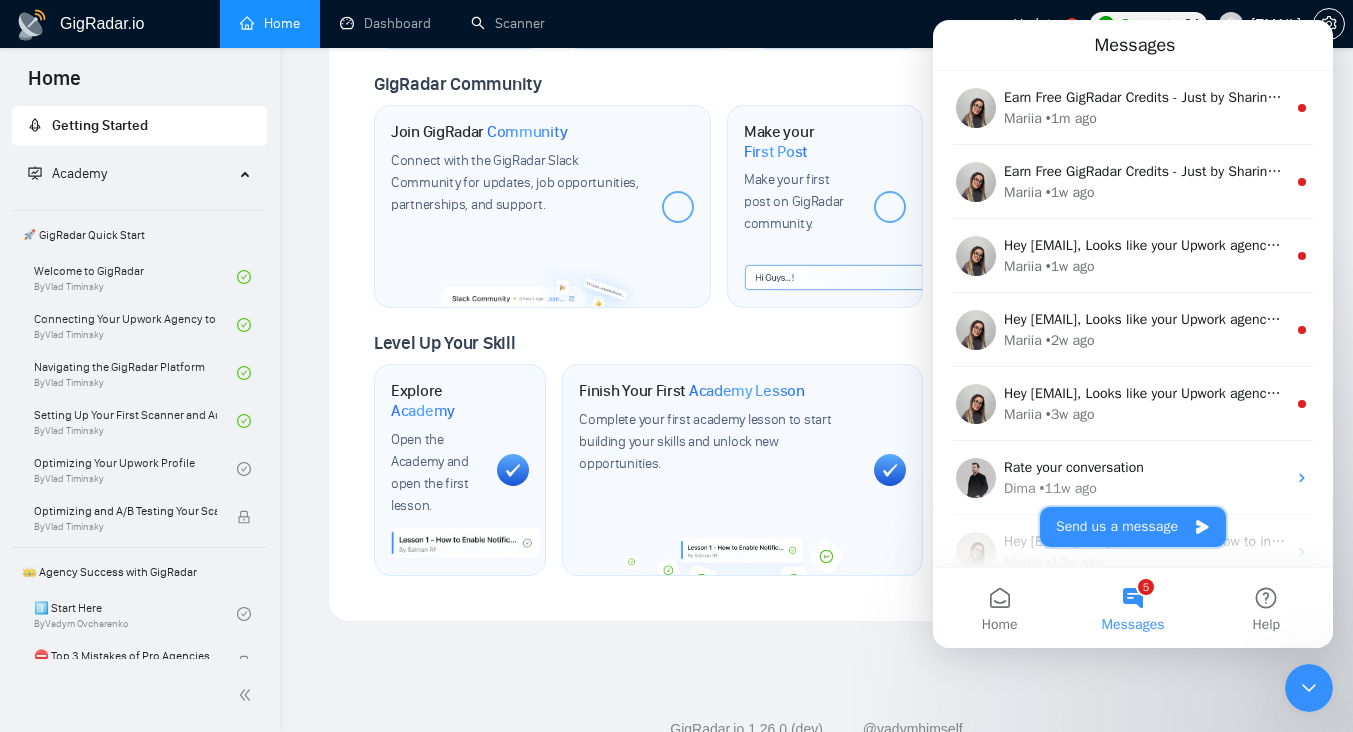 click on "Send us a message" at bounding box center (1133, 527) 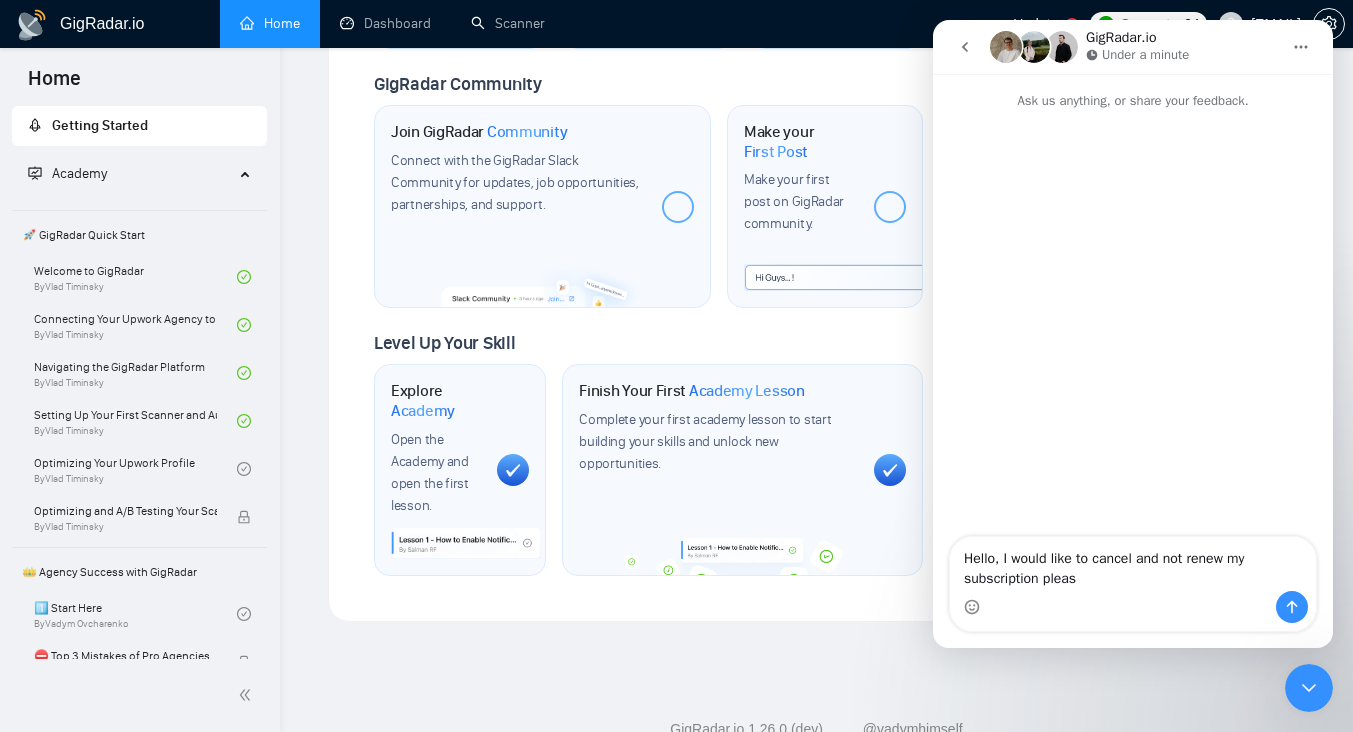 type on "Hello, I would like to cancel and not renew my subscription please" 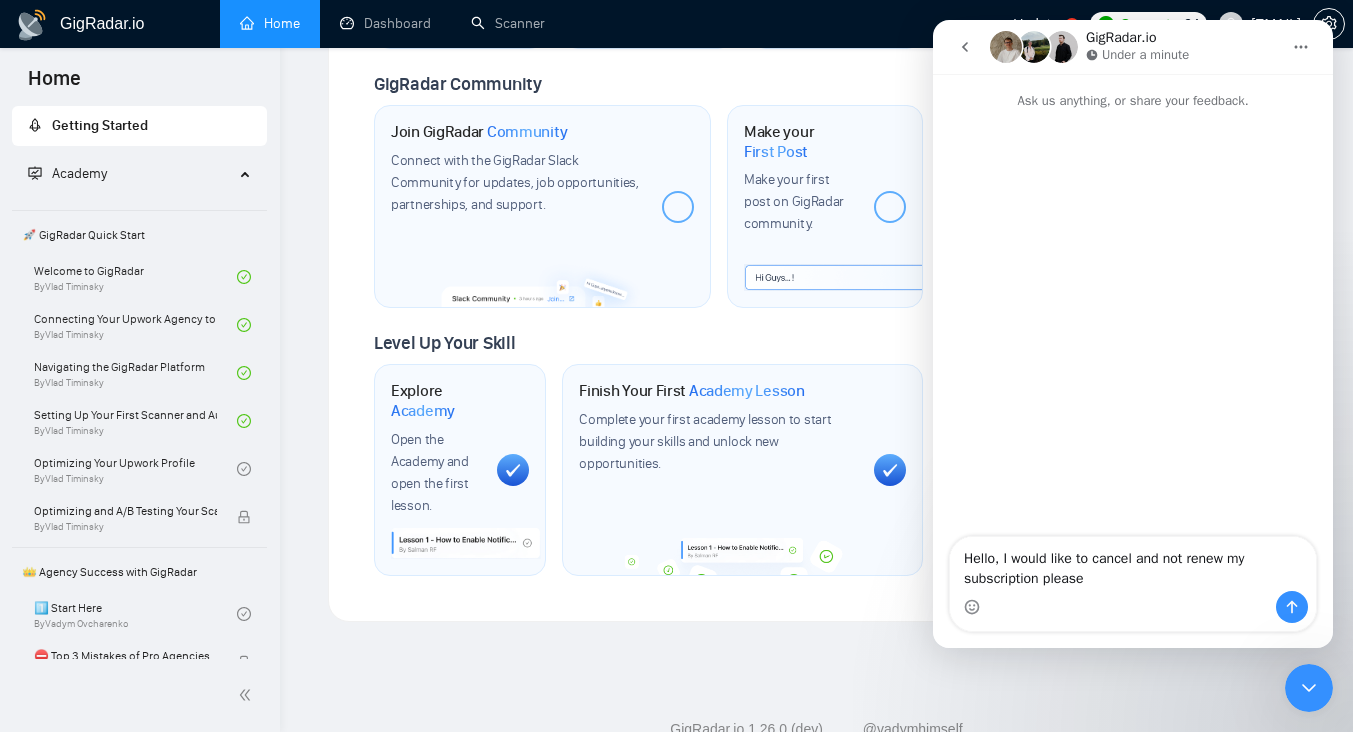 type 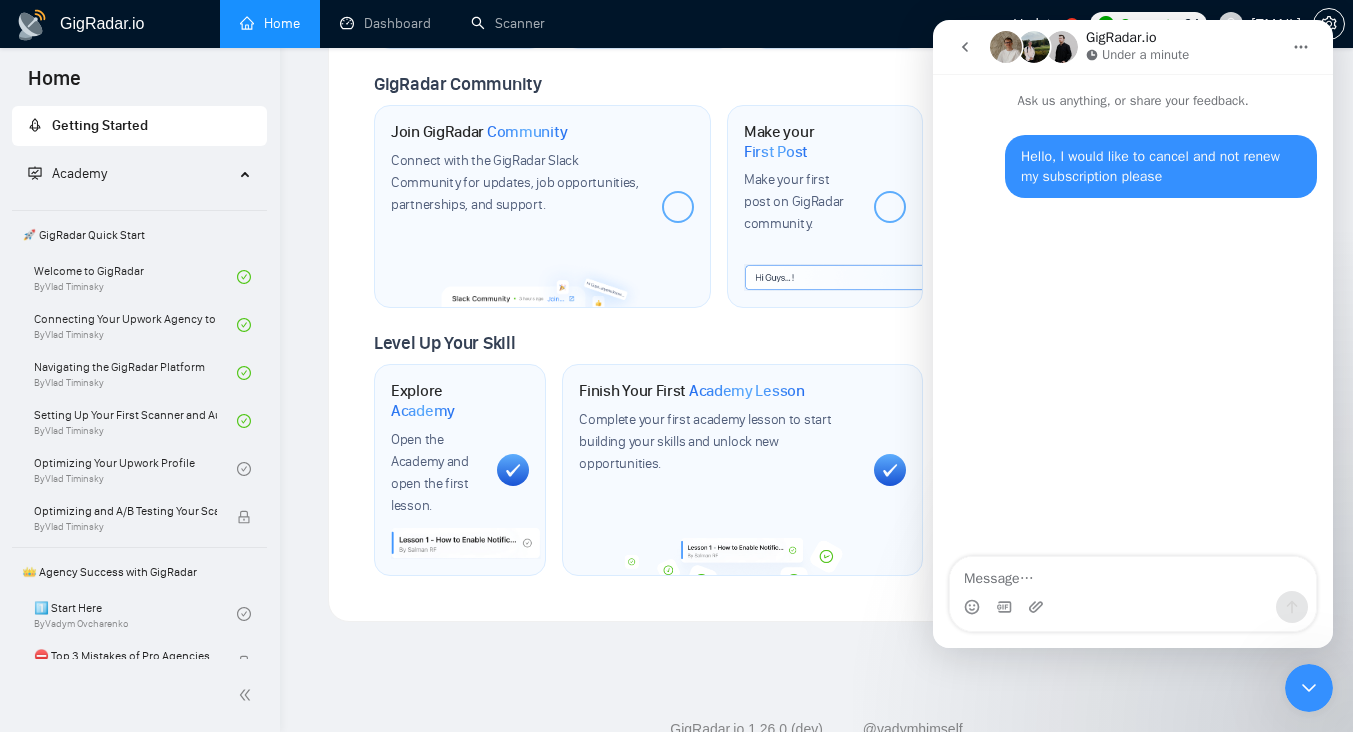 click at bounding box center (1309, 688) 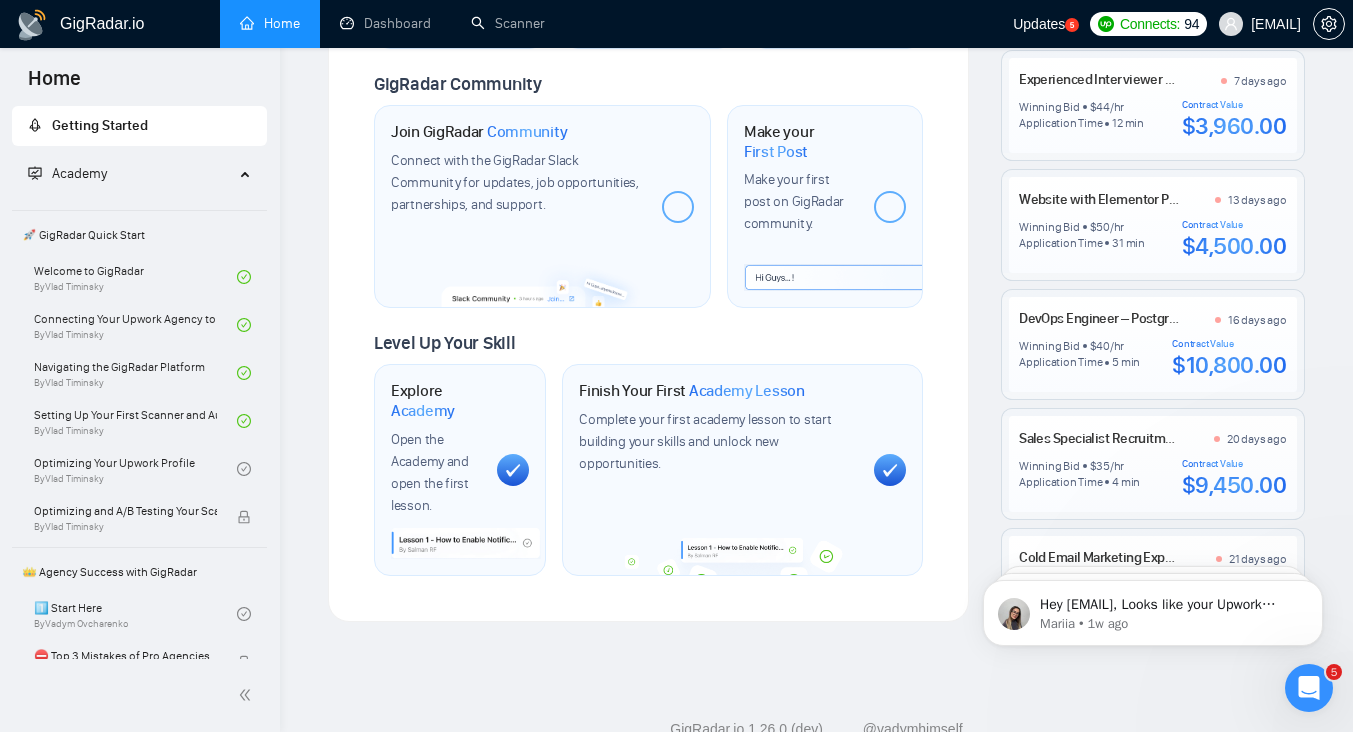 scroll, scrollTop: 0, scrollLeft: 0, axis: both 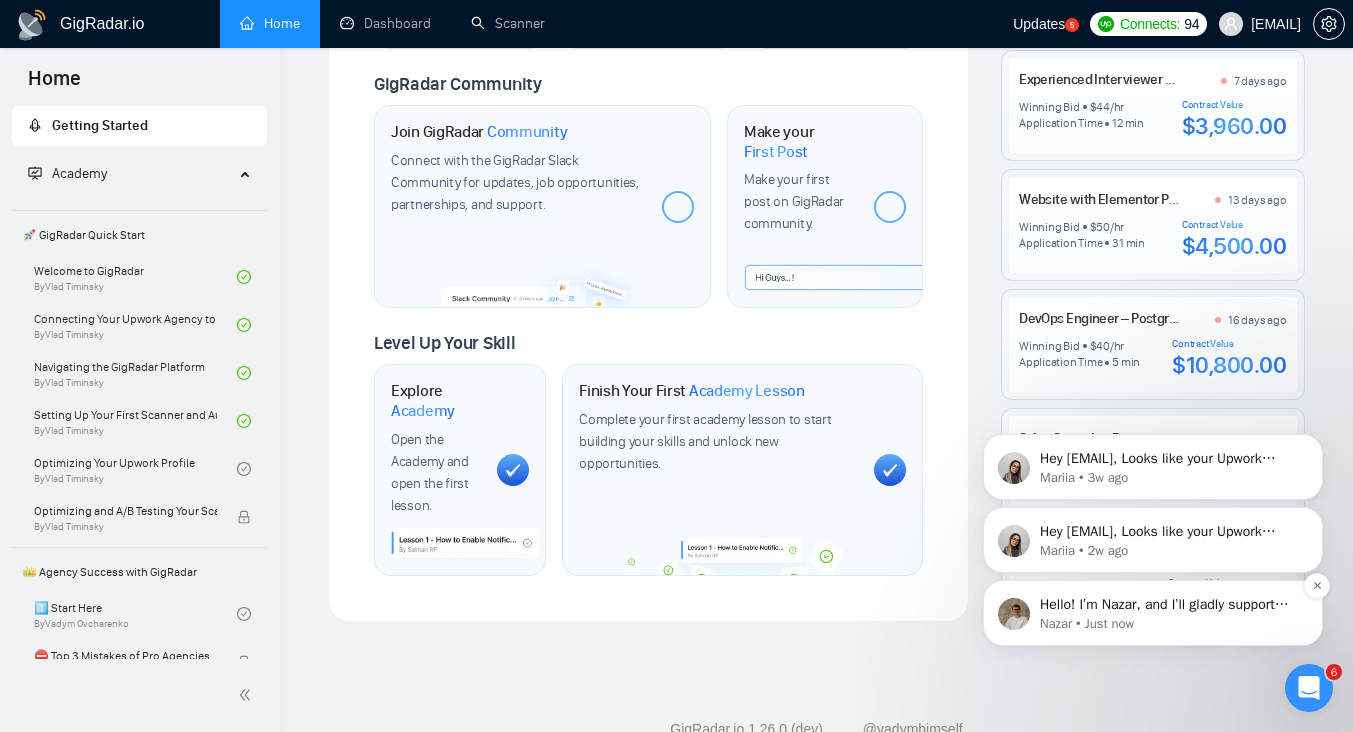 click on "Nazar • Just now" at bounding box center [1169, 624] 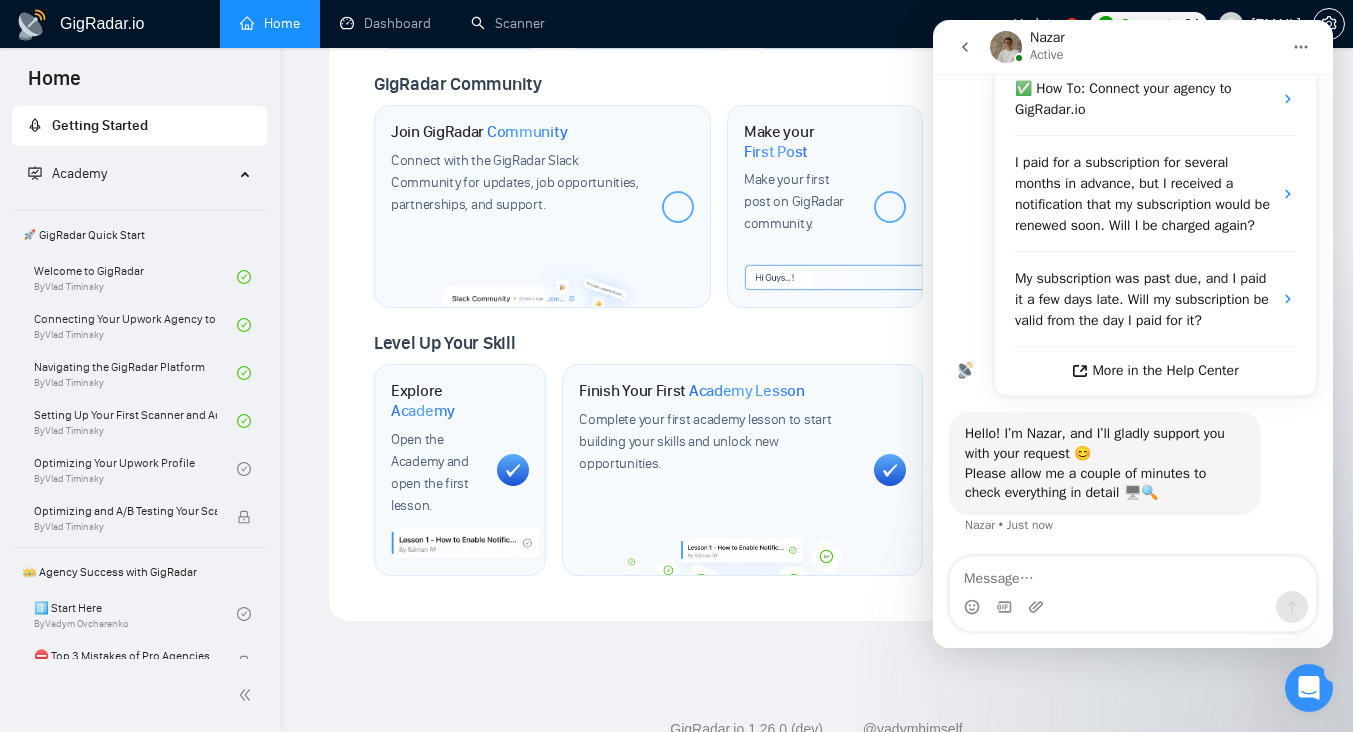 scroll, scrollTop: 0, scrollLeft: 0, axis: both 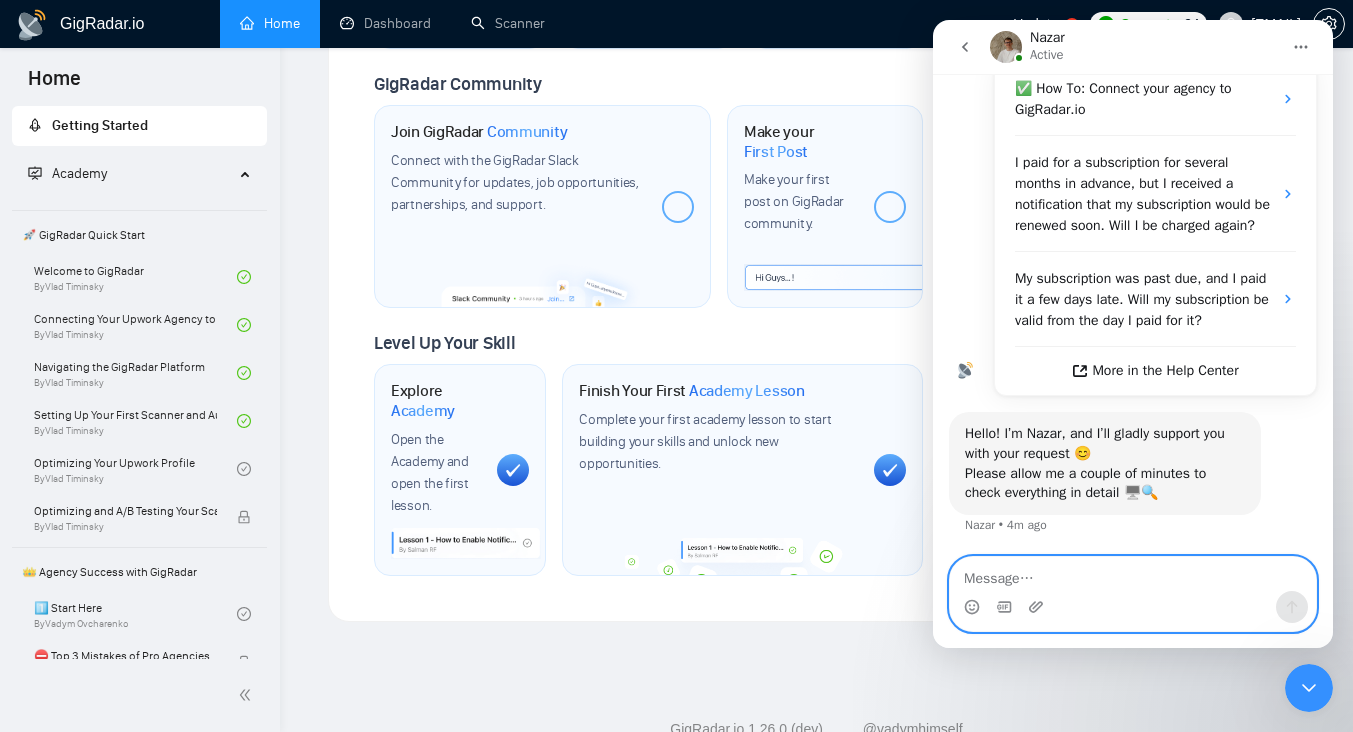 click at bounding box center (1133, 574) 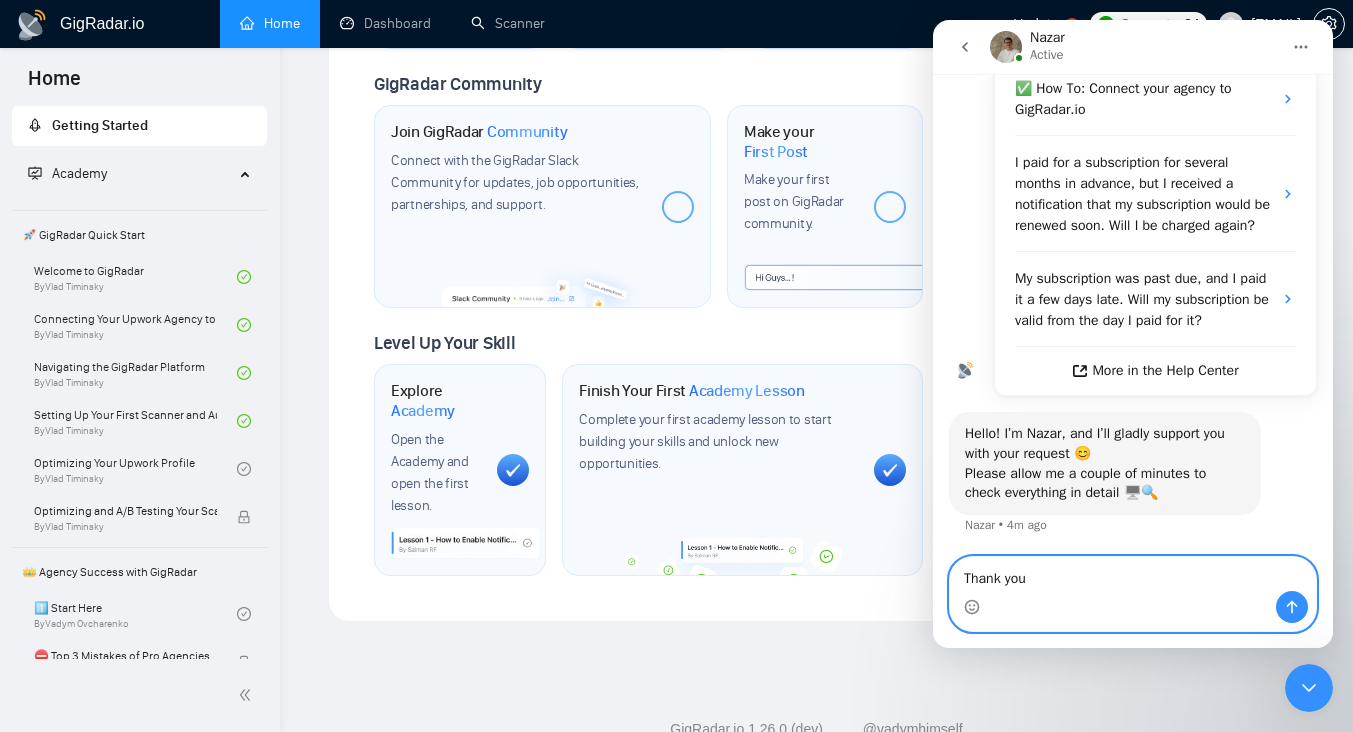 type on "Thank you" 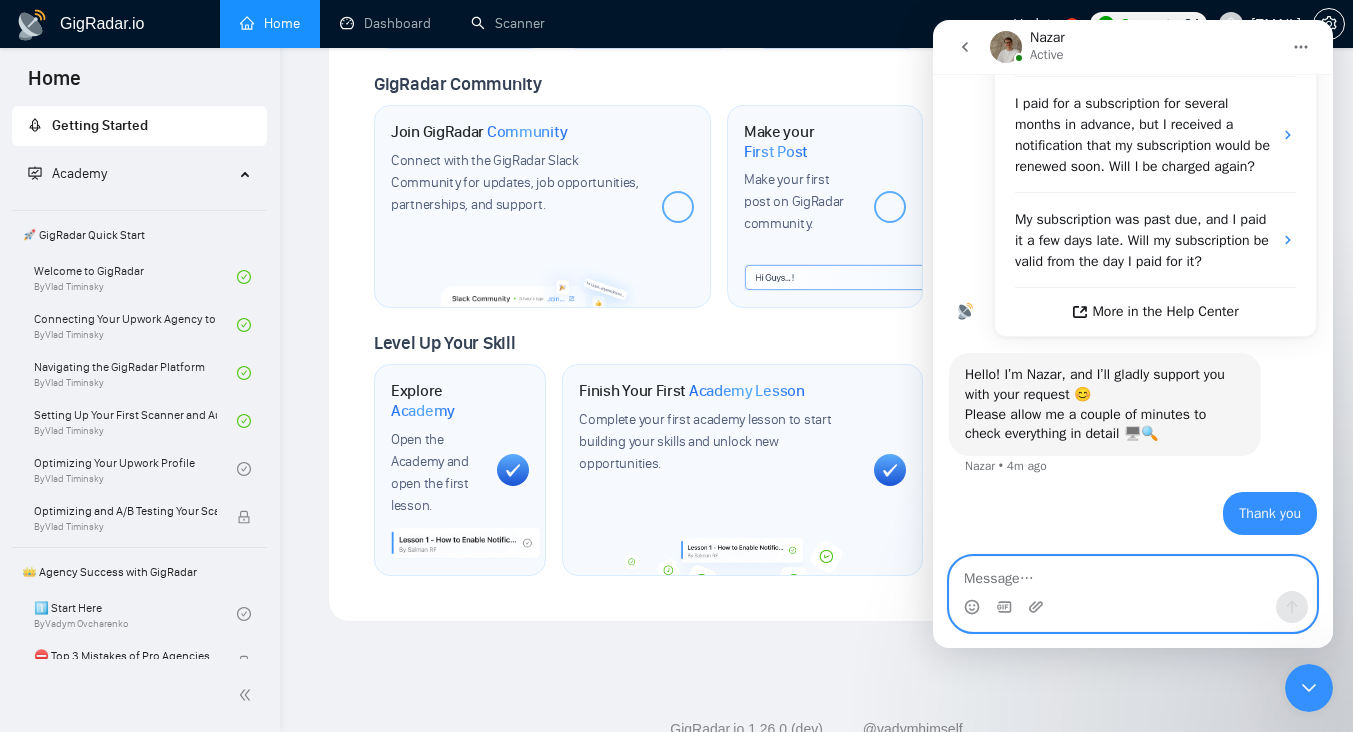 scroll, scrollTop: 405, scrollLeft: 0, axis: vertical 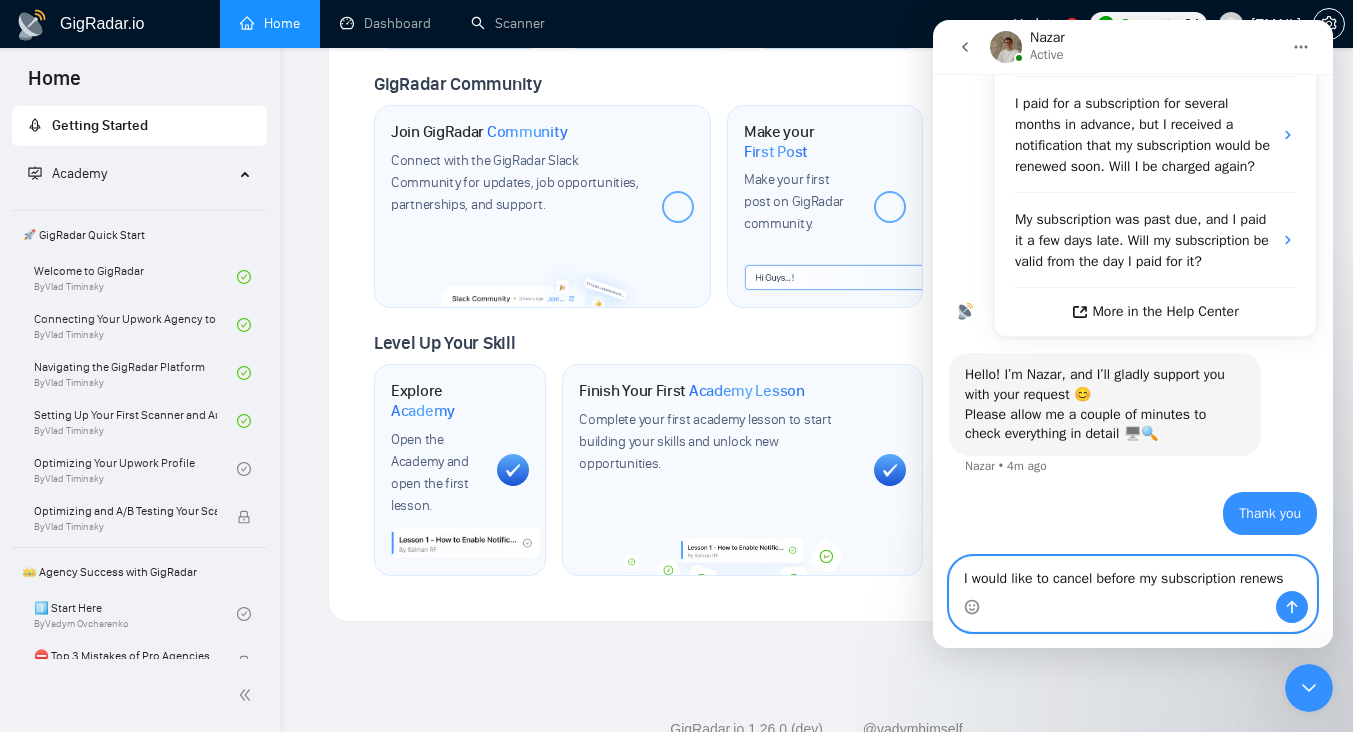 type on "I would like to cancel before my subscription renews" 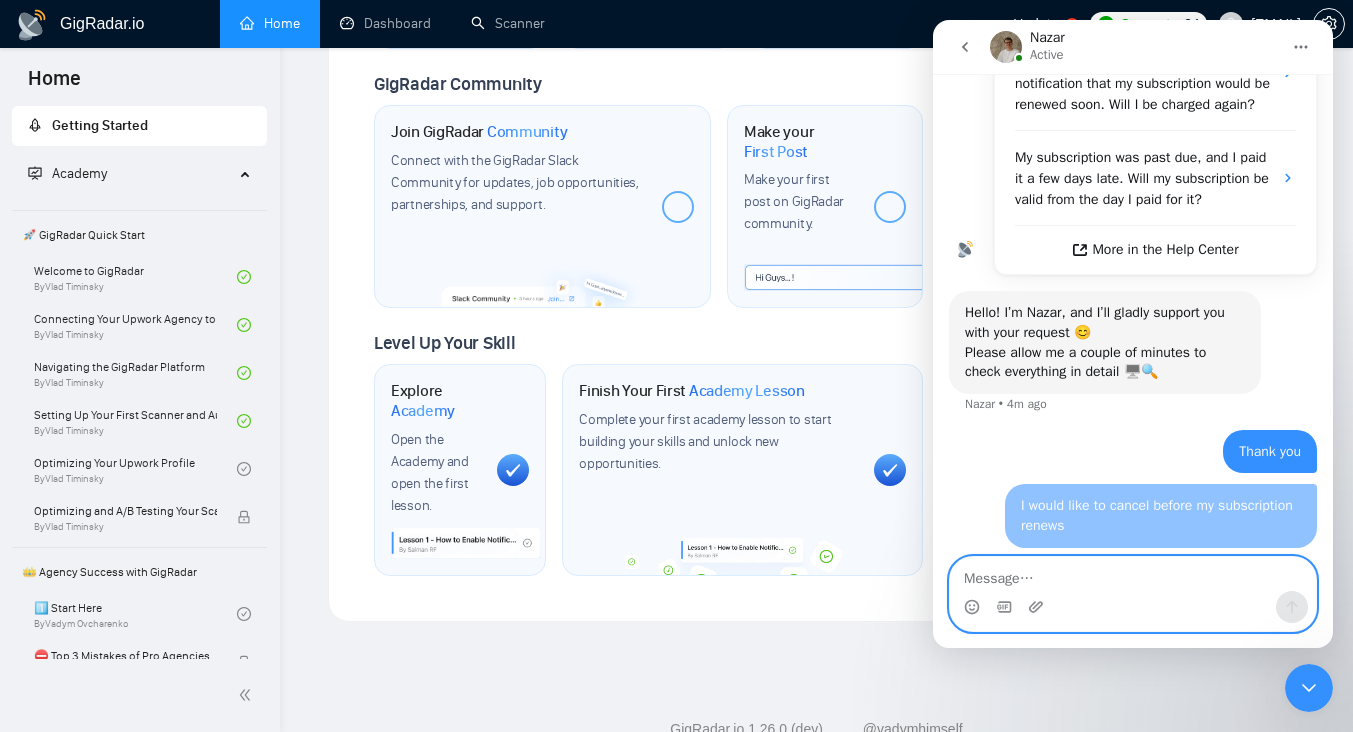 scroll, scrollTop: 470, scrollLeft: 0, axis: vertical 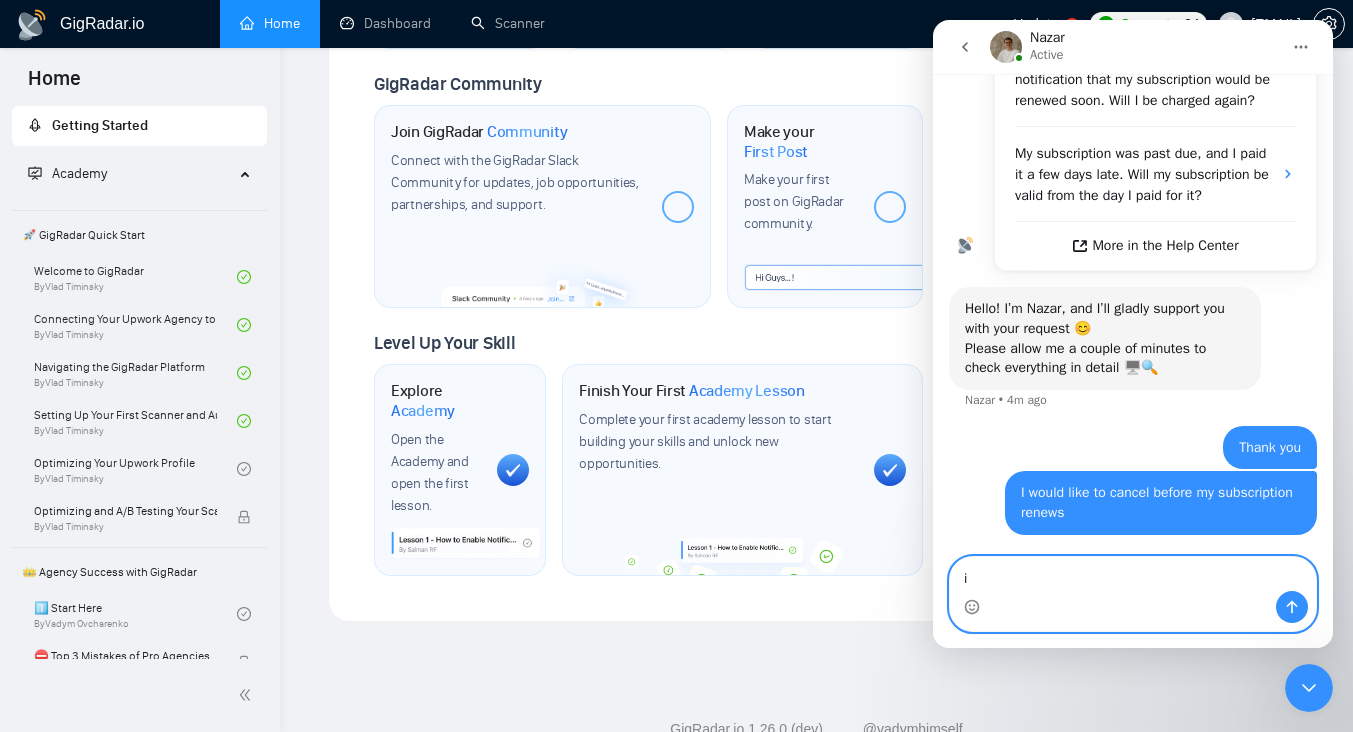 type on "i" 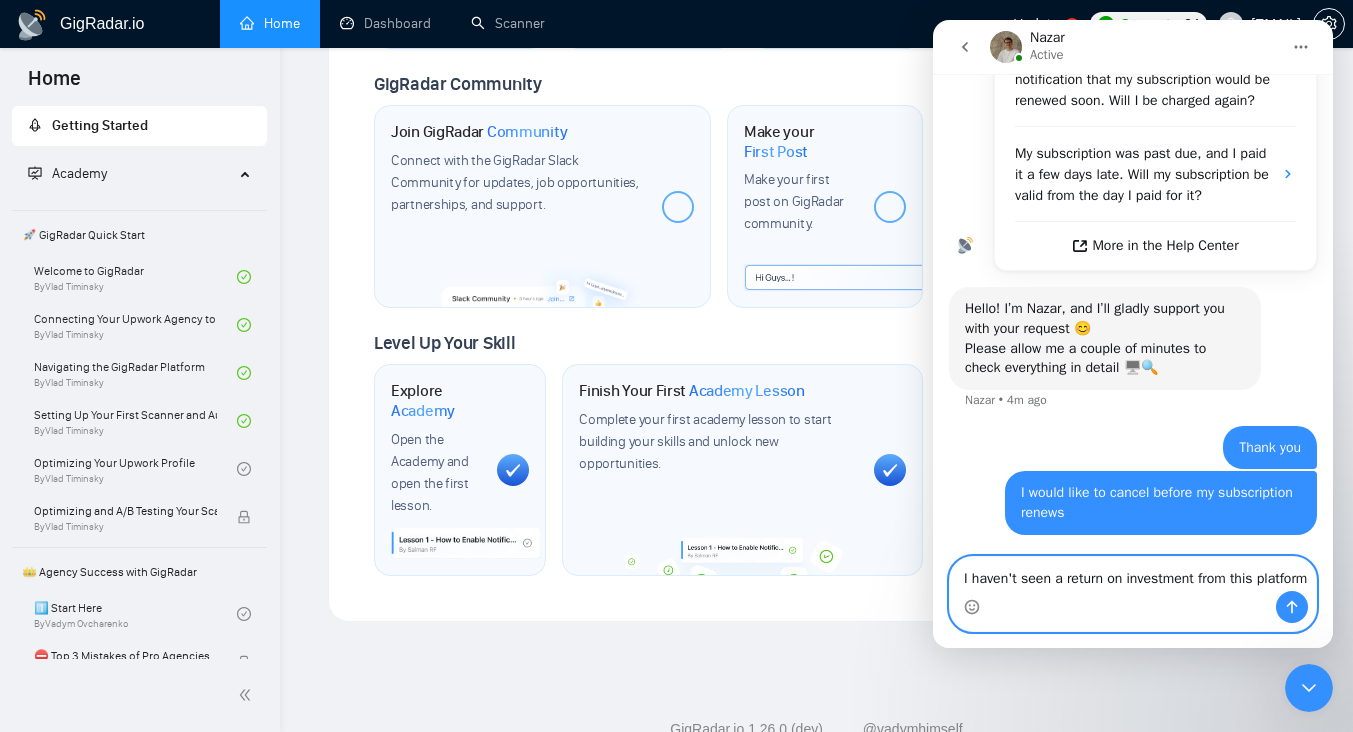 scroll, scrollTop: 490, scrollLeft: 0, axis: vertical 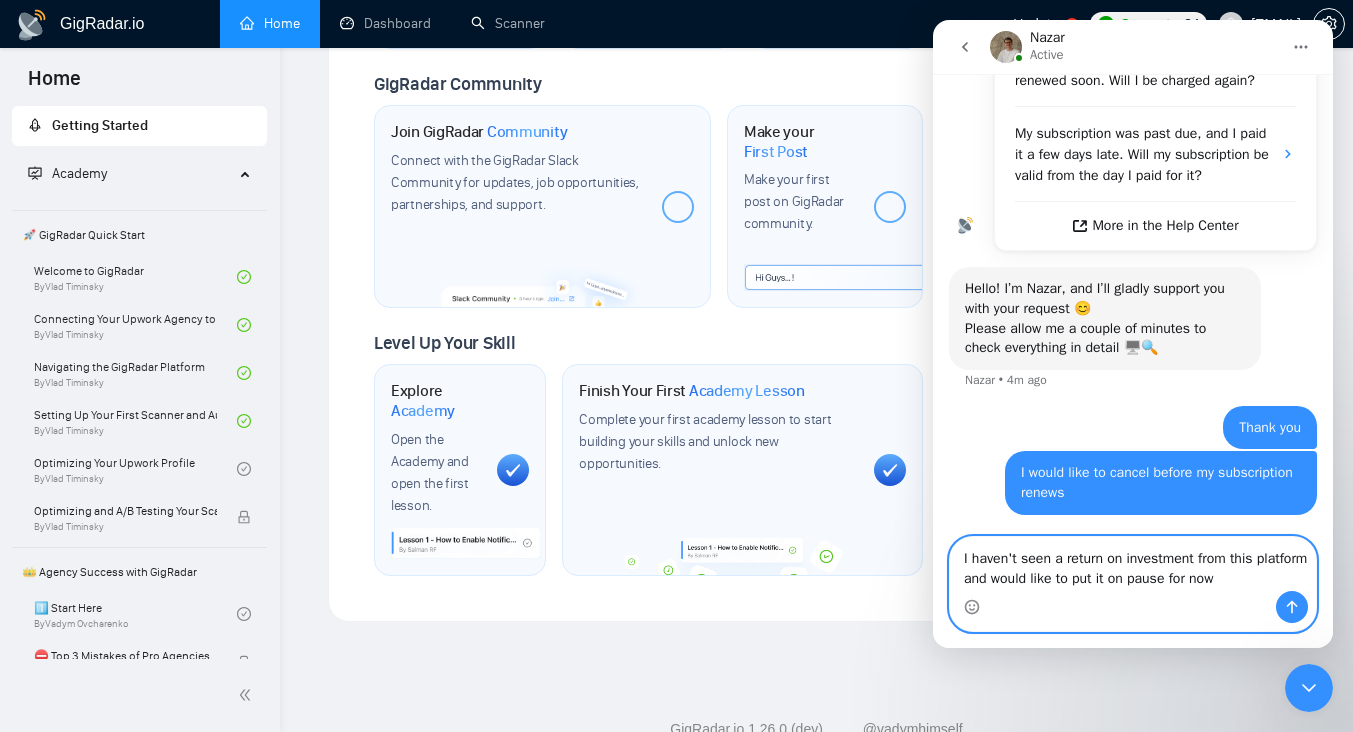 type on "I haven't seen a return on investment from this platform and would like to put it on pause for now" 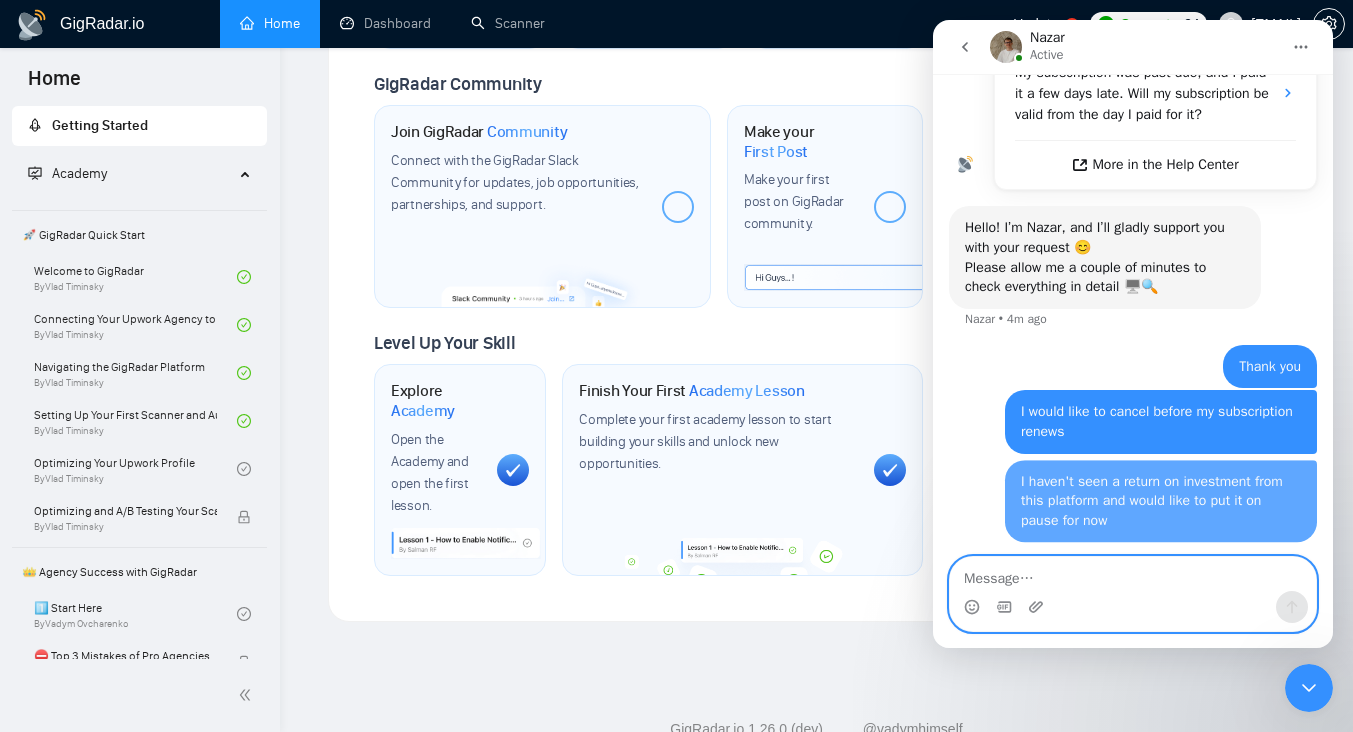 scroll, scrollTop: 555, scrollLeft: 0, axis: vertical 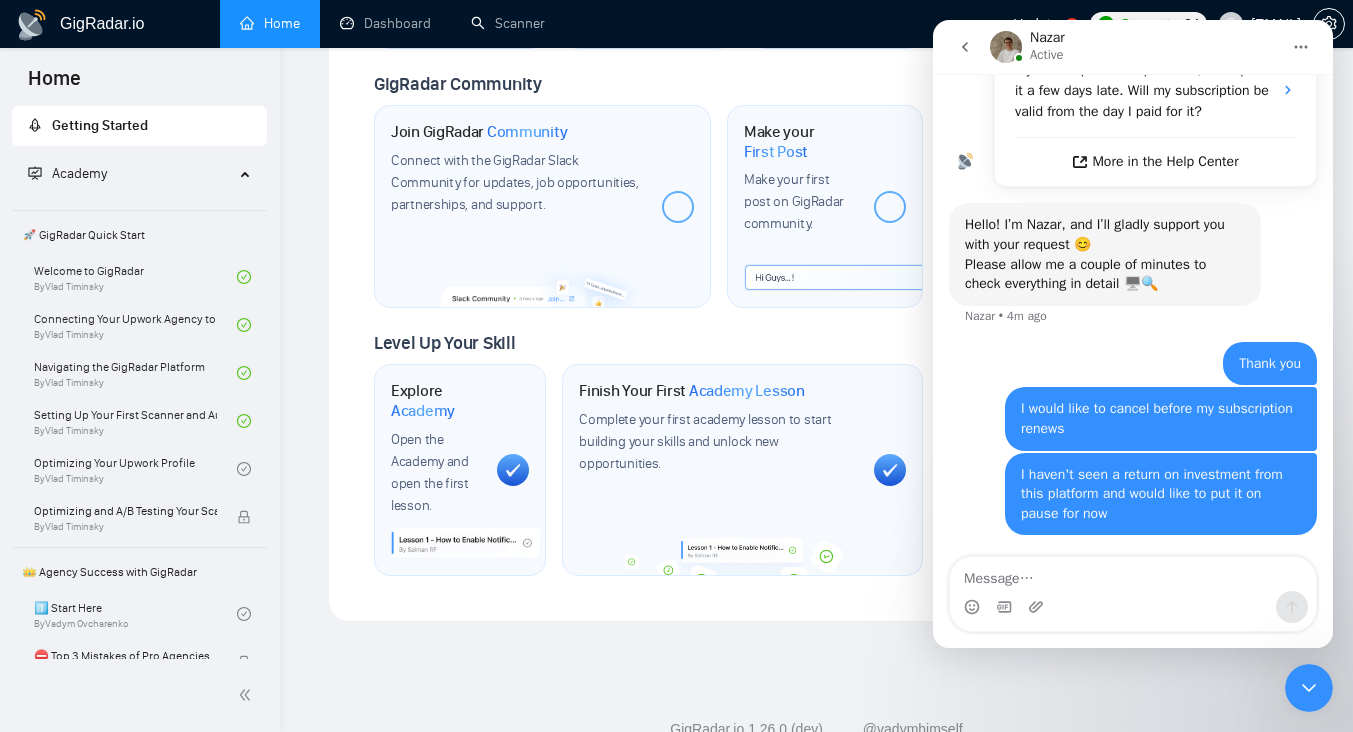 click 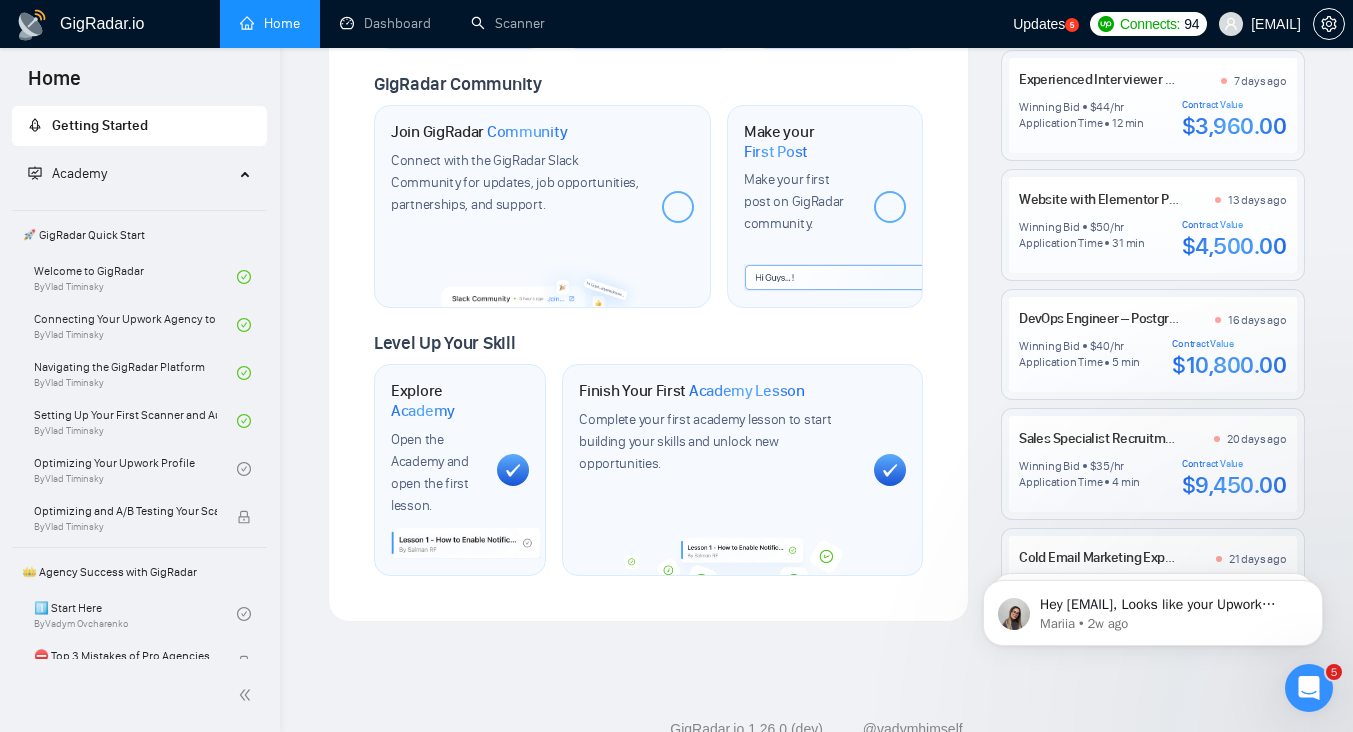 scroll, scrollTop: 0, scrollLeft: 0, axis: both 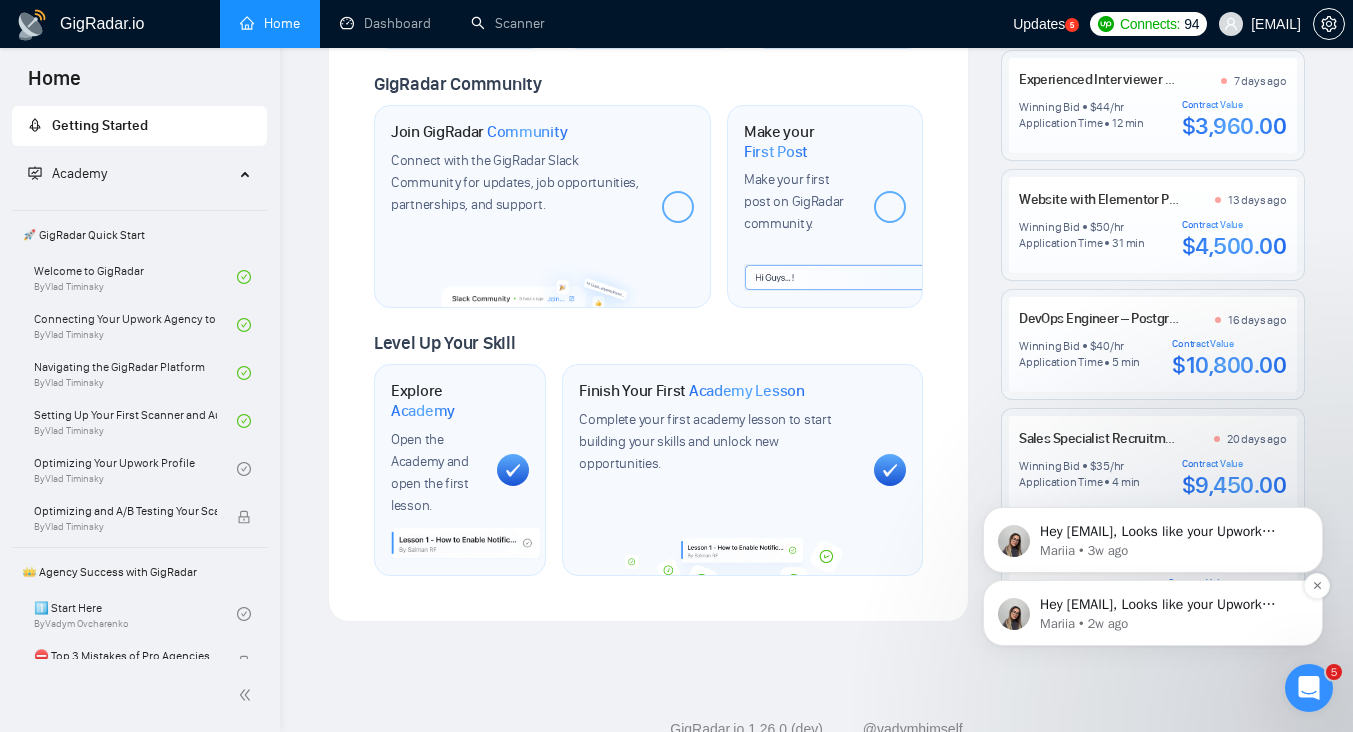 click on "Mariia • 2w ago" at bounding box center (1169, 624) 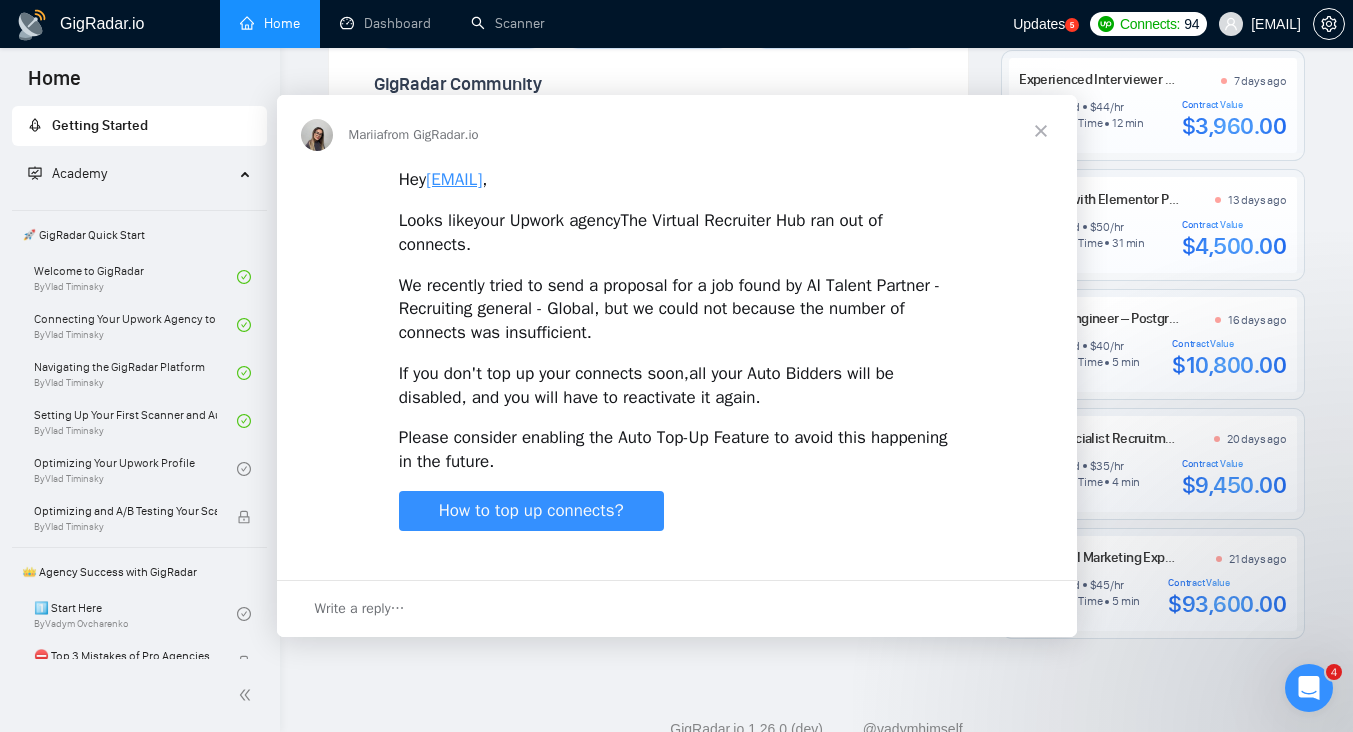 scroll, scrollTop: 0, scrollLeft: 0, axis: both 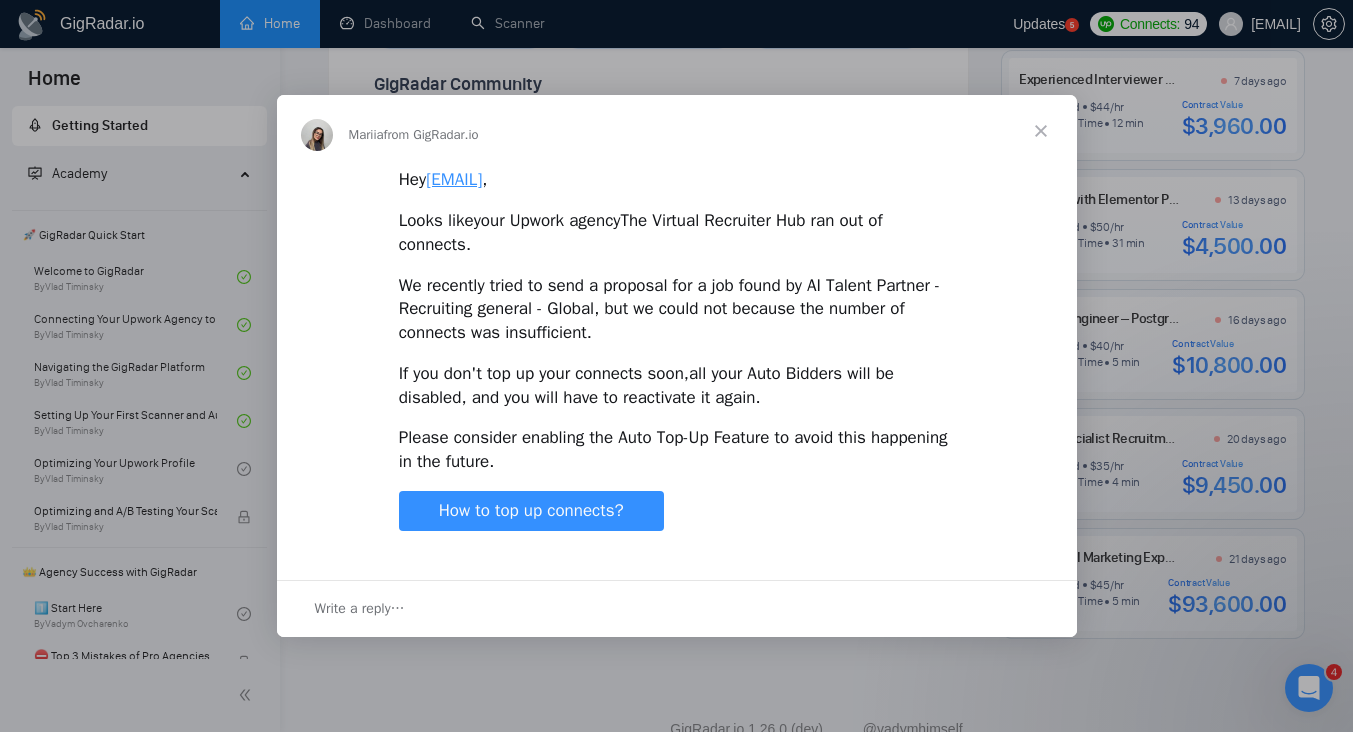 click at bounding box center (1041, 131) 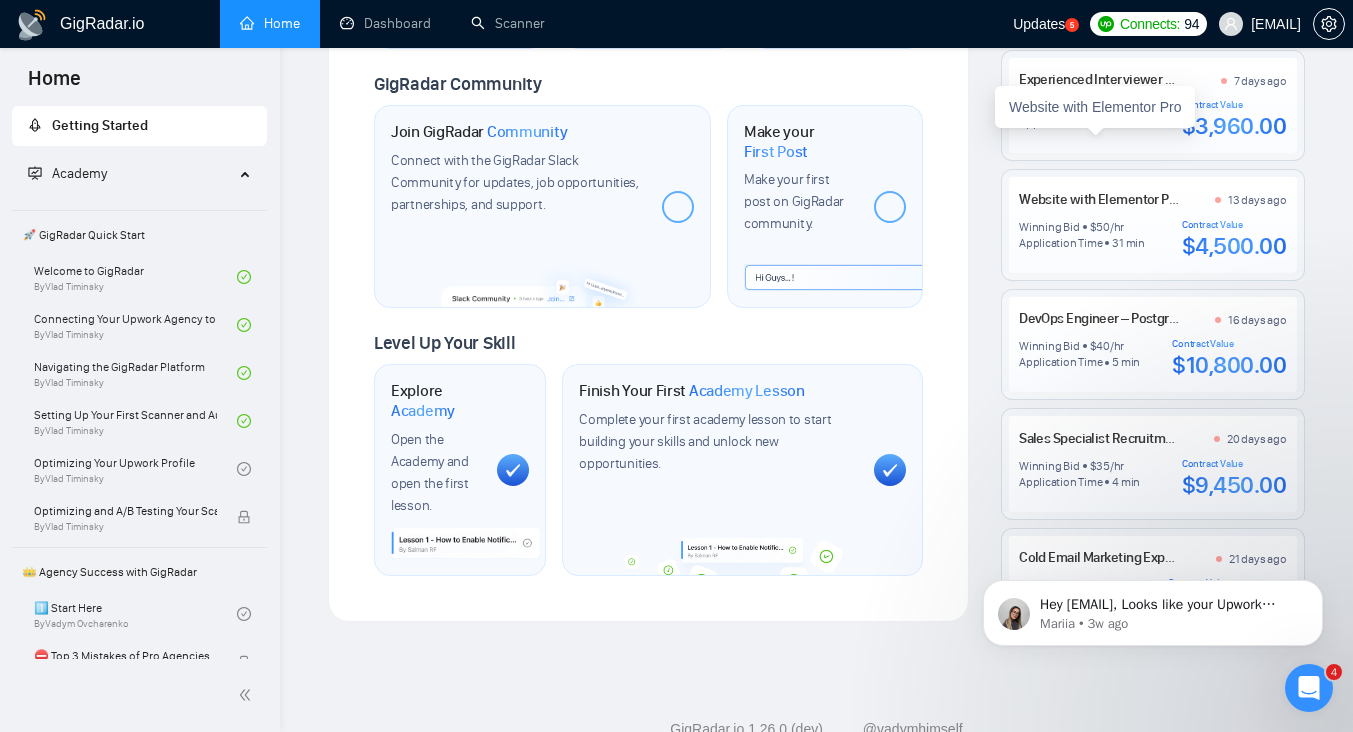 scroll, scrollTop: 0, scrollLeft: 0, axis: both 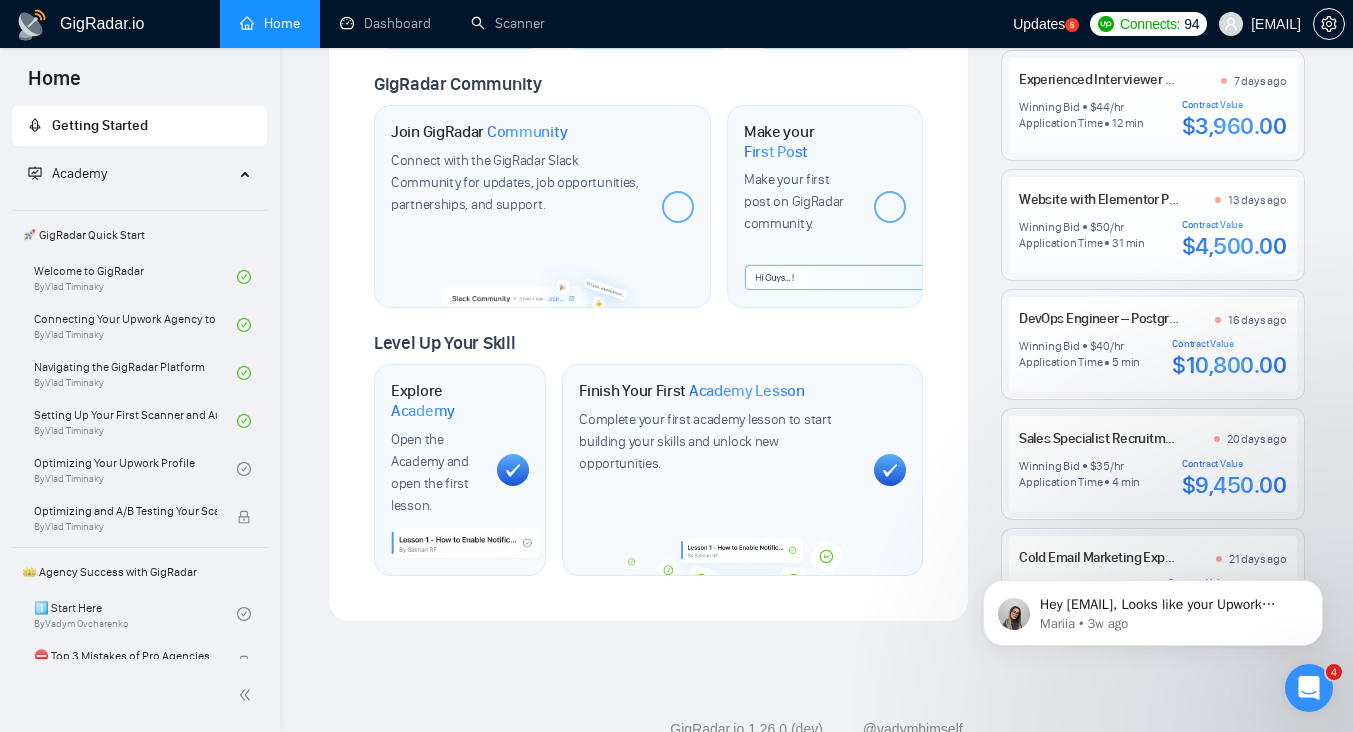 click 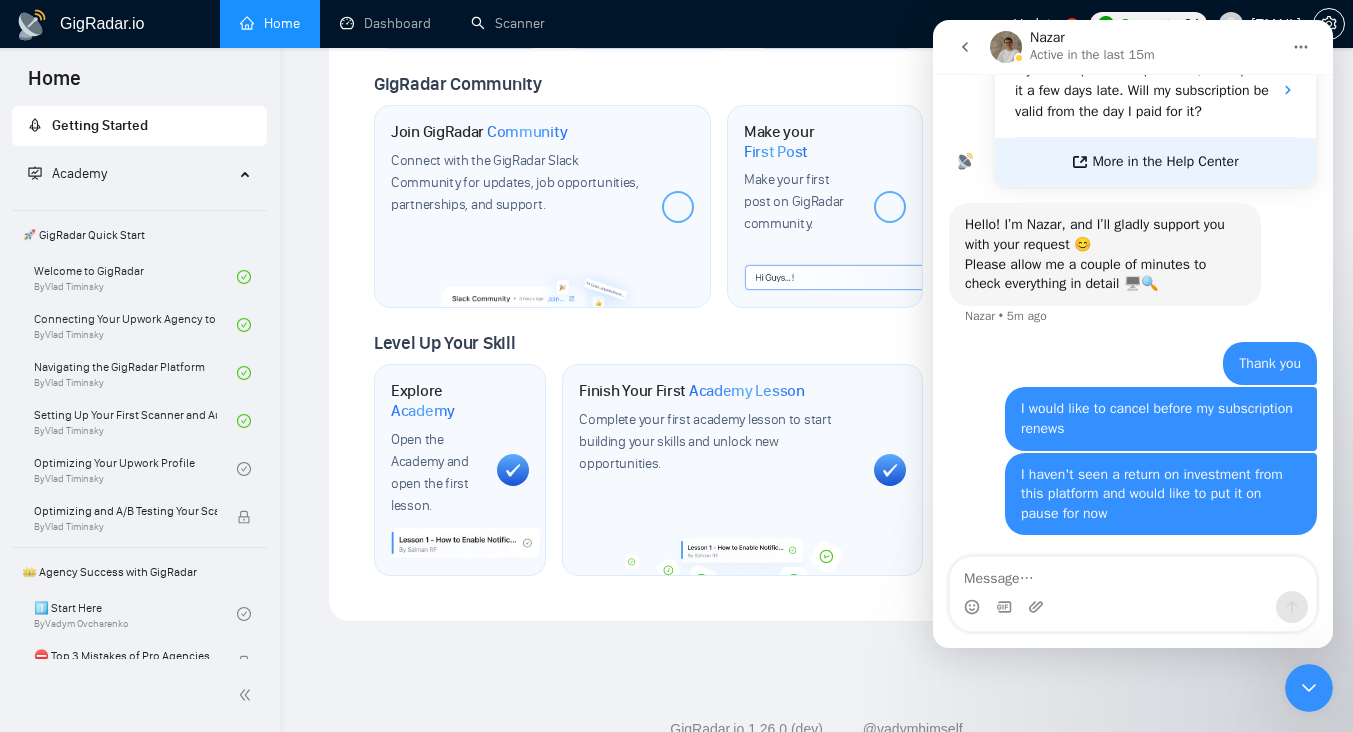 scroll, scrollTop: 555, scrollLeft: 0, axis: vertical 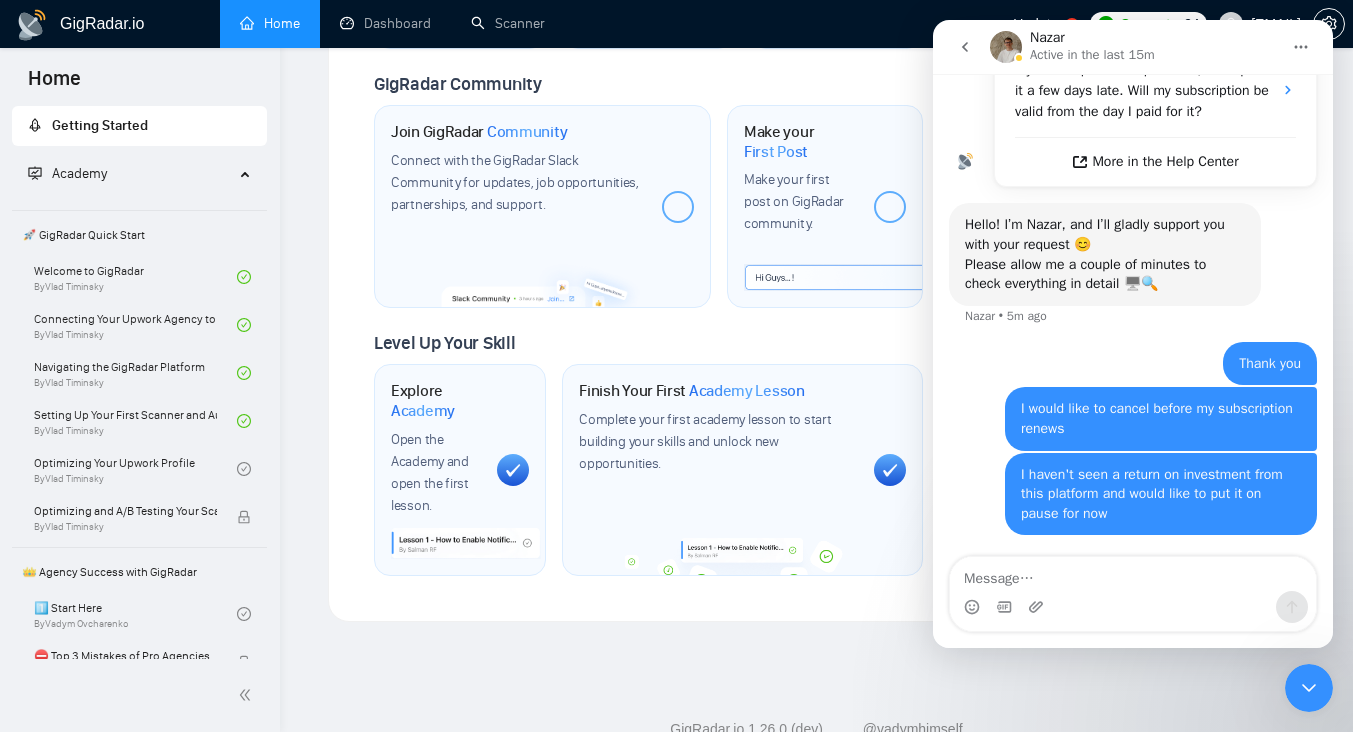 click at bounding box center [1133, 574] 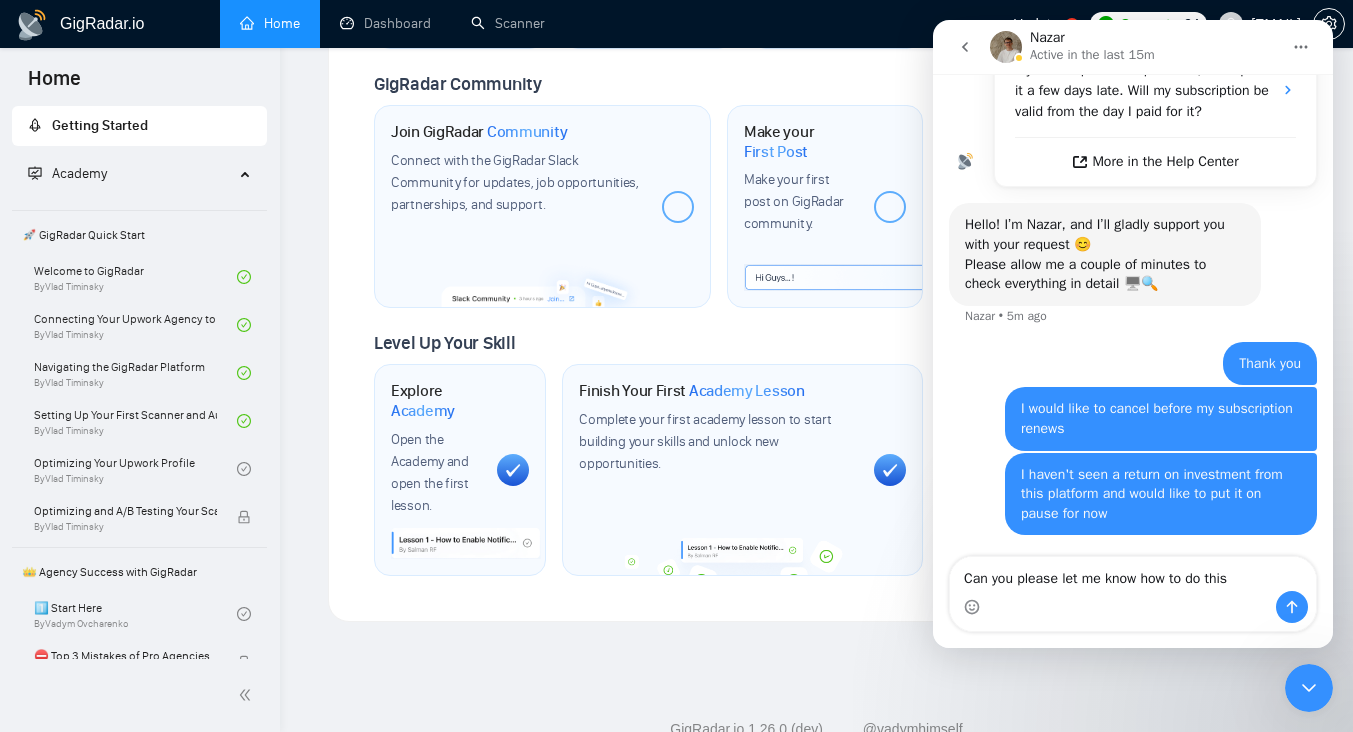 type on "Can you please let me know how to do this?" 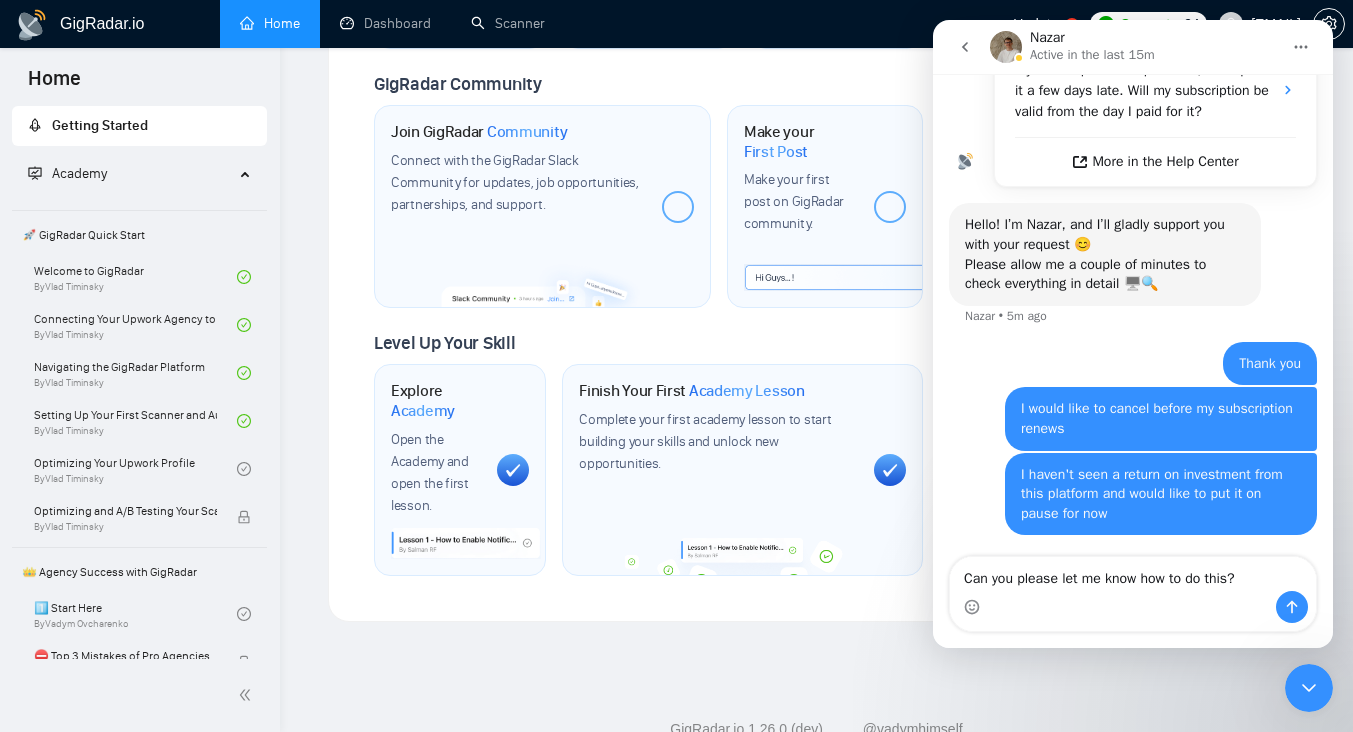 type 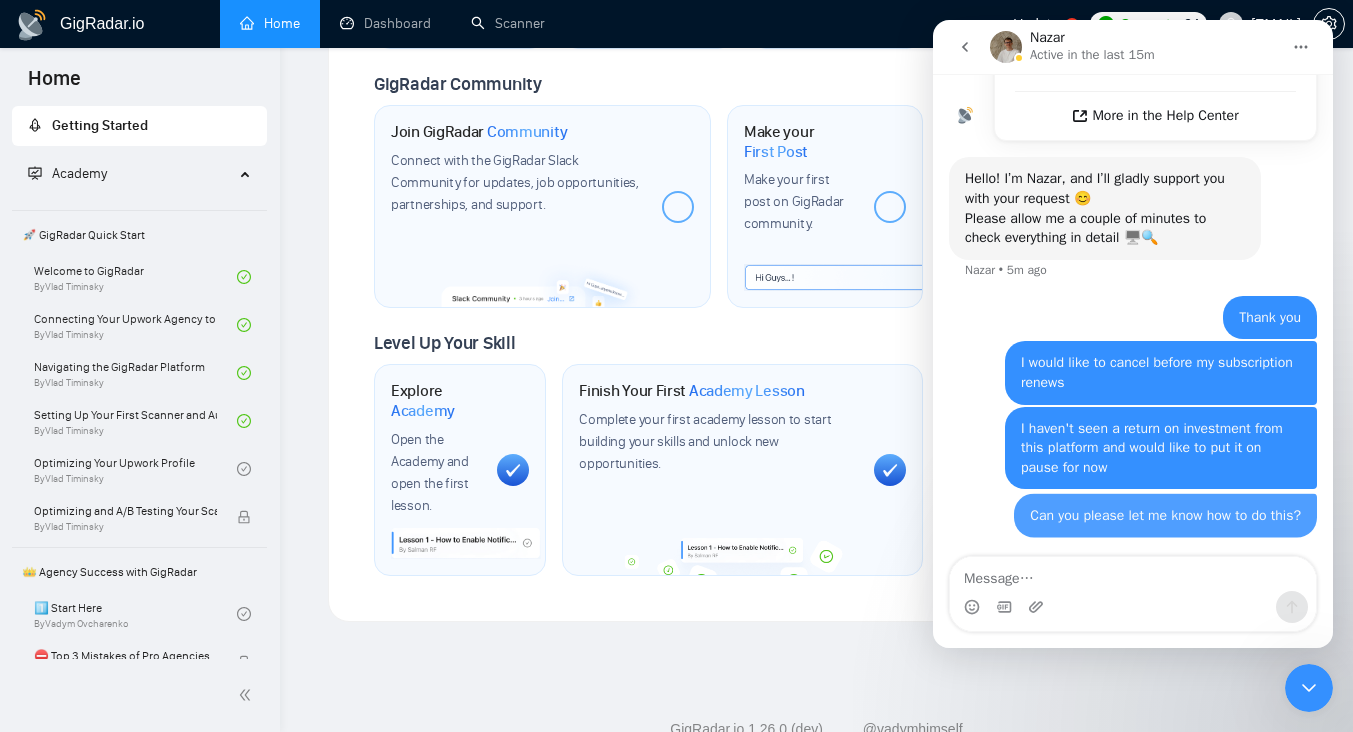 scroll, scrollTop: 620, scrollLeft: 0, axis: vertical 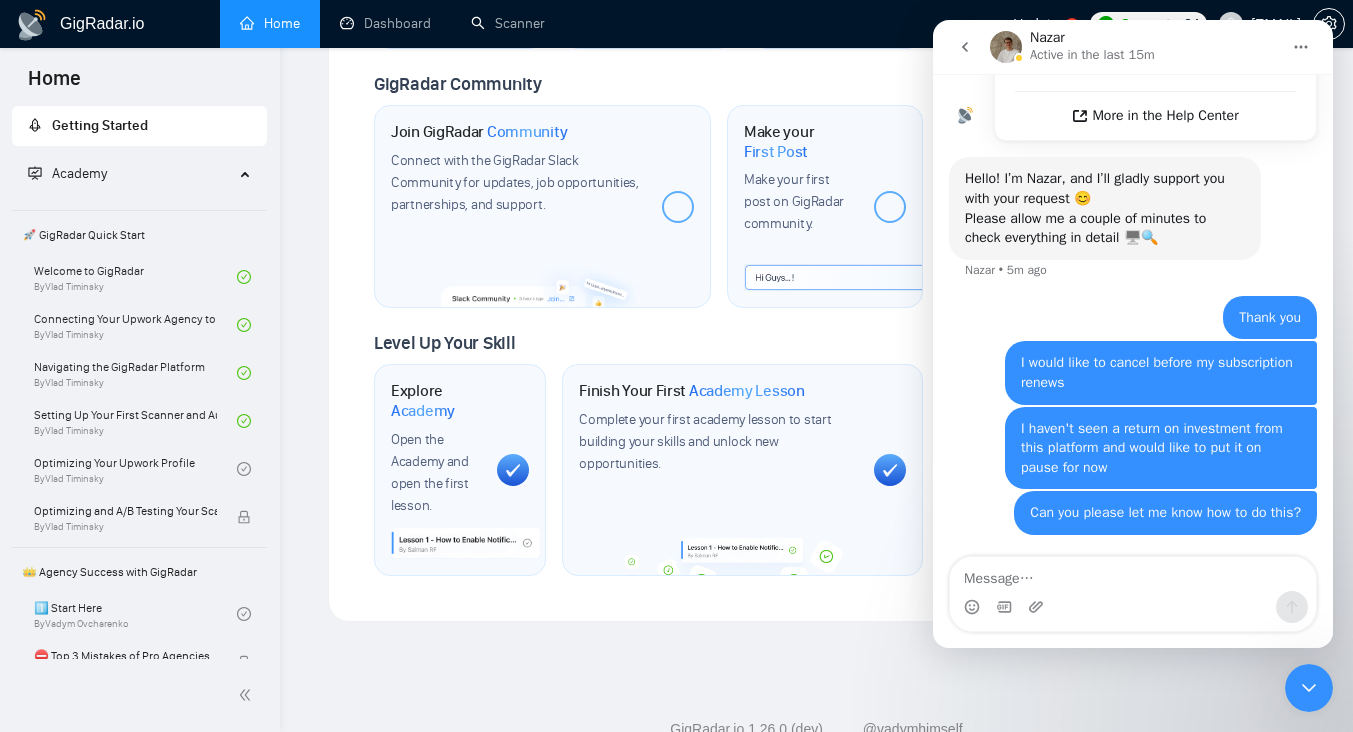 click 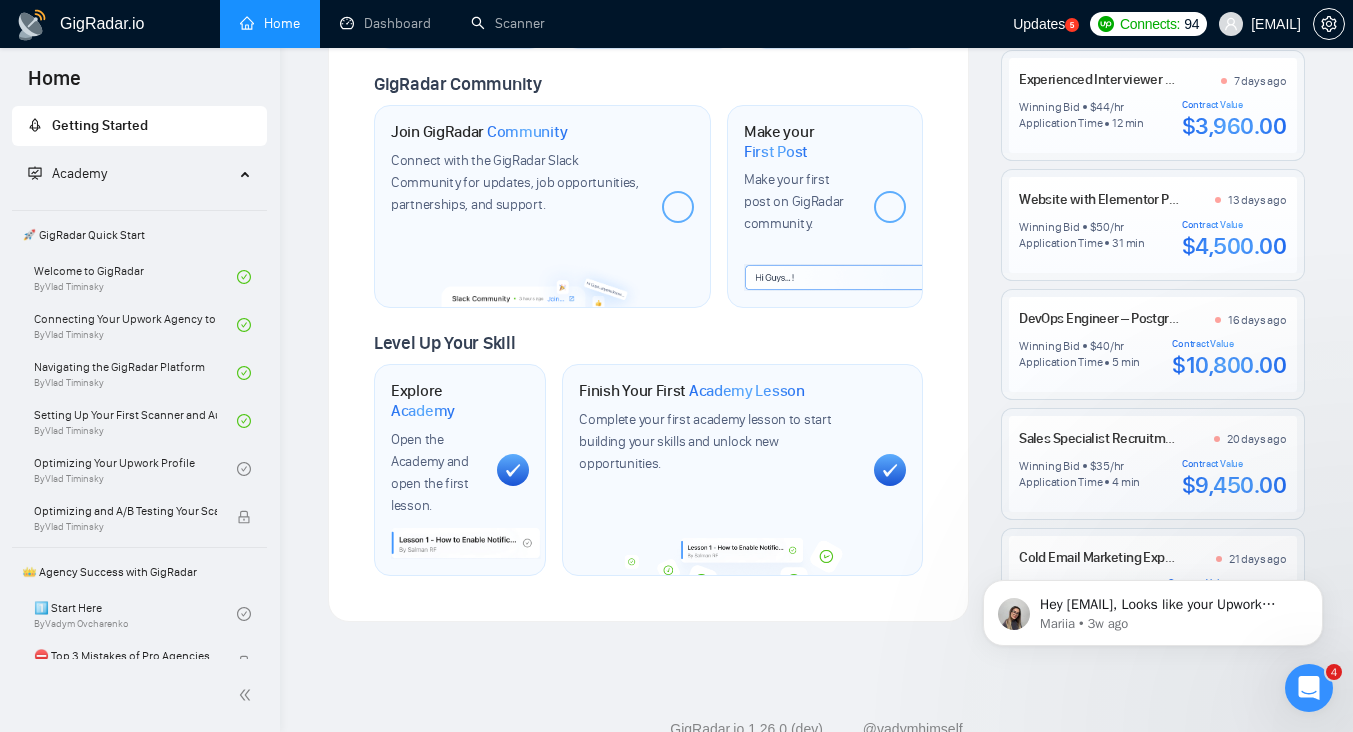 scroll, scrollTop: 0, scrollLeft: 0, axis: both 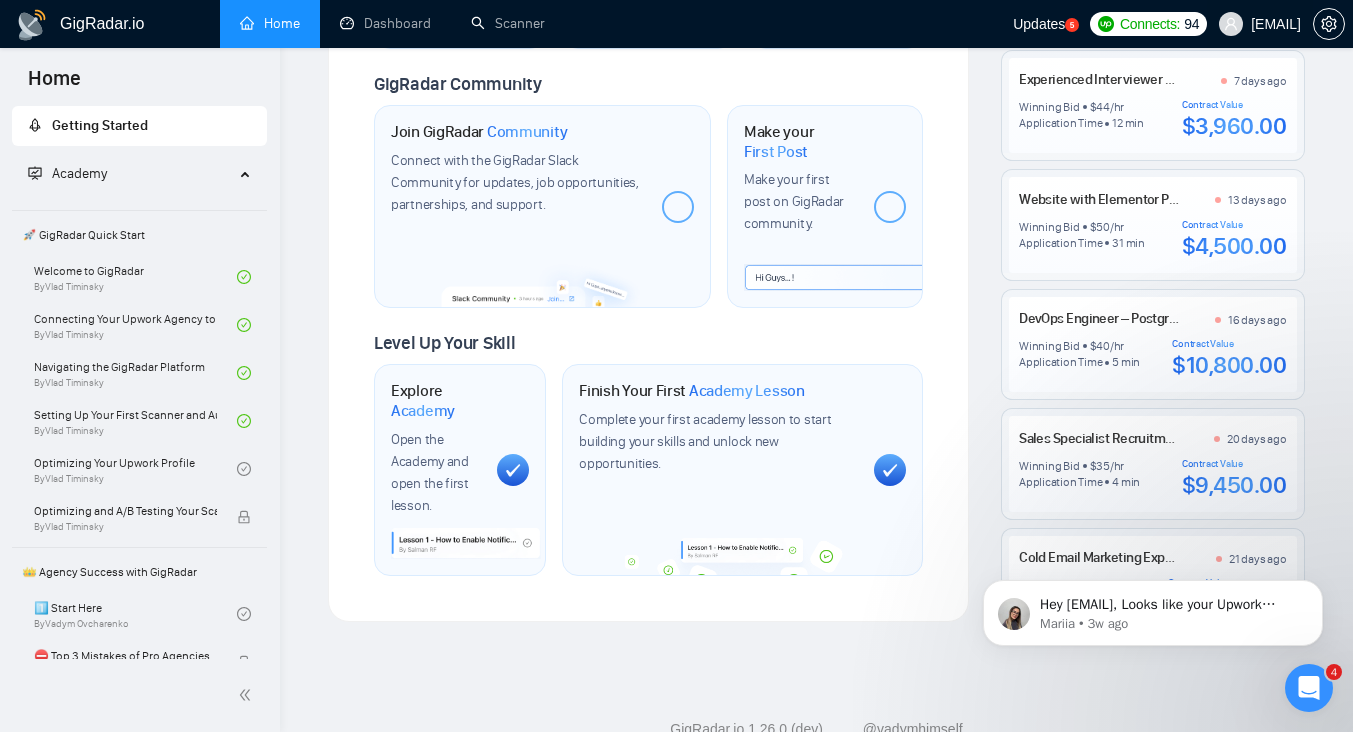click on "[EMAIL]" at bounding box center [1276, 24] 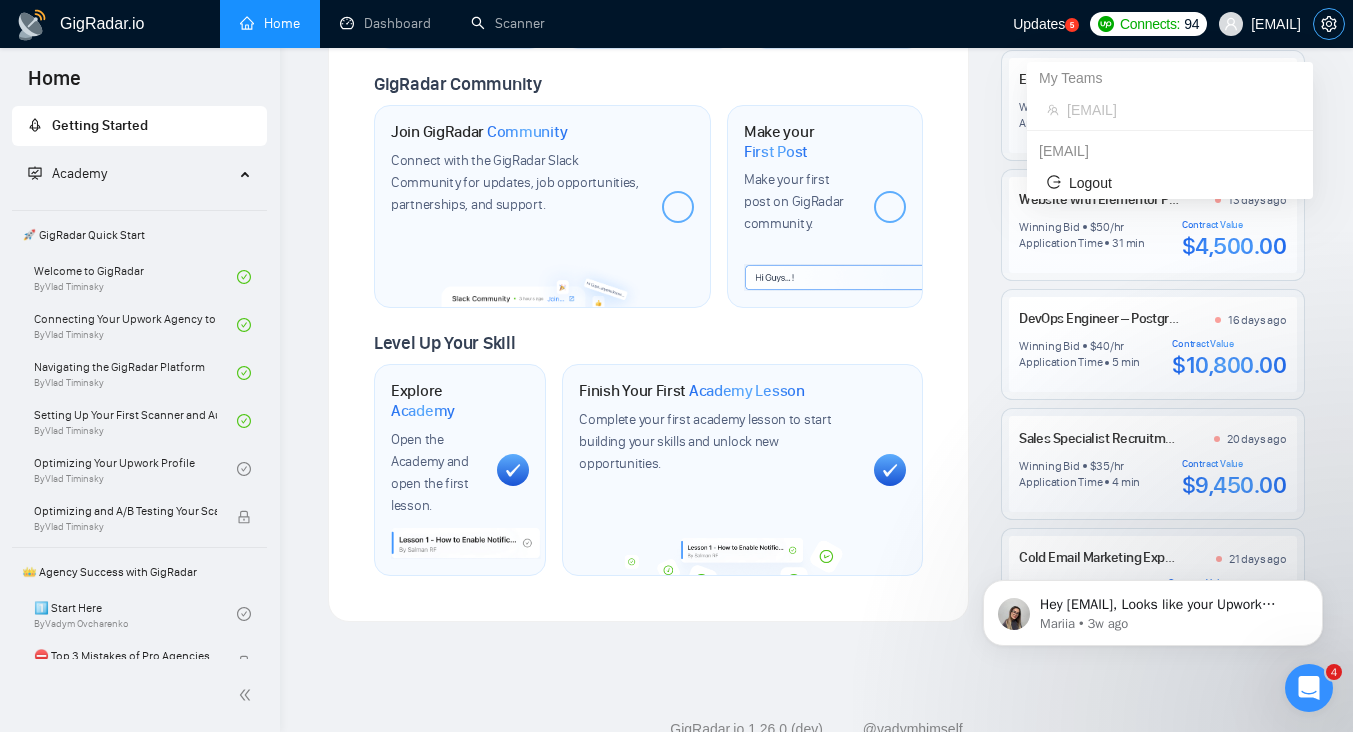 click 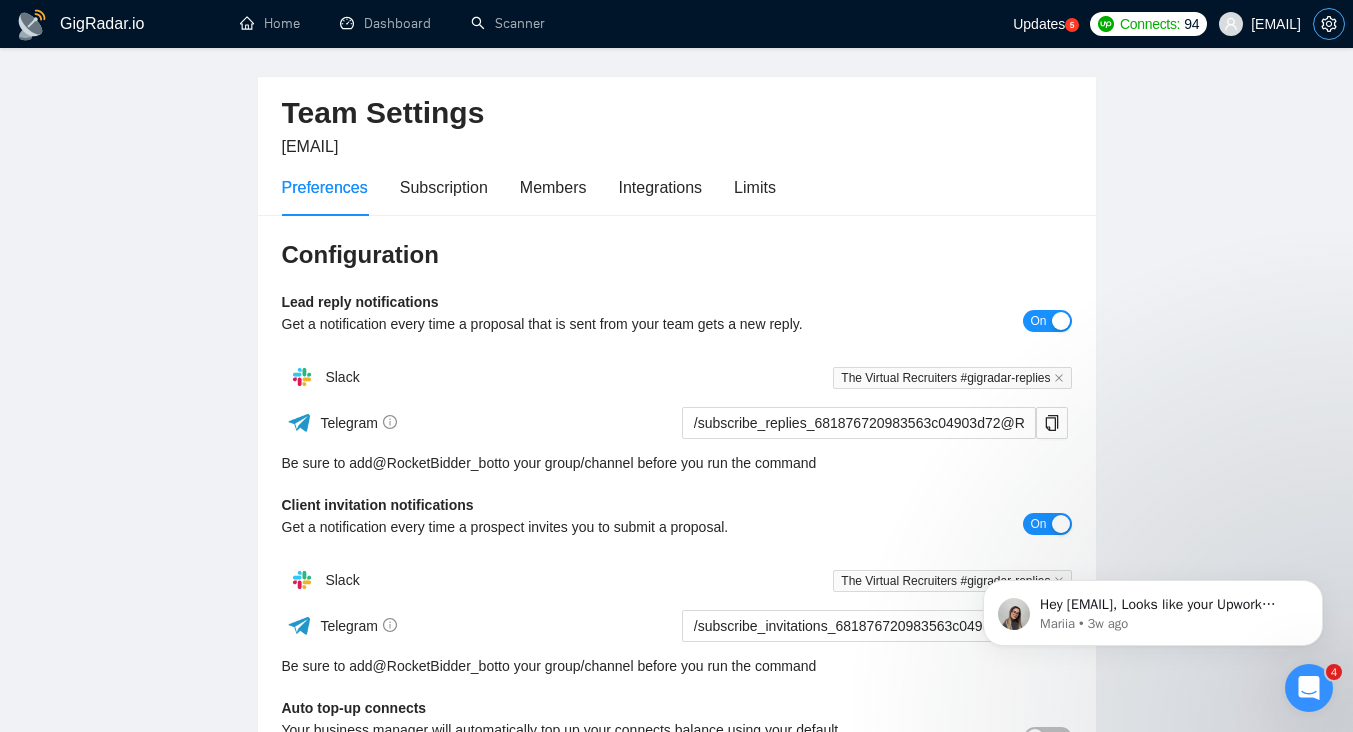 scroll, scrollTop: 104, scrollLeft: 0, axis: vertical 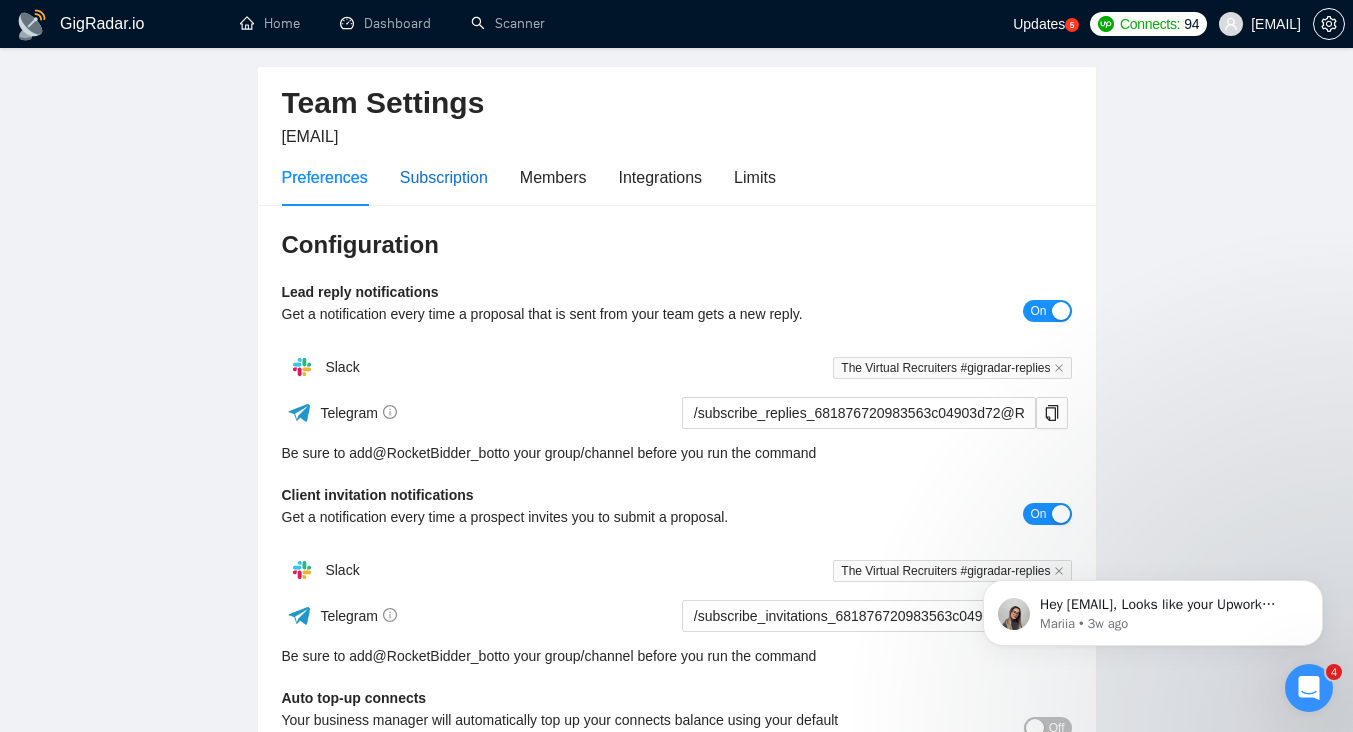 click on "Subscription" at bounding box center (444, 177) 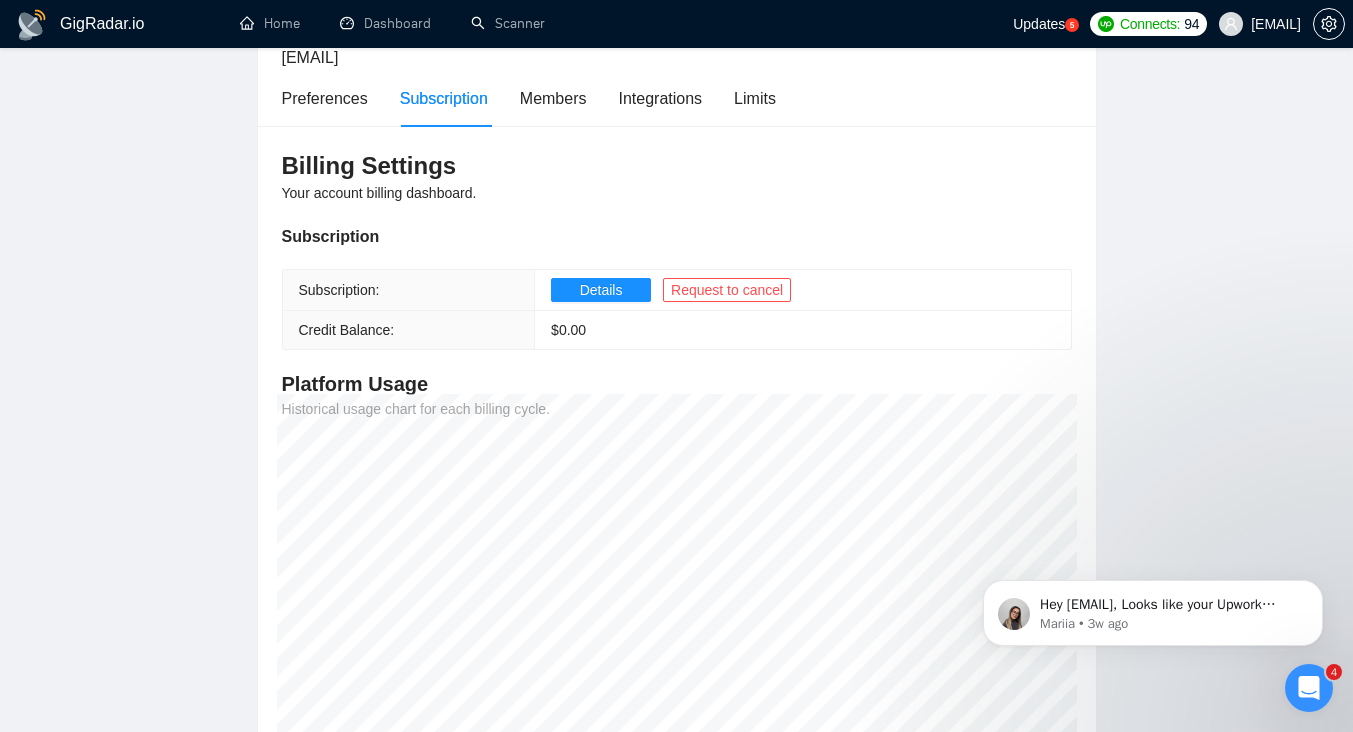 scroll, scrollTop: 190, scrollLeft: 0, axis: vertical 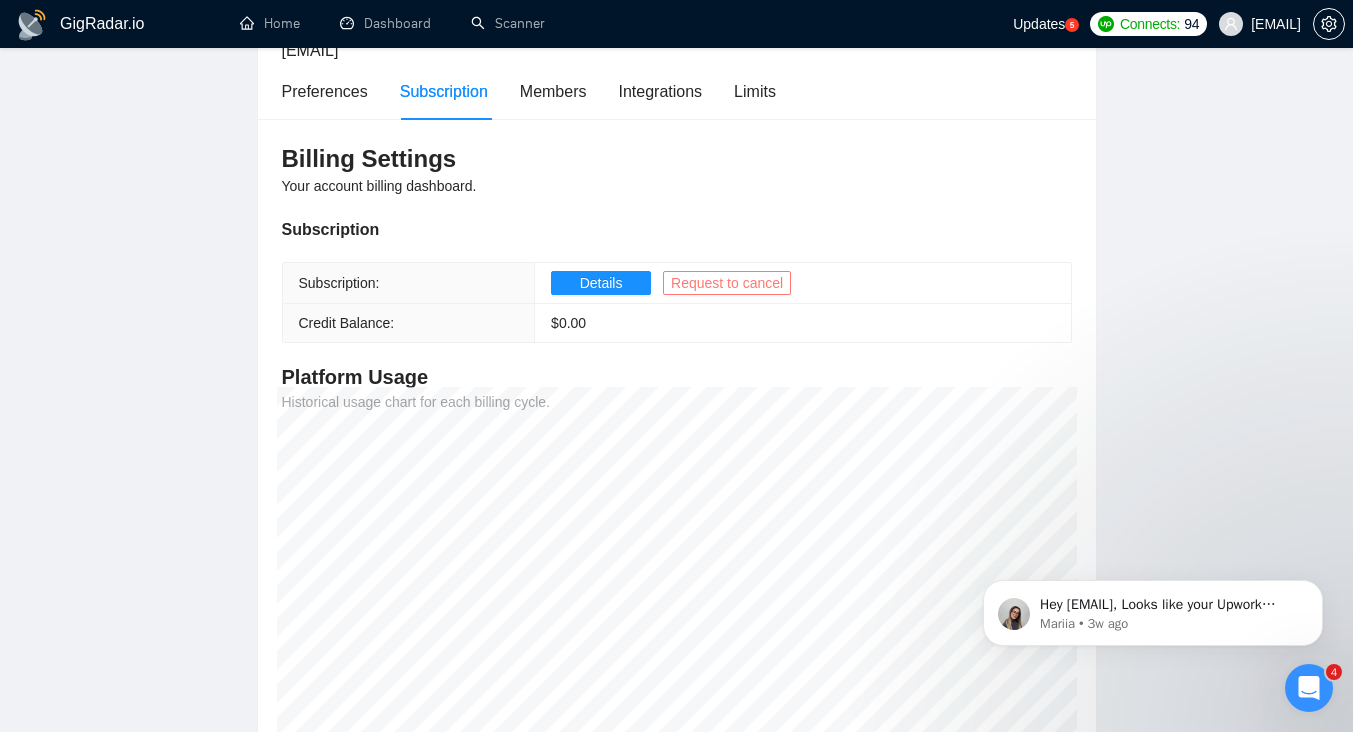 click on "Request to cancel" at bounding box center (727, 283) 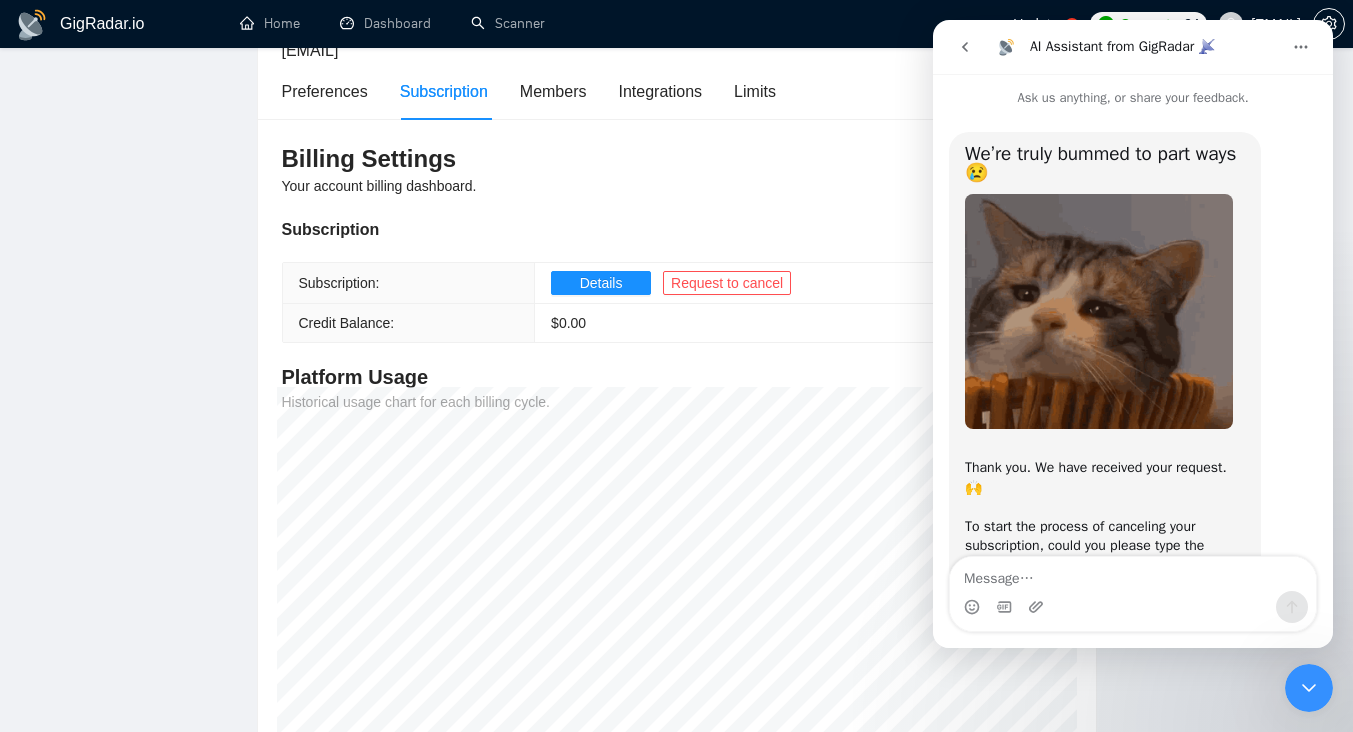scroll, scrollTop: 75, scrollLeft: 0, axis: vertical 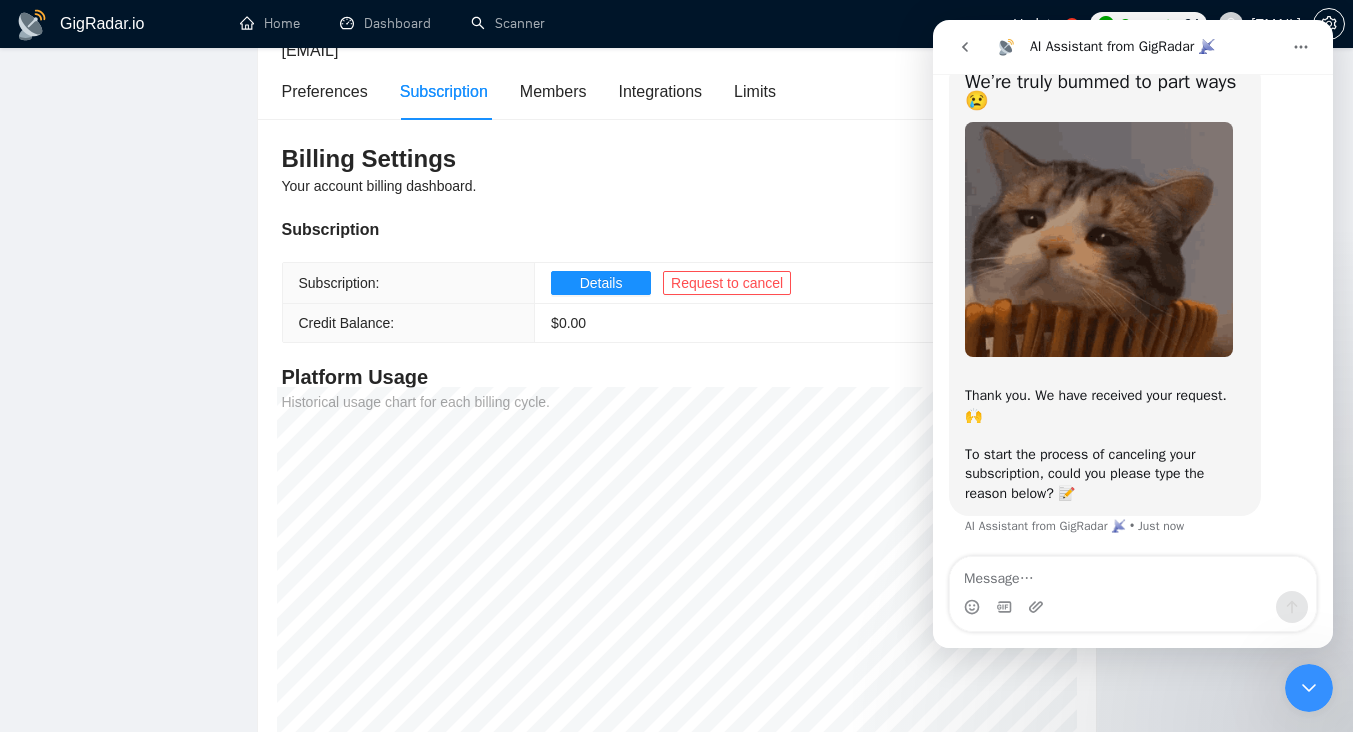 click at bounding box center [1133, 574] 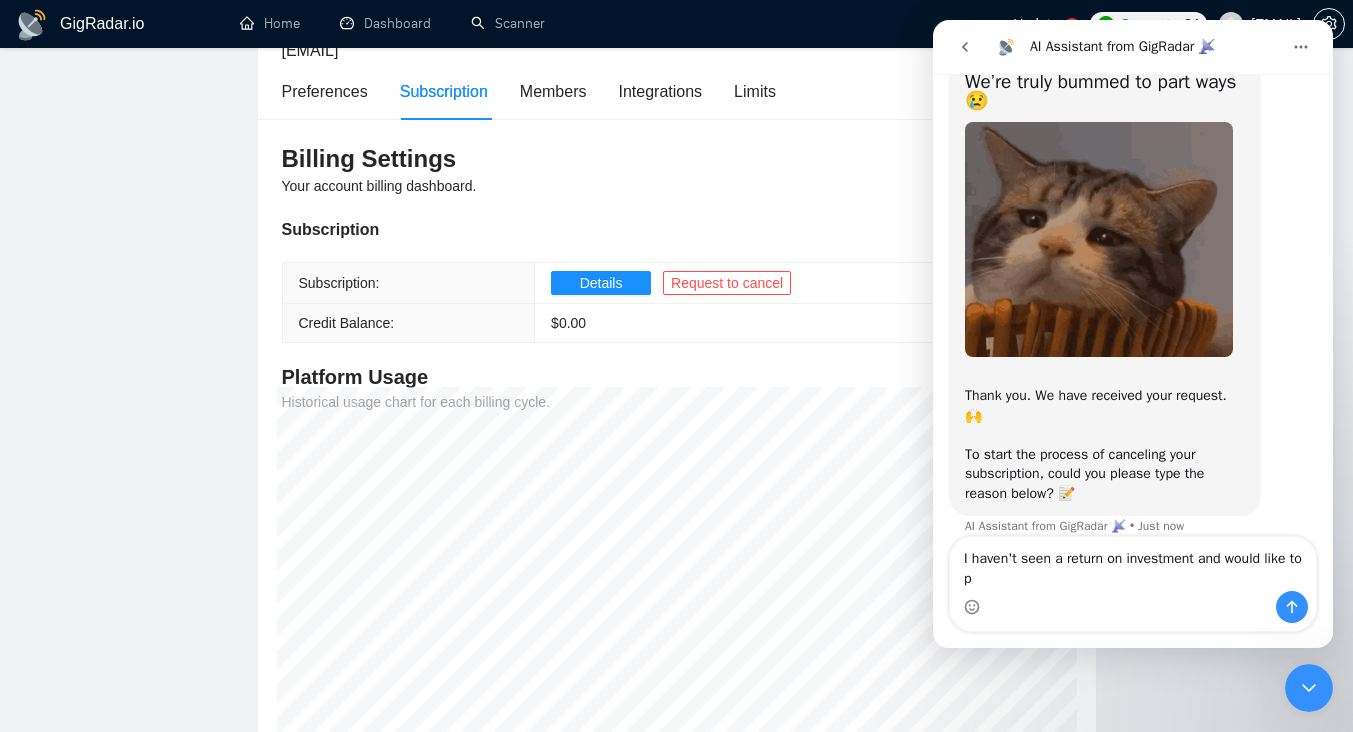 scroll, scrollTop: 95, scrollLeft: 0, axis: vertical 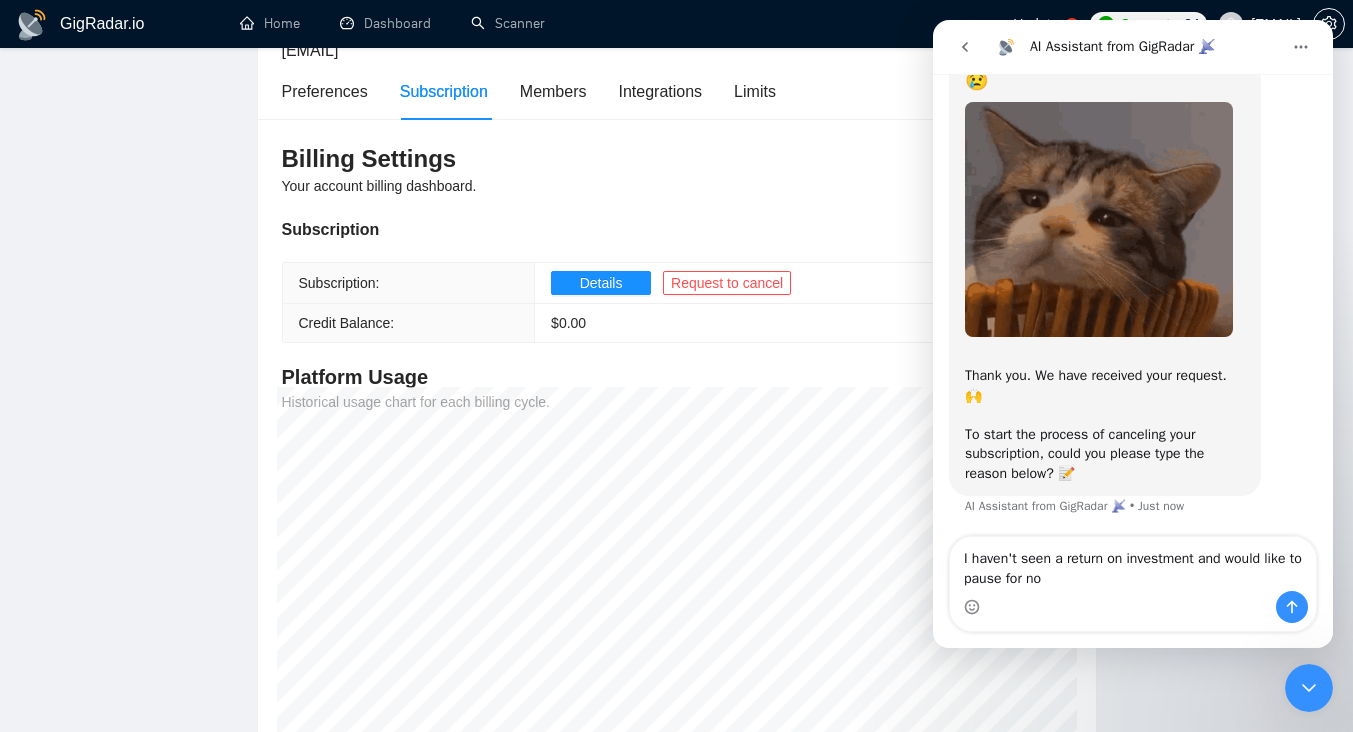 type on "I haven't seen a return on investment and would like to pause for now" 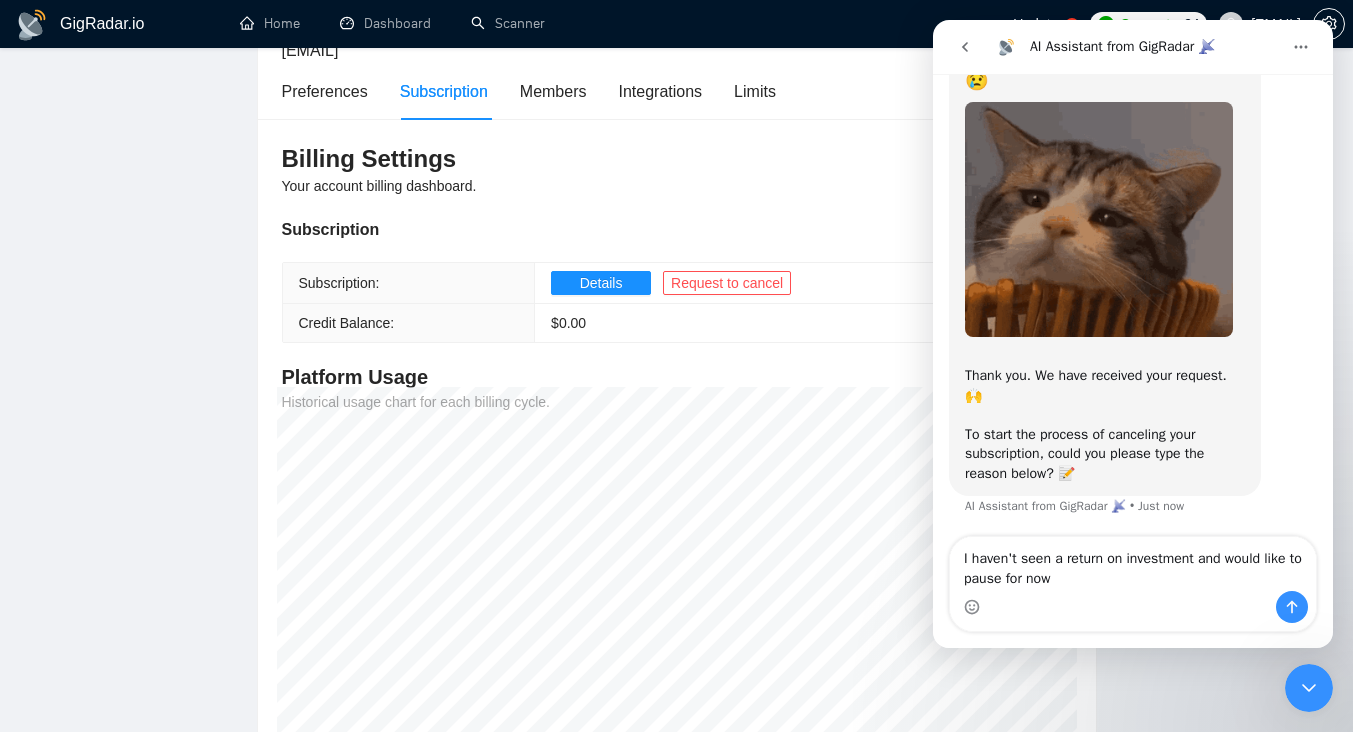 type 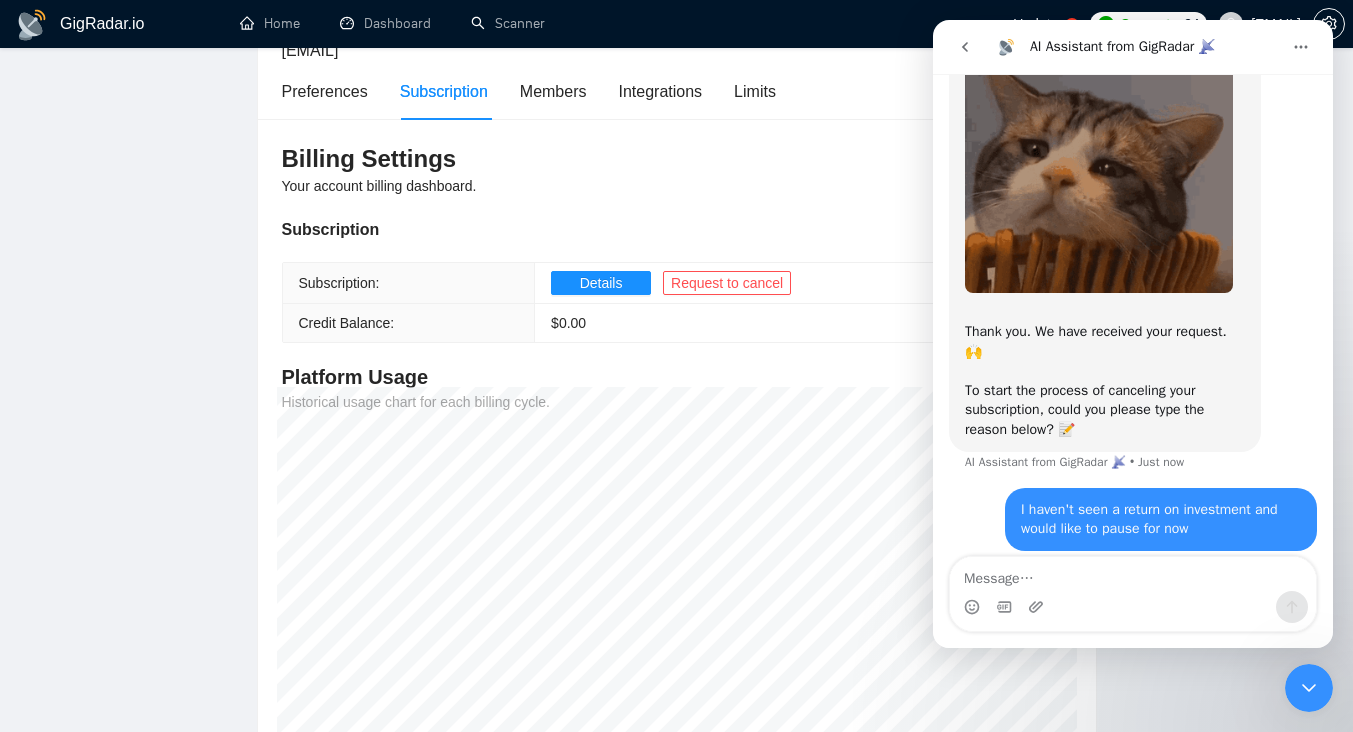 scroll, scrollTop: 155, scrollLeft: 0, axis: vertical 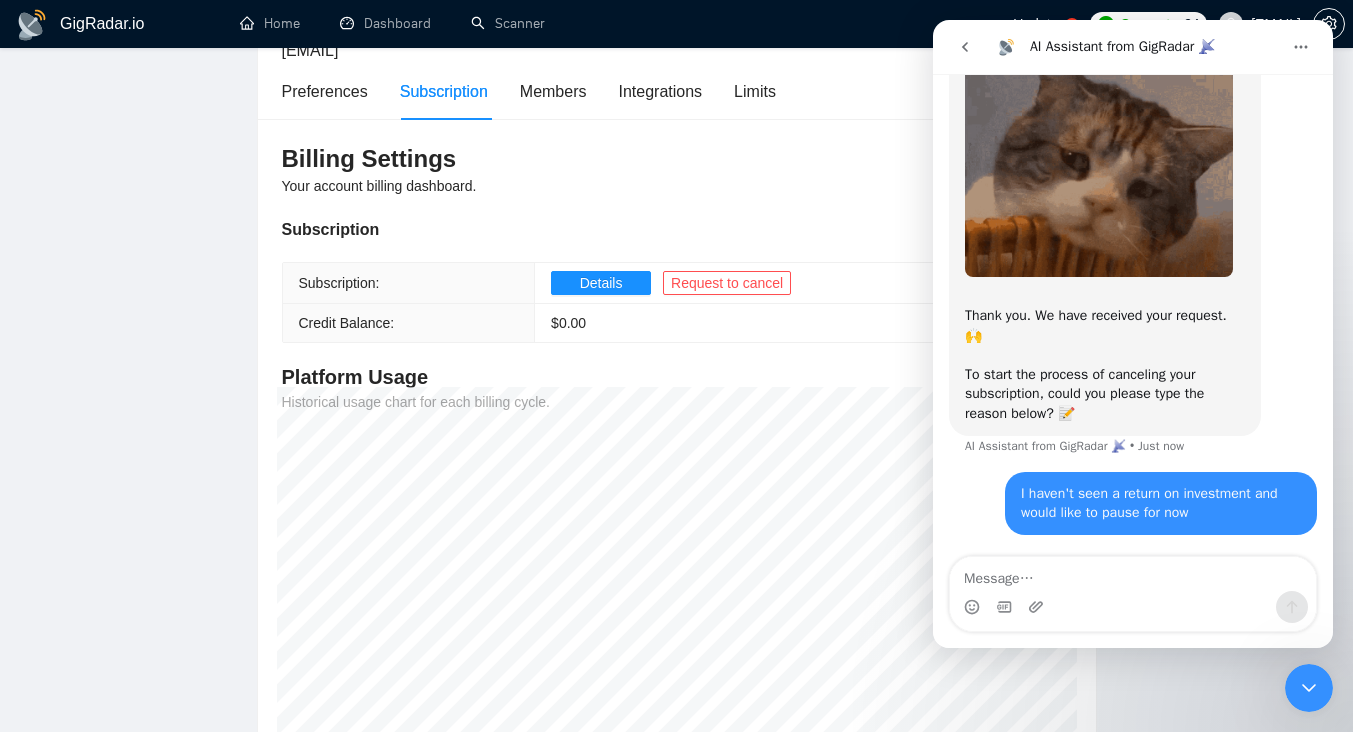 click 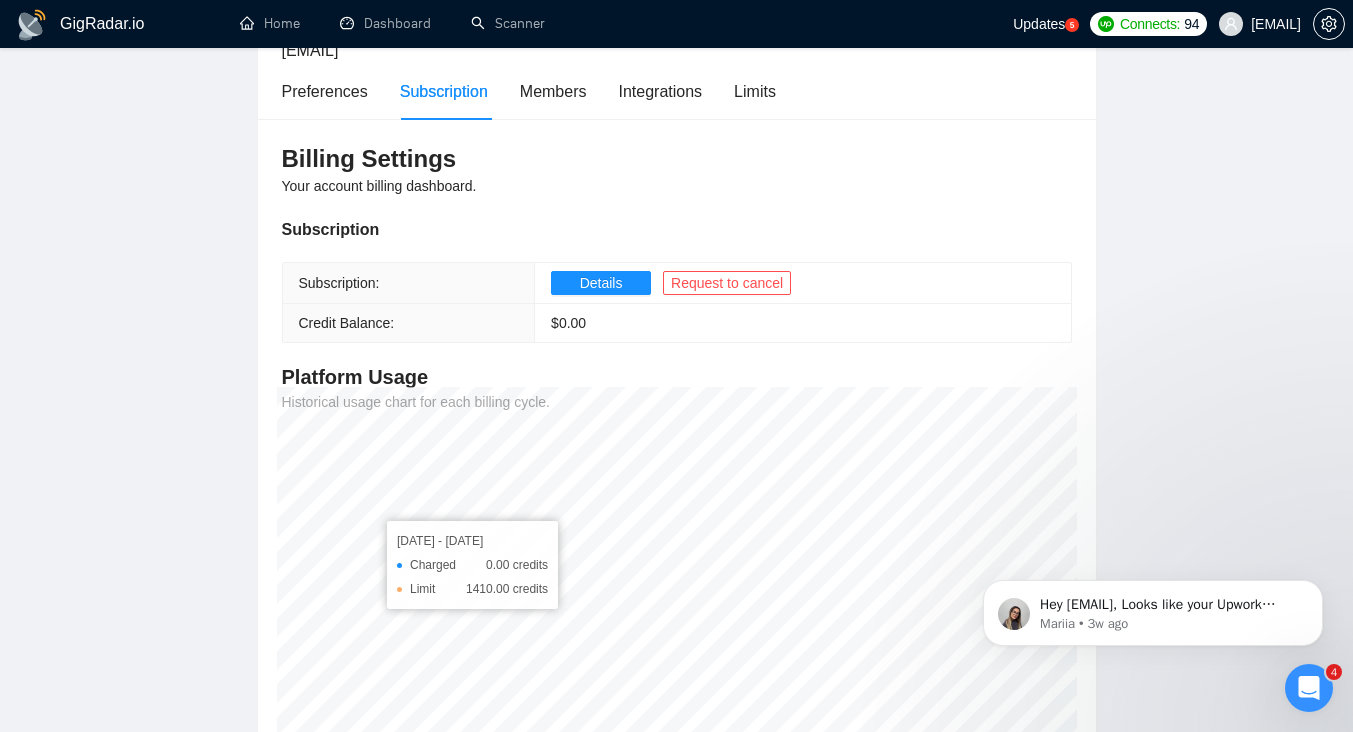 scroll, scrollTop: 0, scrollLeft: 0, axis: both 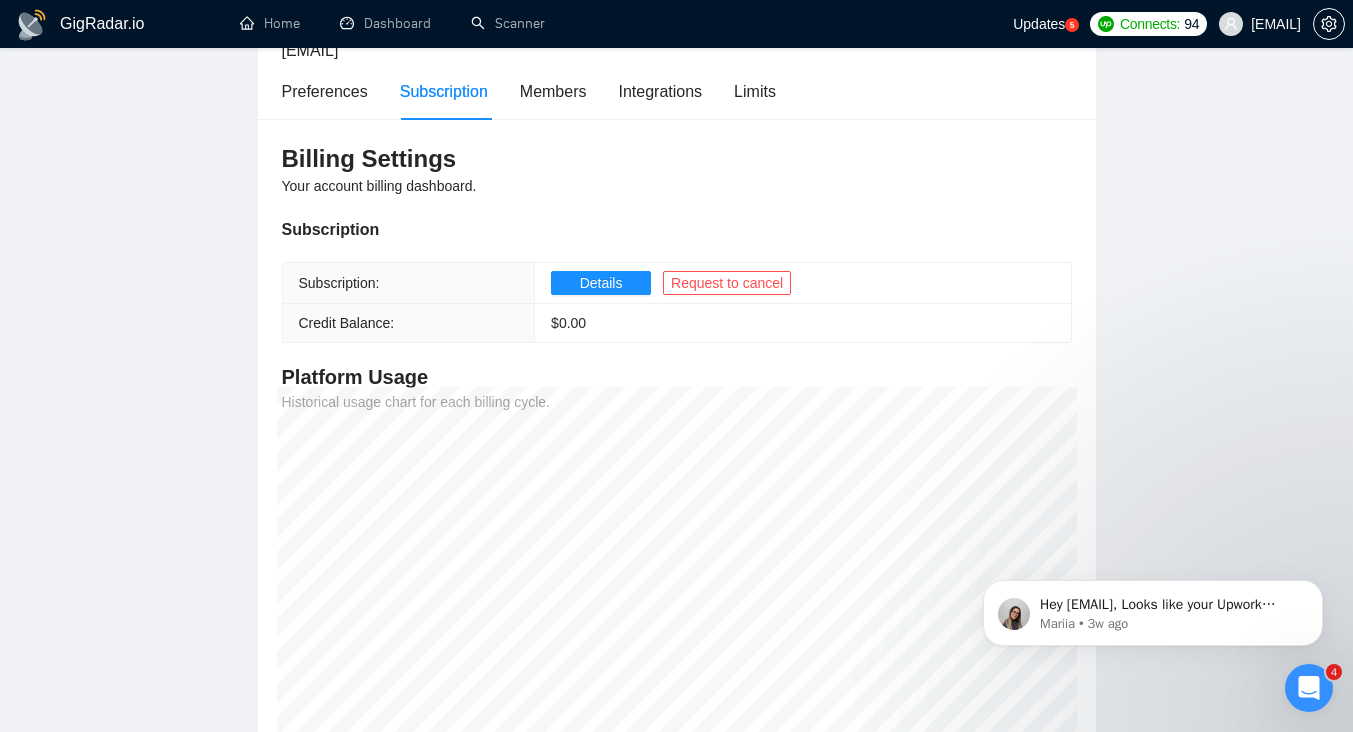 click on "Team Settings charlotte@the-virtual-recruiter.com Preferences Subscription Members Integrations Limits Billing Settings Your account billing dashboard. Subscription Subscription:   Details Request to cancel Credit Balance: $ 0.00 Platform Usage Historical usage chart for each billing cycle.   09-08-2024 - 09-11-2024
Charged 0.00 credits
Limit 1410.00 credits" at bounding box center (676, 334) 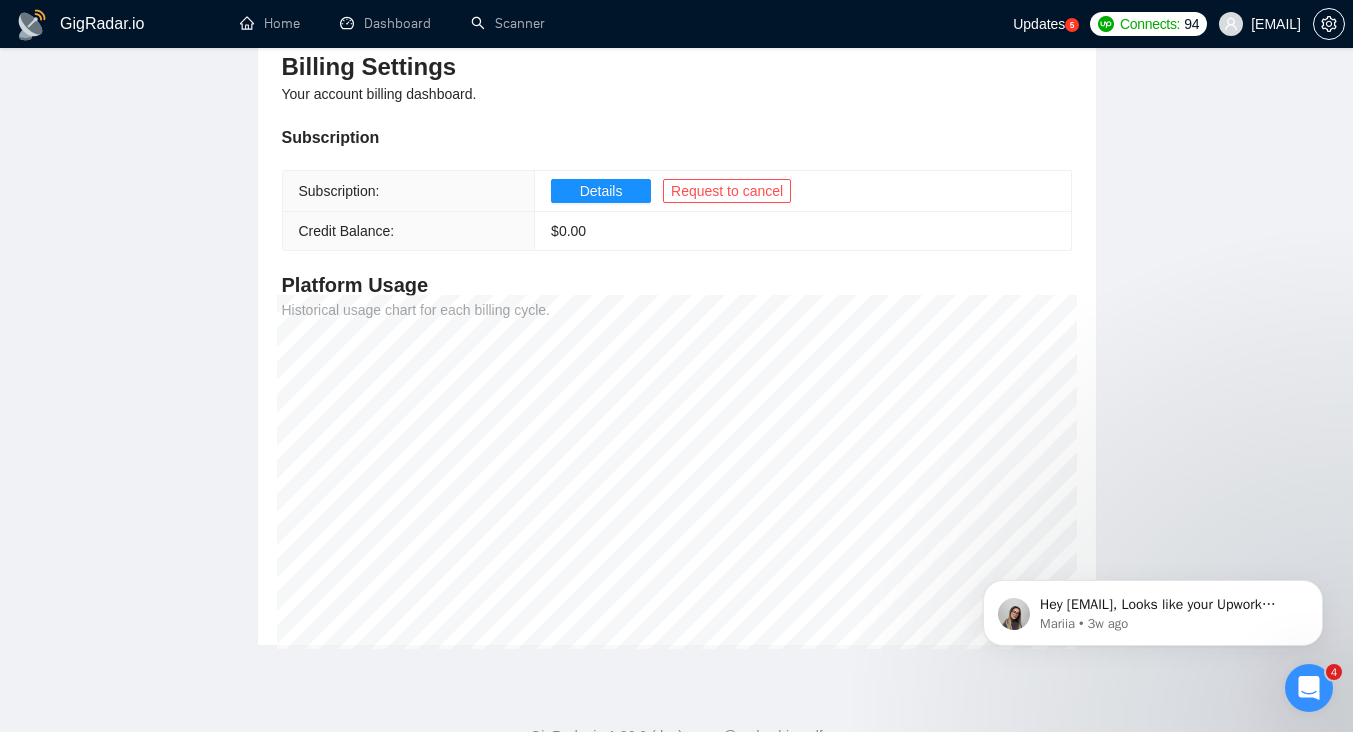 scroll, scrollTop: 310, scrollLeft: 0, axis: vertical 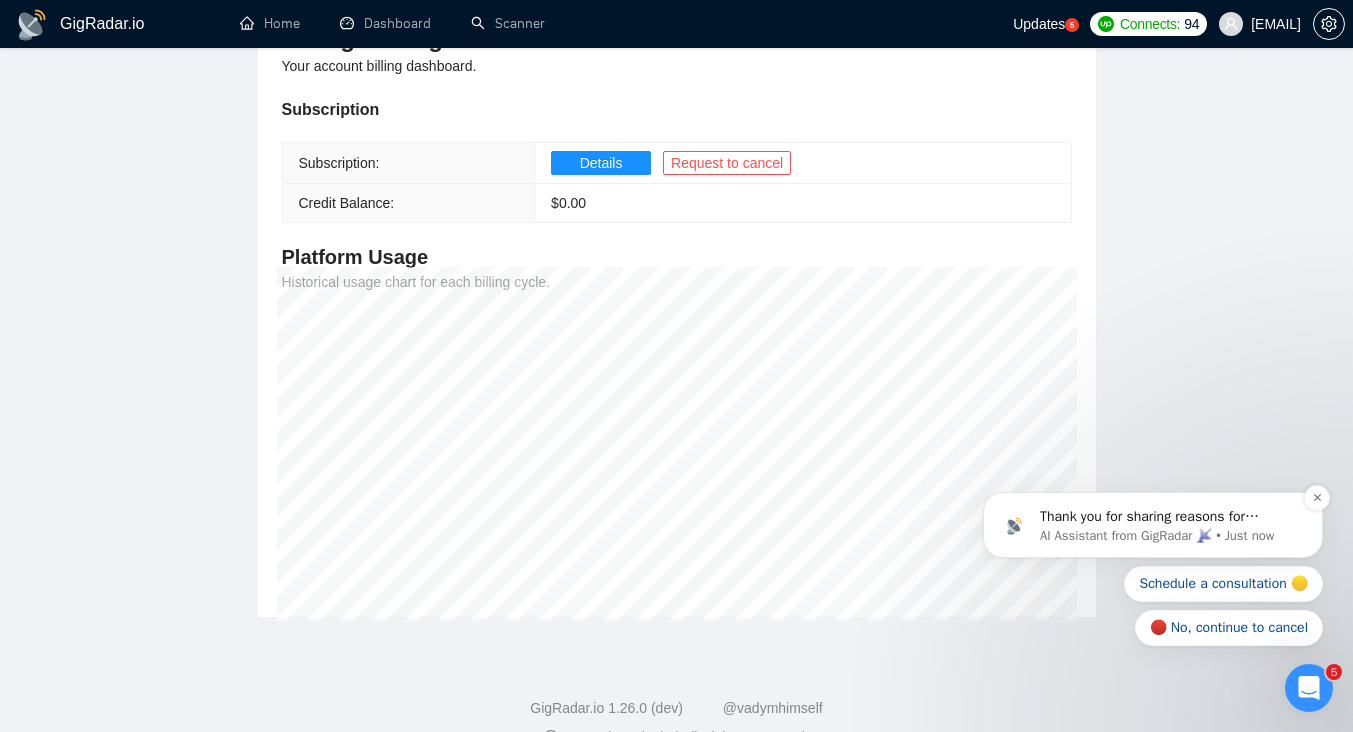 click on "Thank you for sharing reasons for canceling your subscription. 🙌🏻 ​ We think we can fix any problem together. 🙌  That’s why we offer a personalized consultation - to analyze your case and give you clear, actionable steps to improve it. 👣  Just choose an option below to continue and pick a time that works best for you:" at bounding box center (1169, 517) 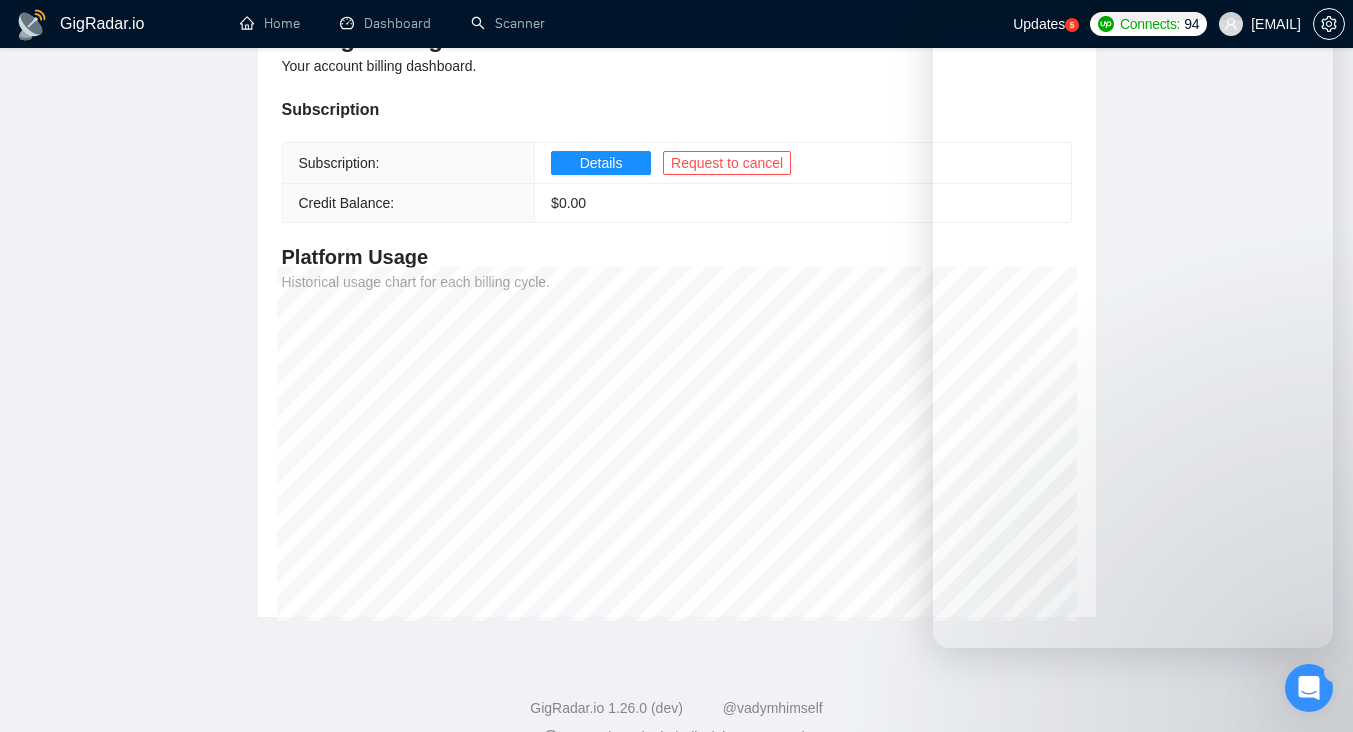 scroll, scrollTop: 0, scrollLeft: 0, axis: both 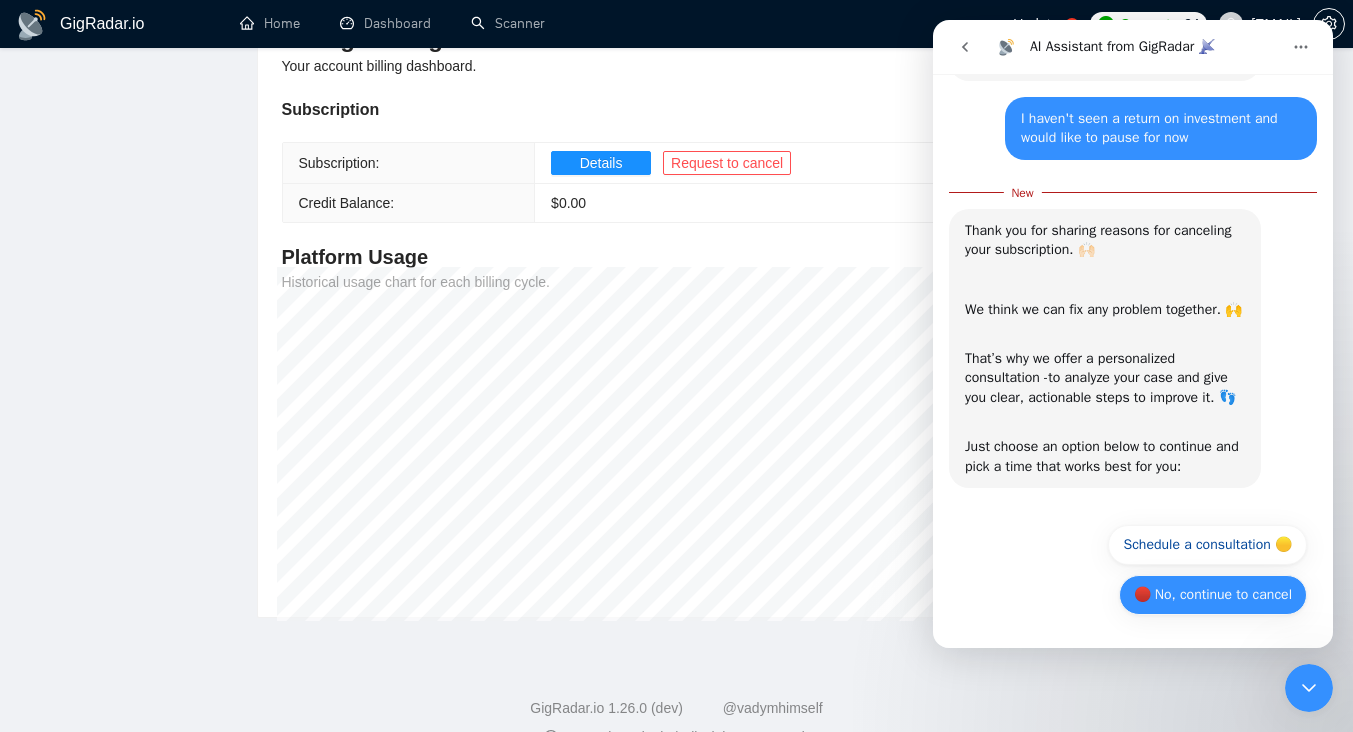 click on "🔴 No, continue to cancel" at bounding box center (1213, 595) 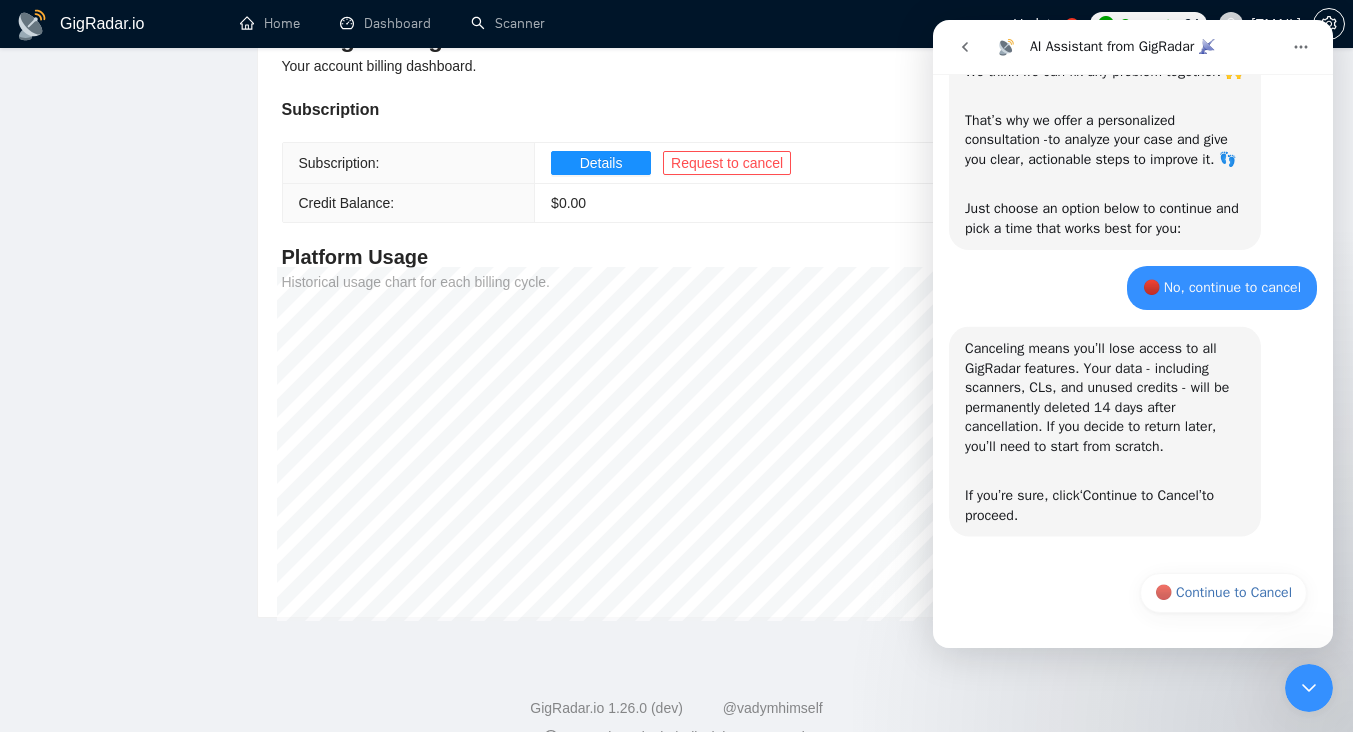 scroll, scrollTop: 754, scrollLeft: 0, axis: vertical 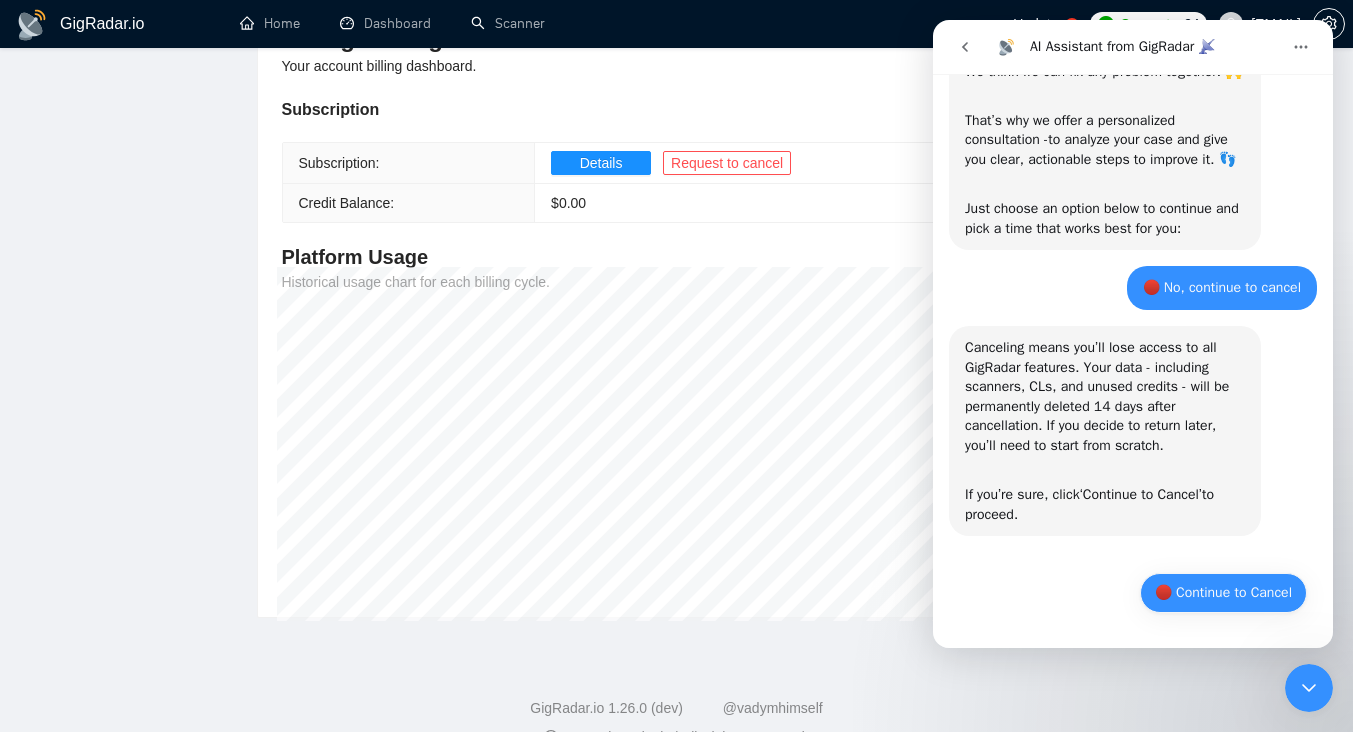 click on "🔴 Continue to Cancel" at bounding box center (1223, 593) 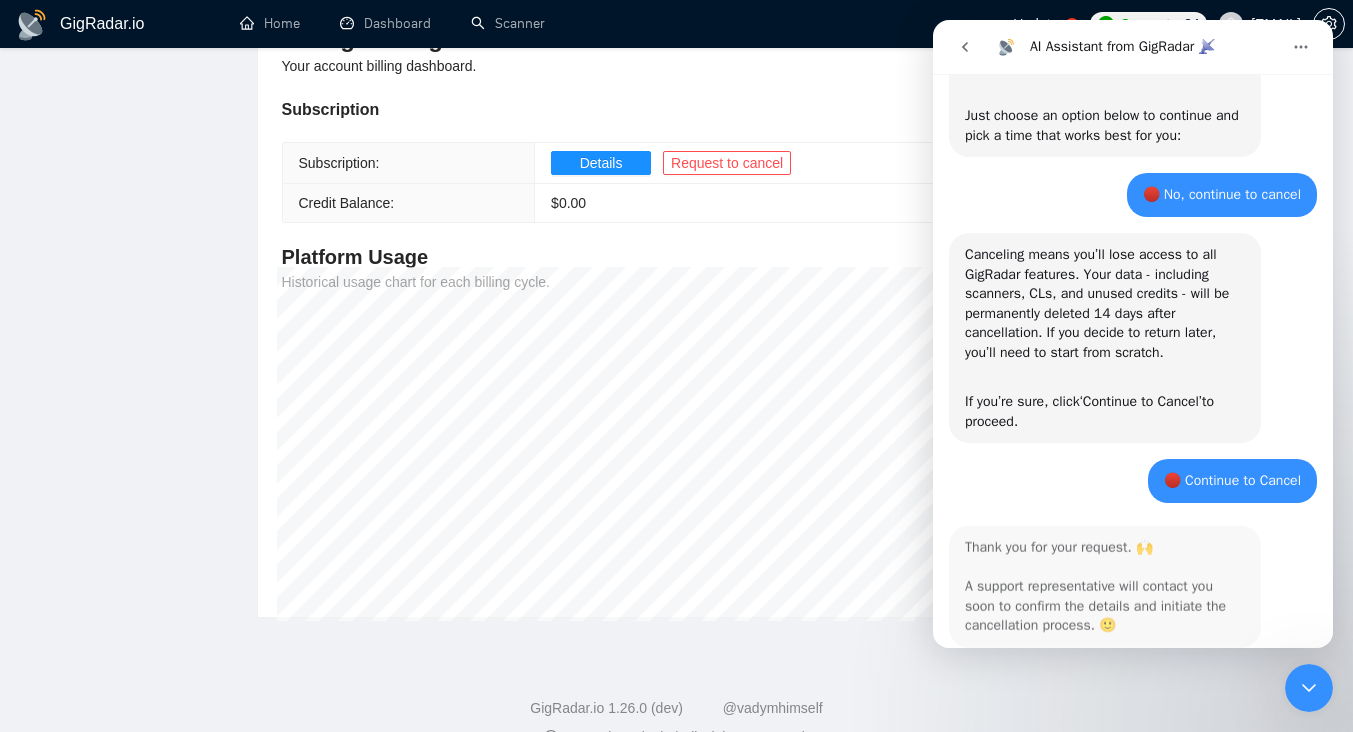 scroll, scrollTop: 901, scrollLeft: 0, axis: vertical 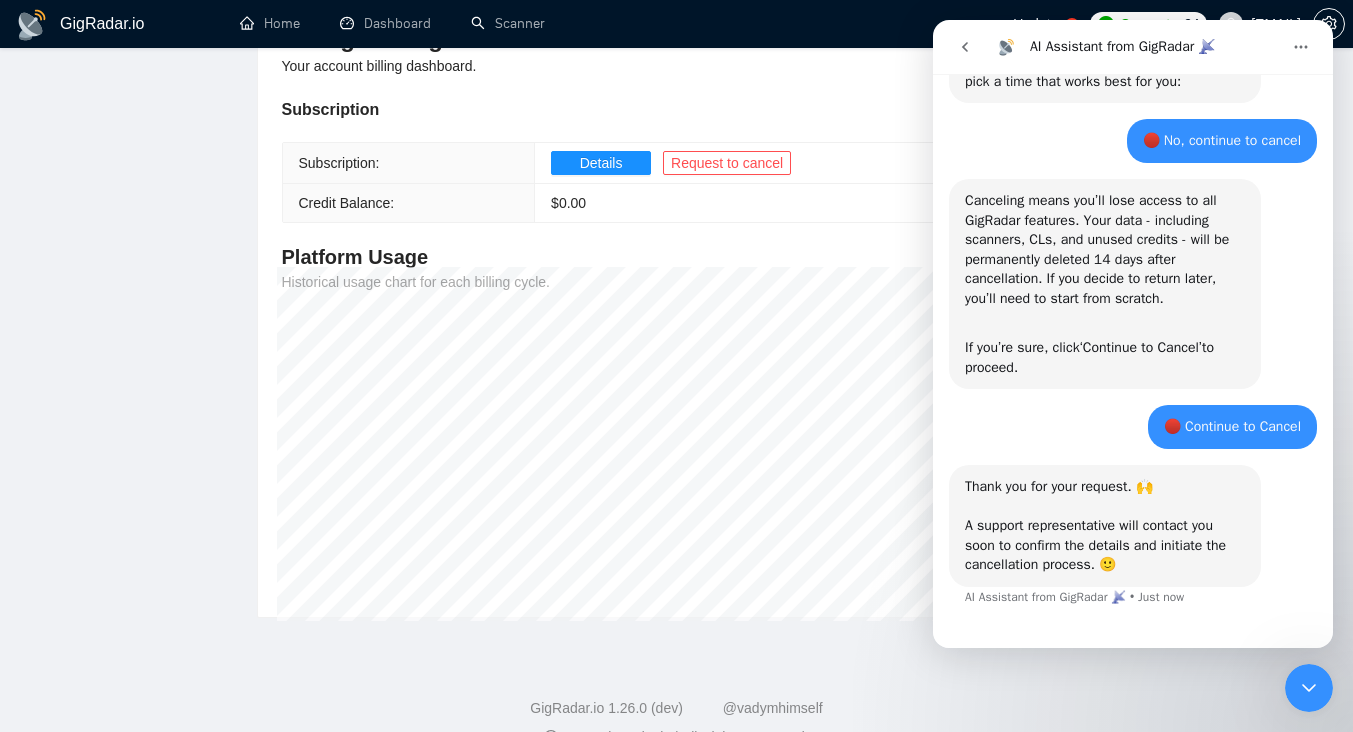 click 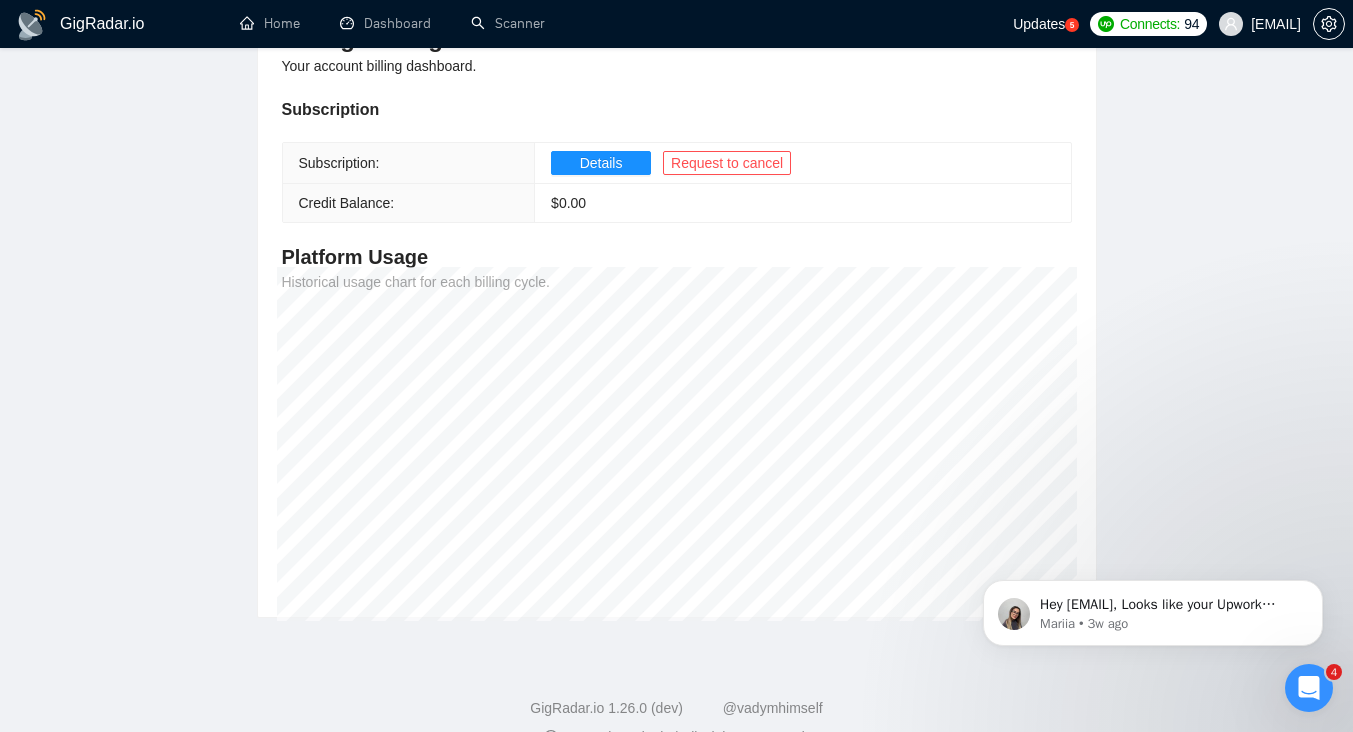 scroll, scrollTop: 0, scrollLeft: 0, axis: both 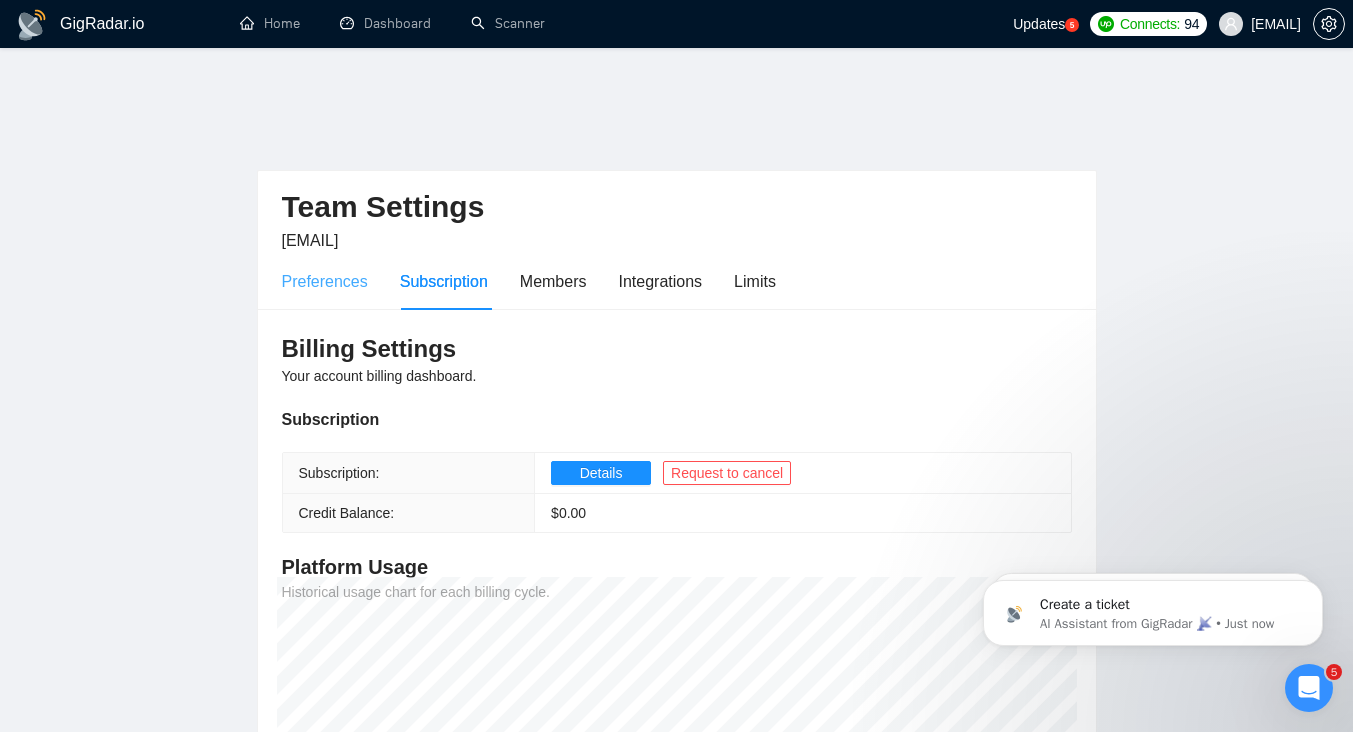 click on "Preferences" at bounding box center [325, 281] 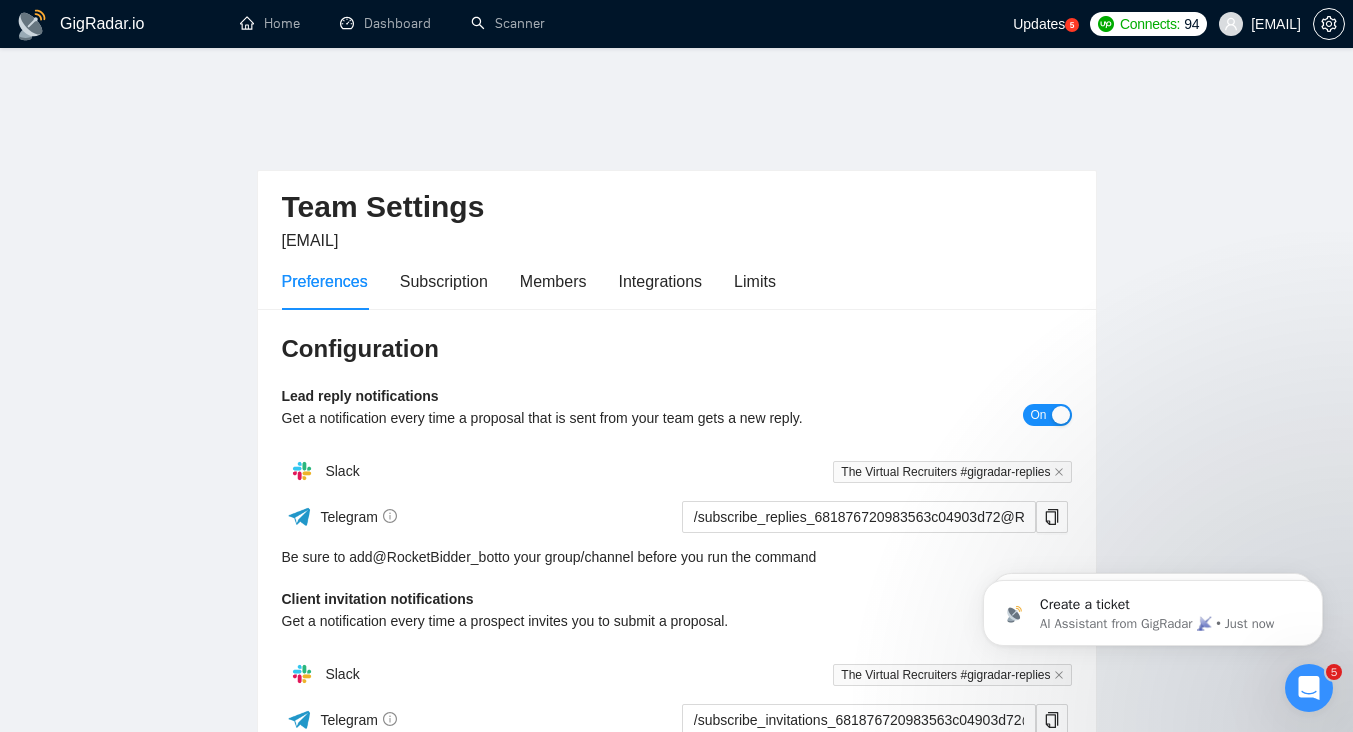 scroll, scrollTop: 1131, scrollLeft: 0, axis: vertical 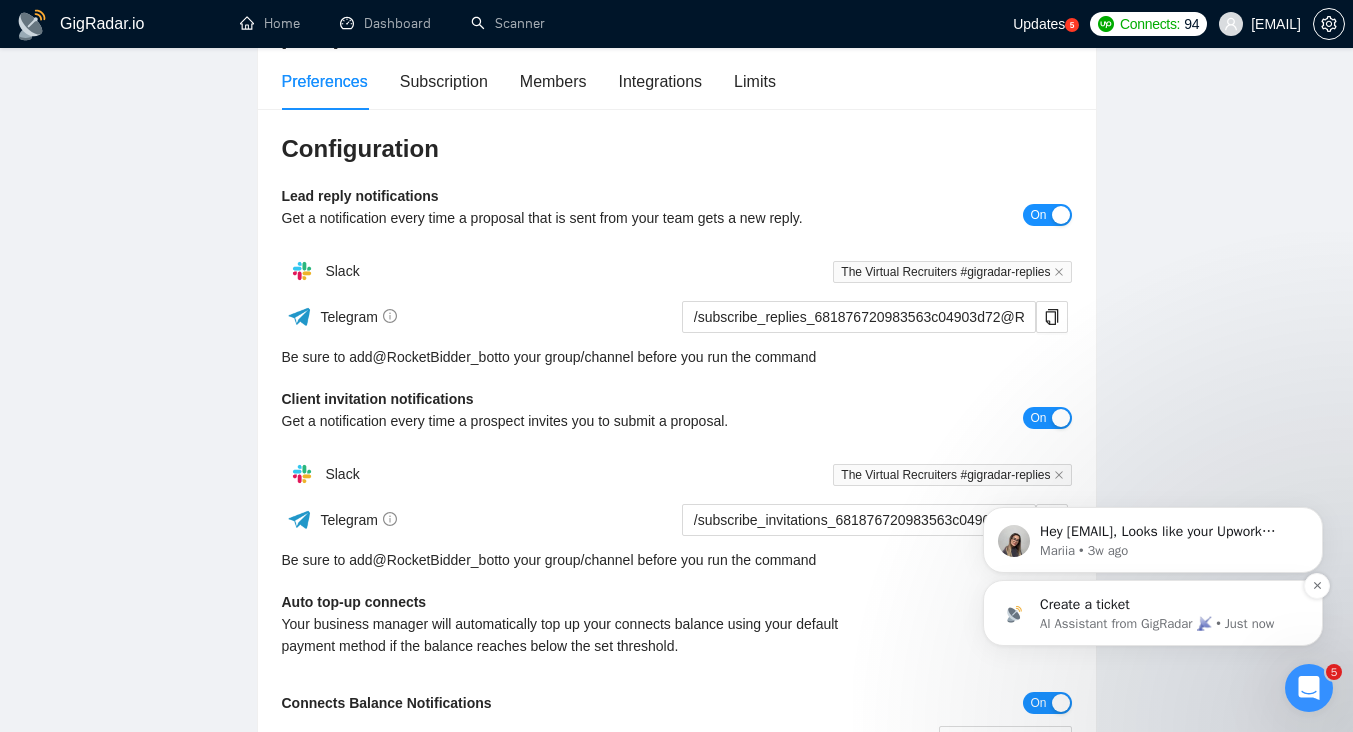 click on "Create a ticket" at bounding box center (1169, 605) 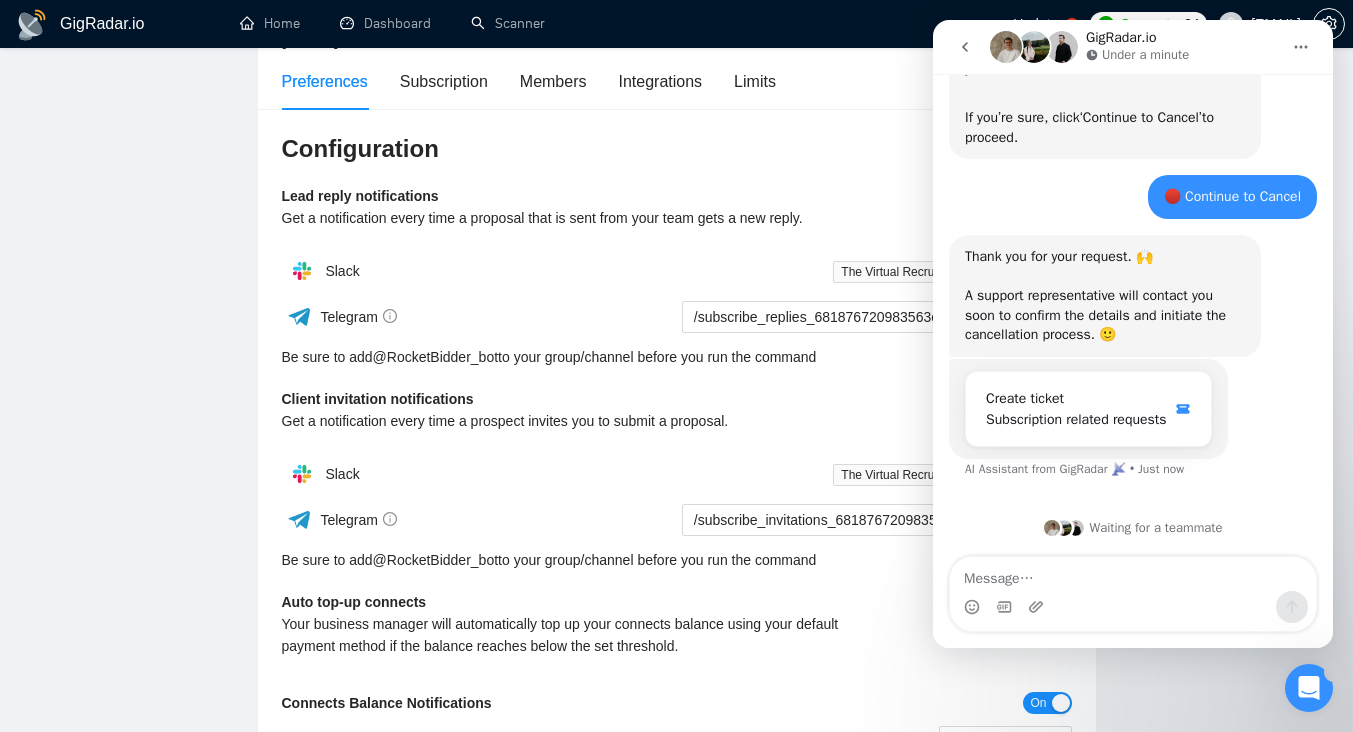 scroll, scrollTop: 0, scrollLeft: 0, axis: both 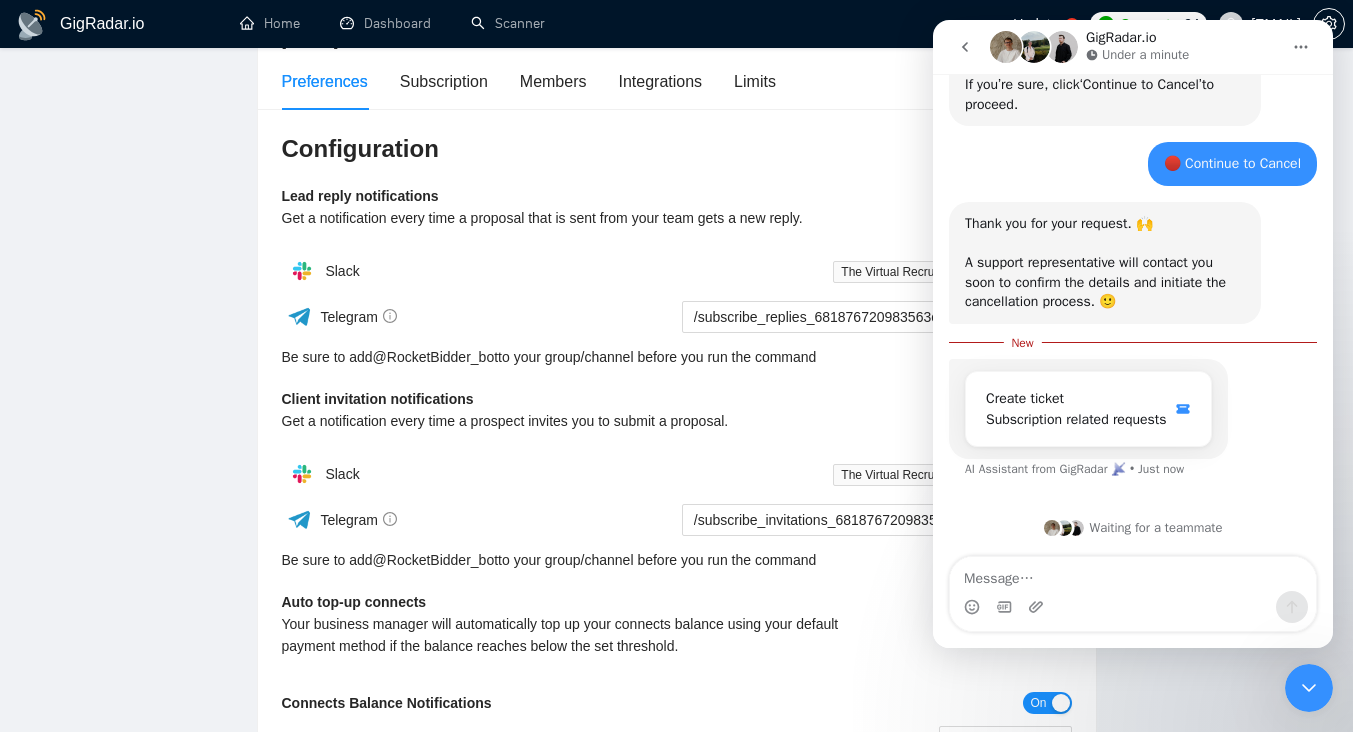 click 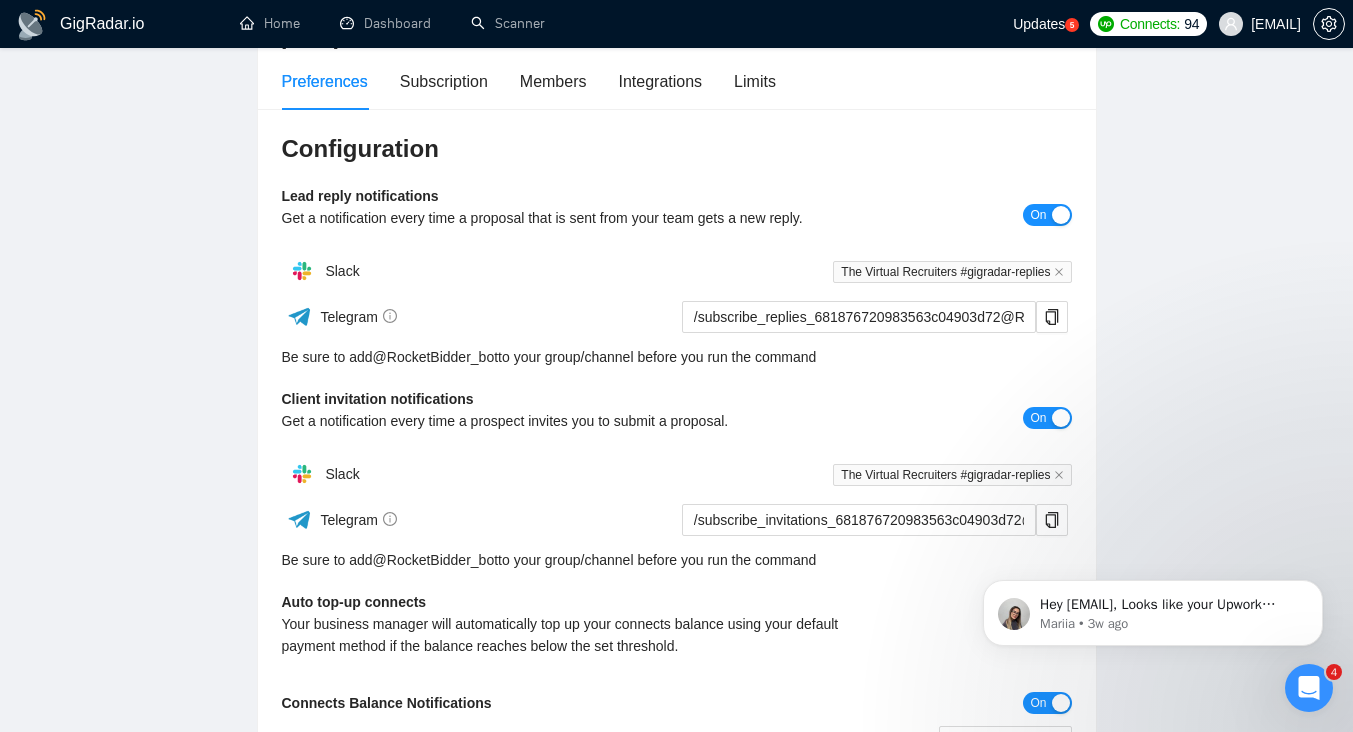scroll, scrollTop: 0, scrollLeft: 0, axis: both 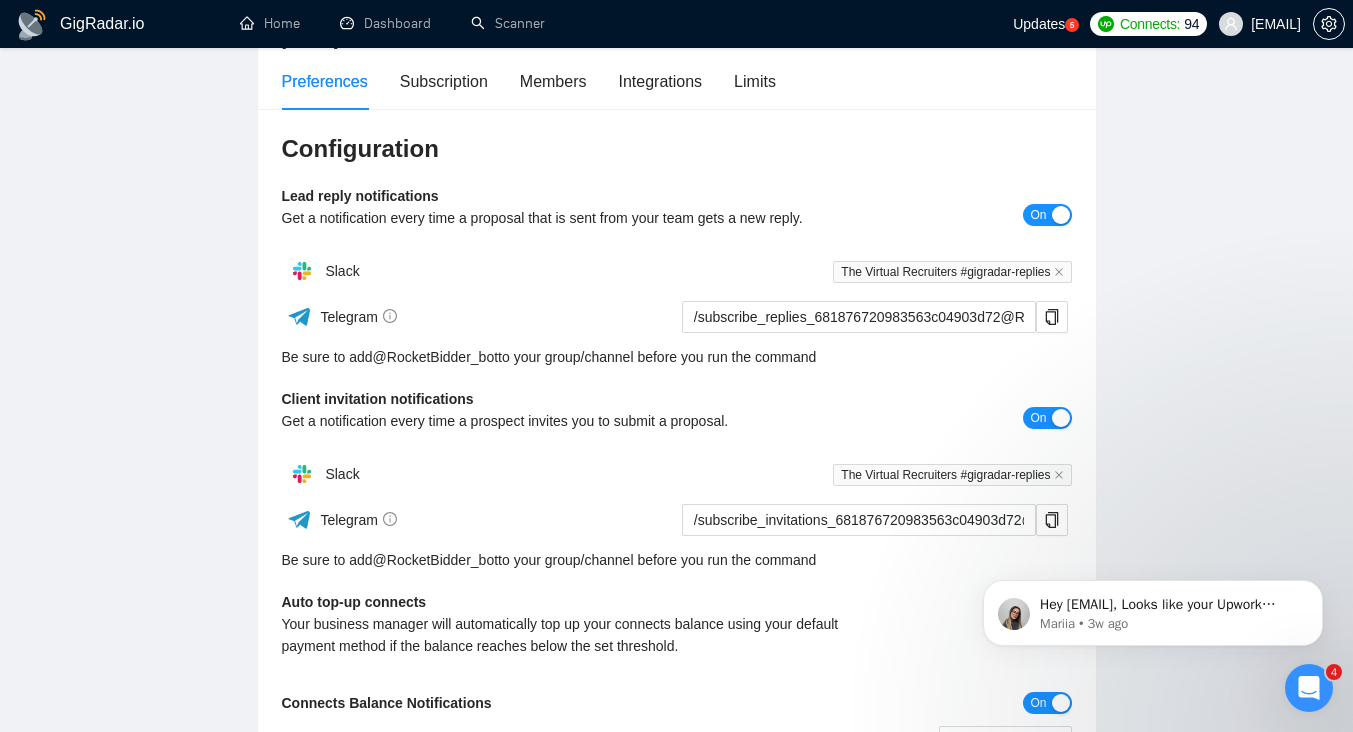 click on "Hey charlotte@the-virtual-recruiter.com, Looks like your Upwork agency The Virtual Recruiter Hub ran out of connects. We recently tried to send a proposal for a job found by AI Talent Partner - Recruiting general - Global, but we could not because the number of connects was insufficient. If you don't top up your connects soon, all your Auto Bidders will be disabled, and you will have to reactivate it again. Please consider enabling the Auto Top-Up Feature to avoid this happening in the future. Mariia • 3w ago" at bounding box center (1153, 521) 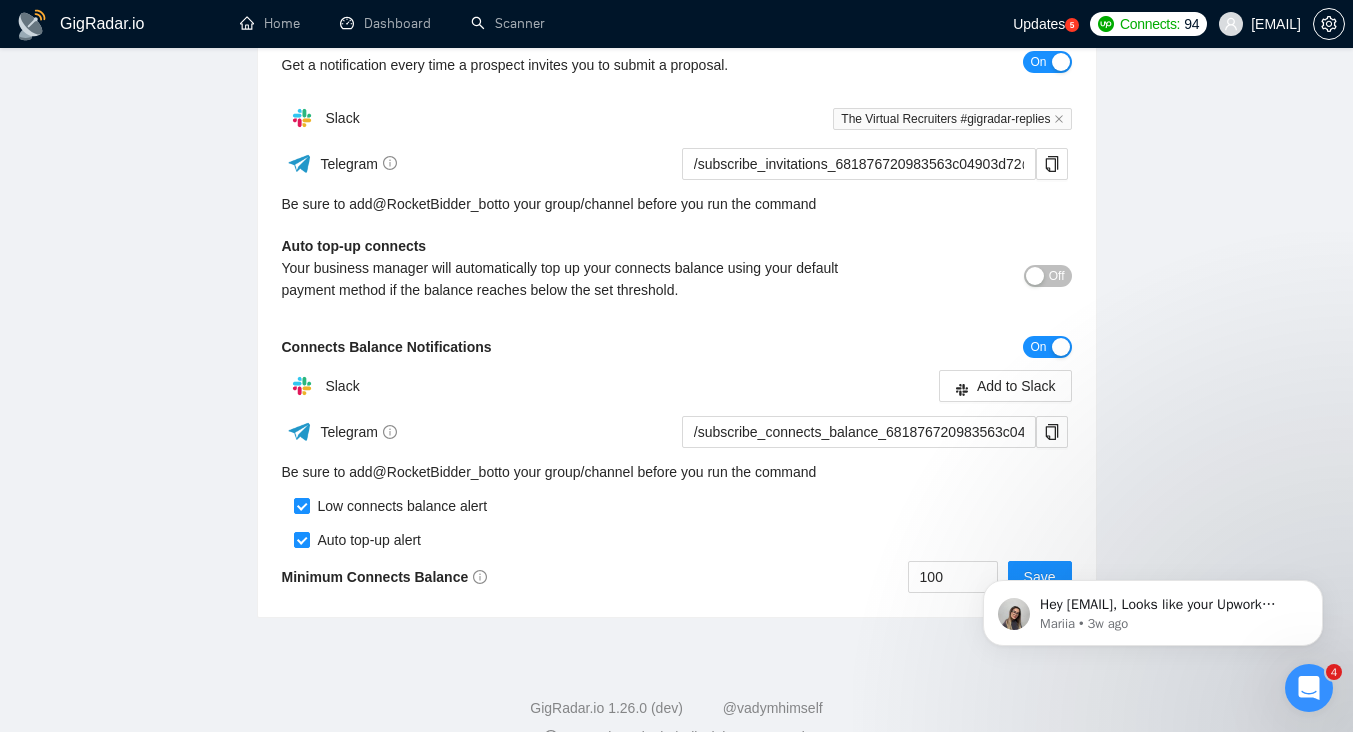 scroll, scrollTop: 0, scrollLeft: 0, axis: both 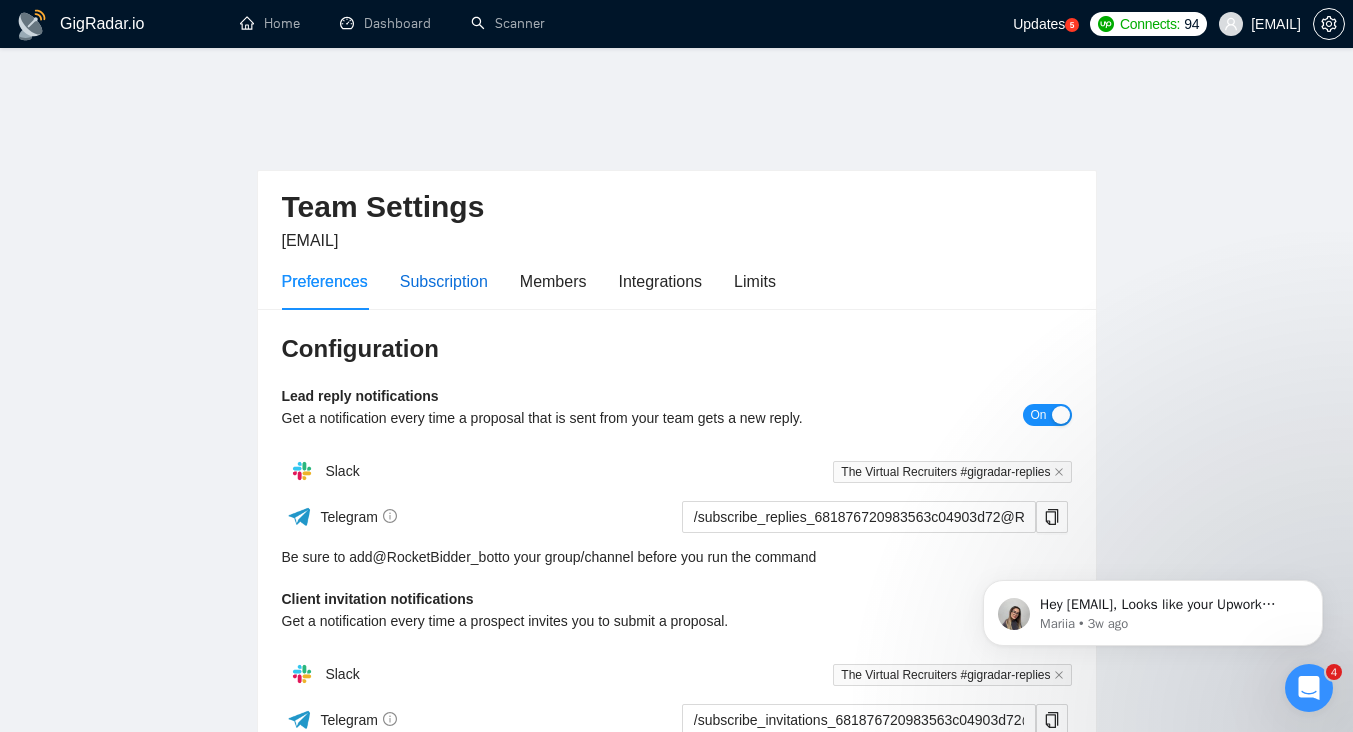 click on "Subscription" at bounding box center [444, 281] 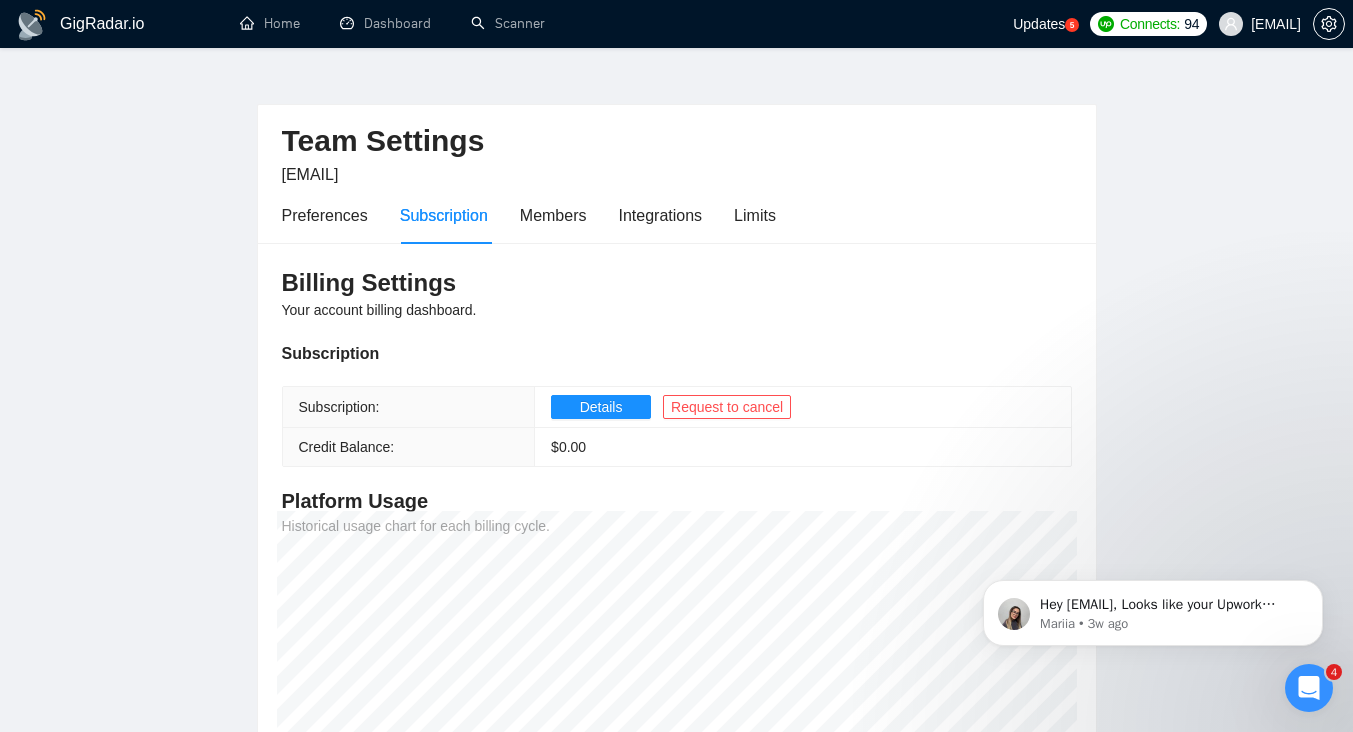 scroll, scrollTop: 95, scrollLeft: 0, axis: vertical 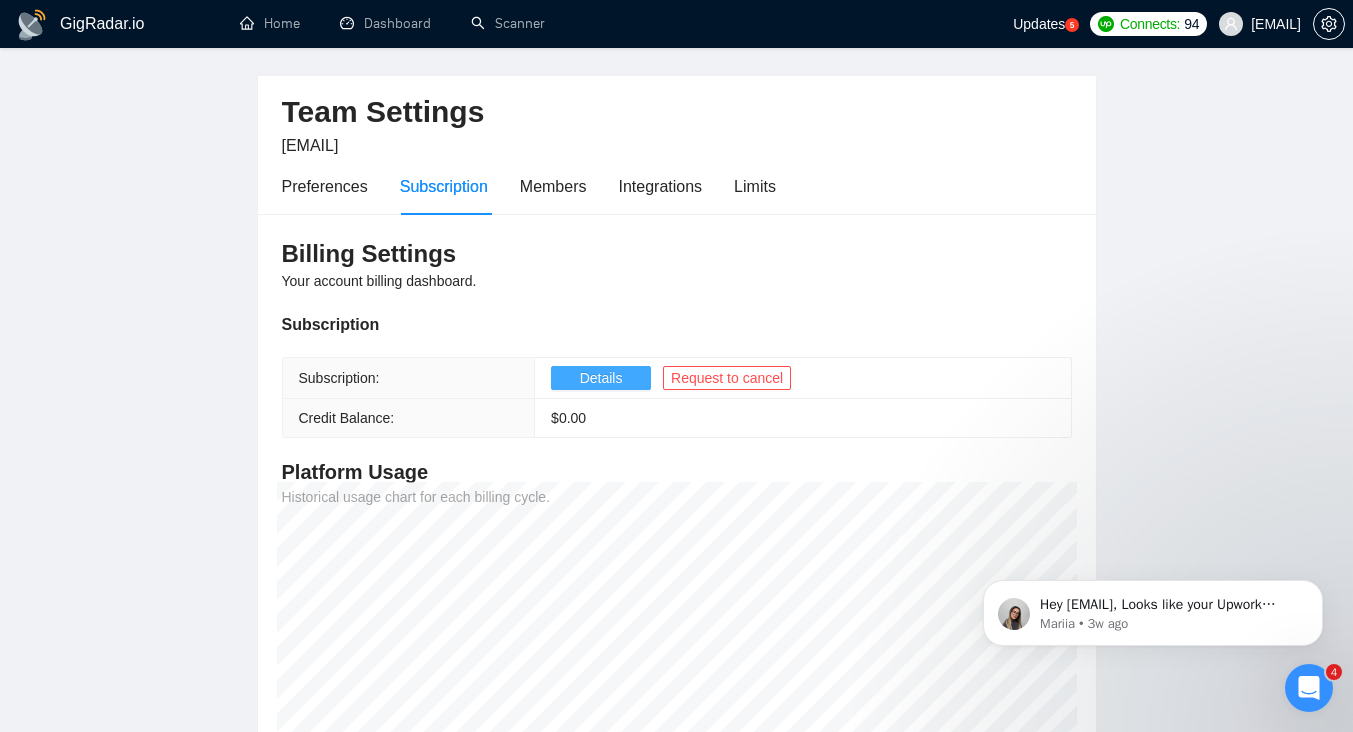 click on "Details" at bounding box center [601, 378] 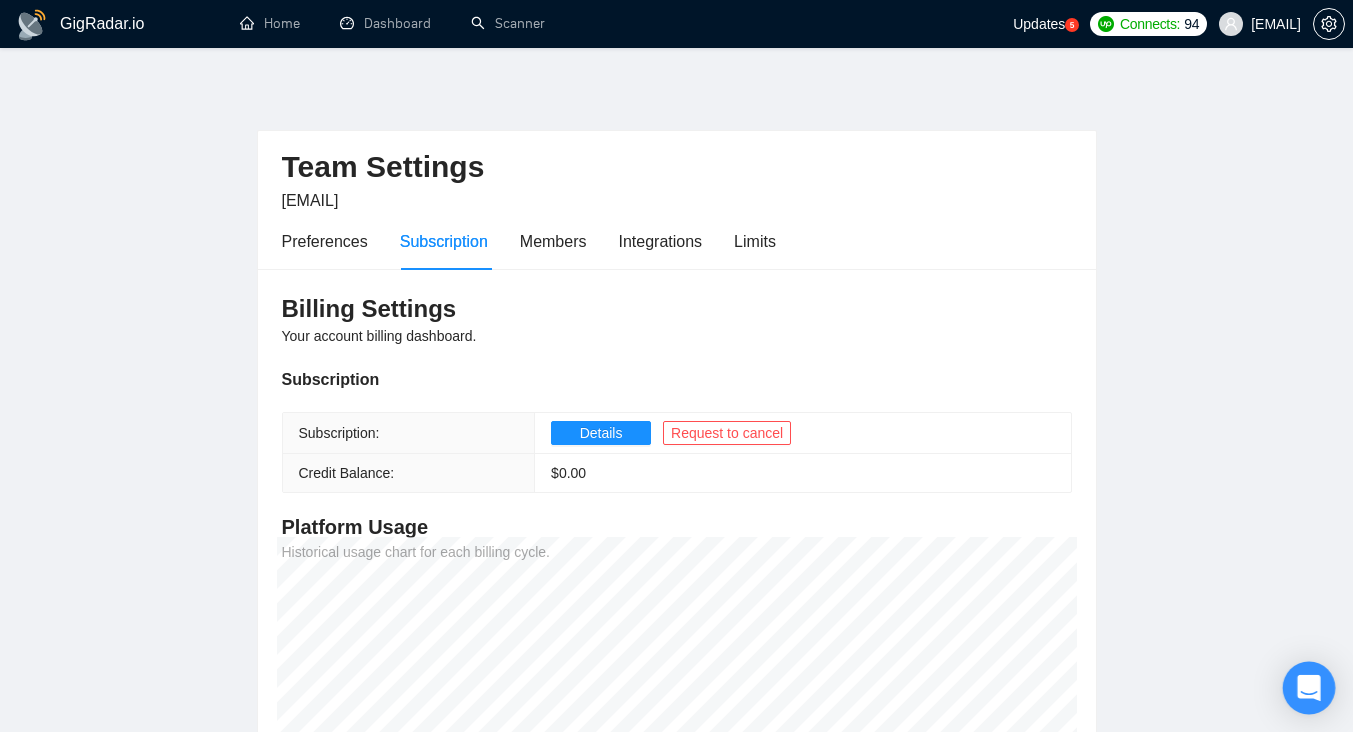 scroll, scrollTop: 0, scrollLeft: 0, axis: both 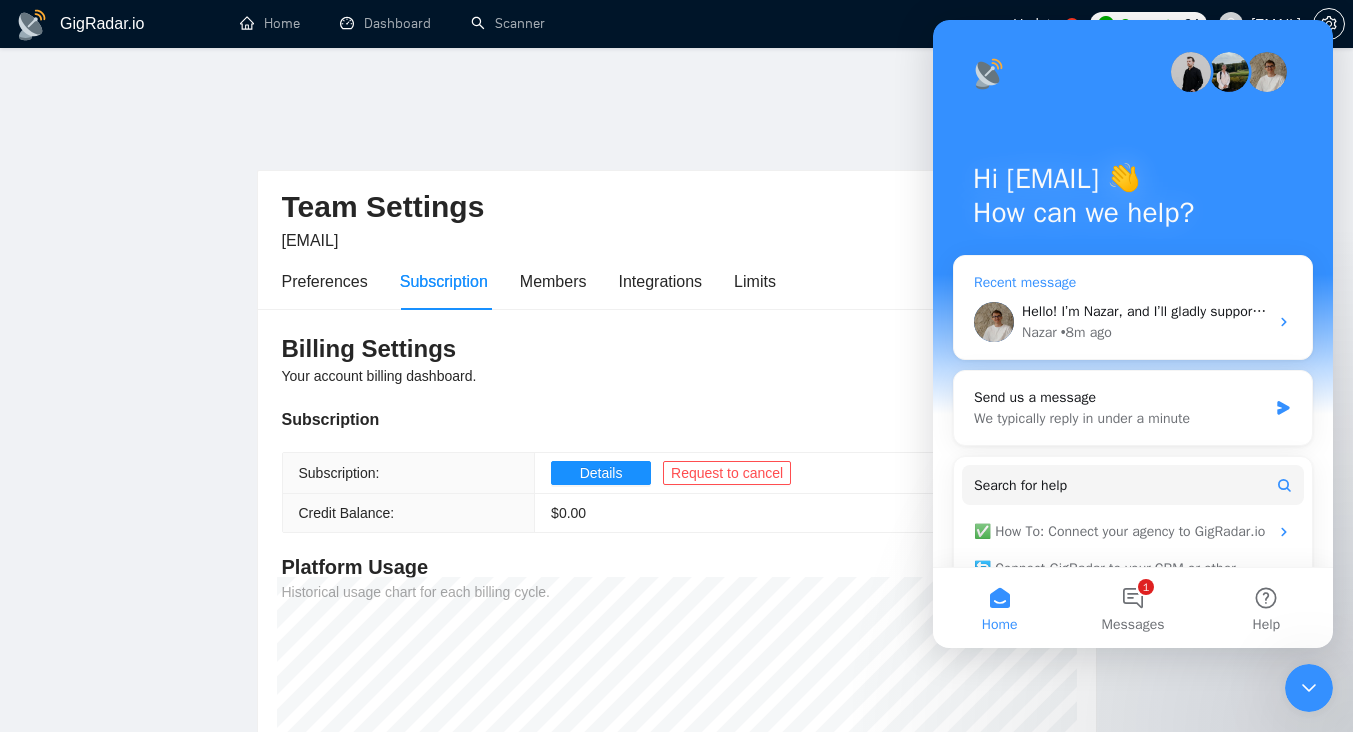 click on "Hello! I’m Nazar, and I’ll gladly support you with your request 😊 Please allow me a couple of minutes to check everything in detail 🖥️🔍" at bounding box center (1438, 311) 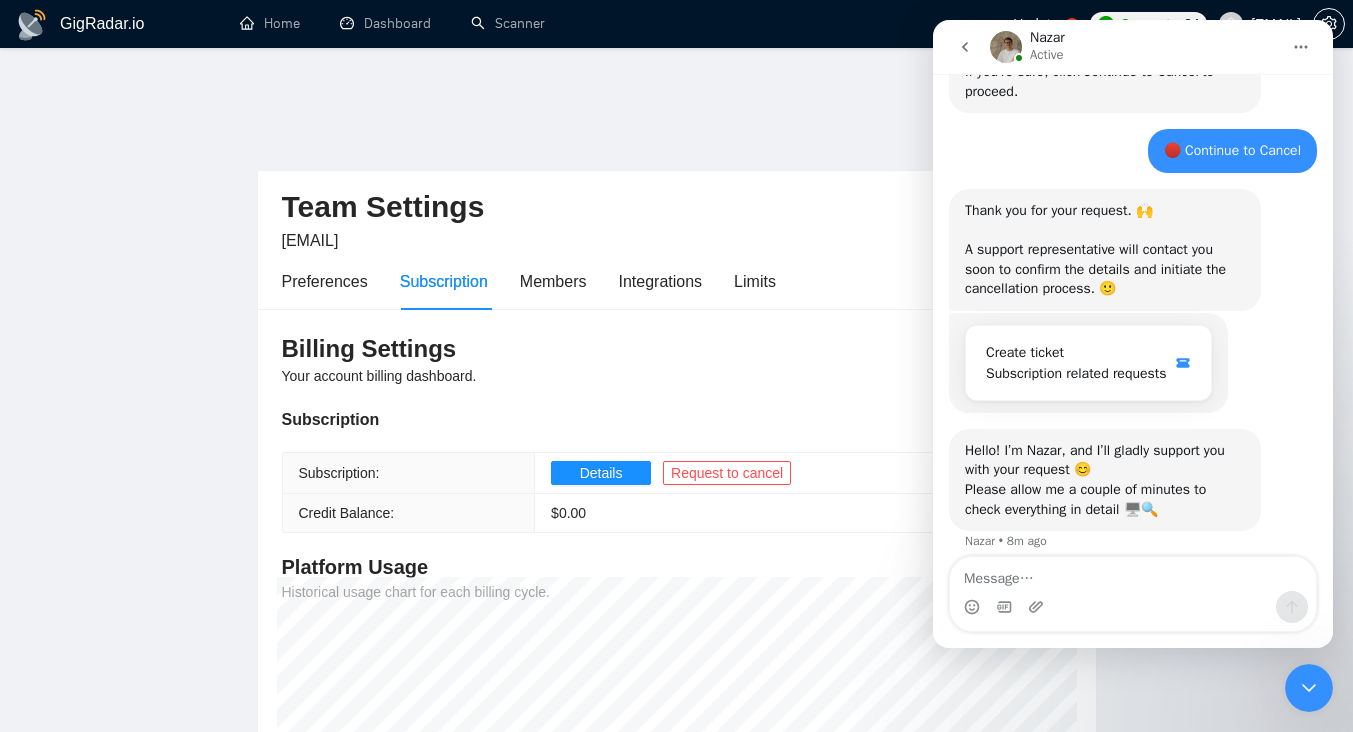 scroll, scrollTop: 1193, scrollLeft: 0, axis: vertical 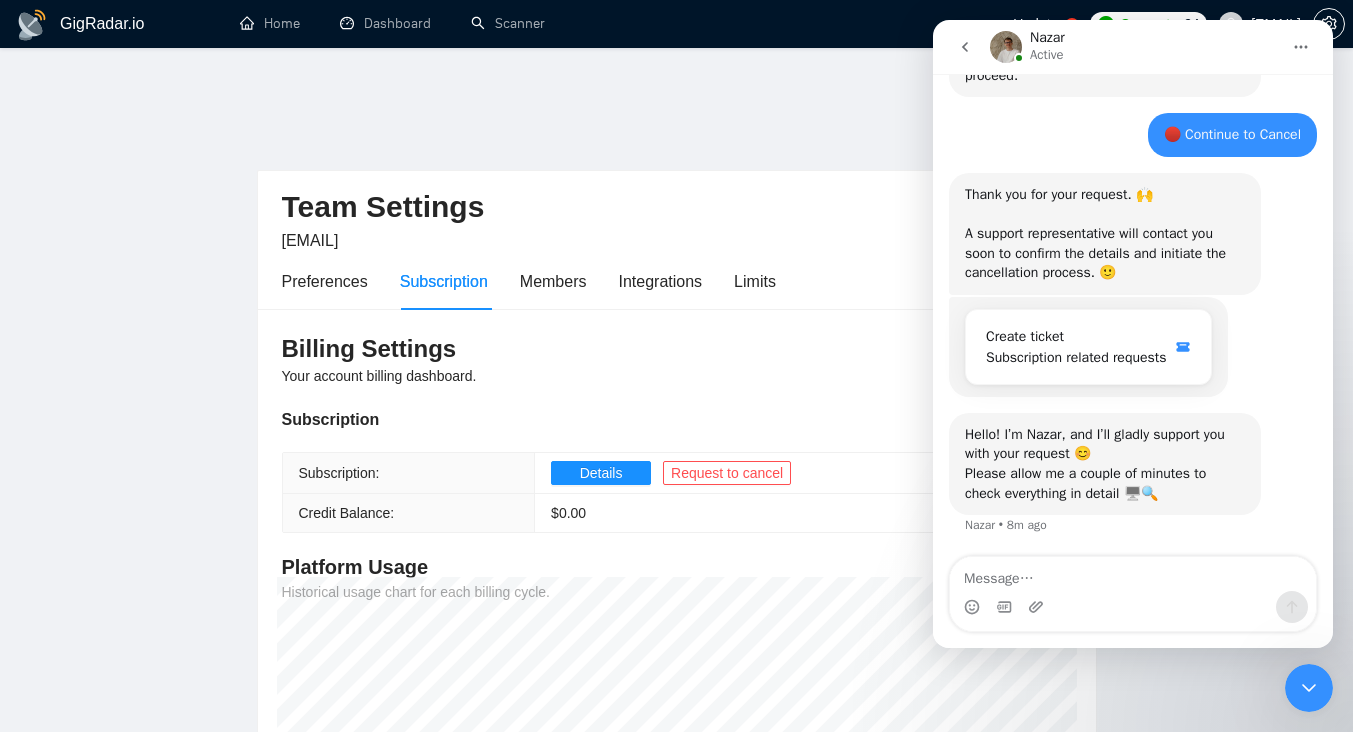 click at bounding box center [965, 47] 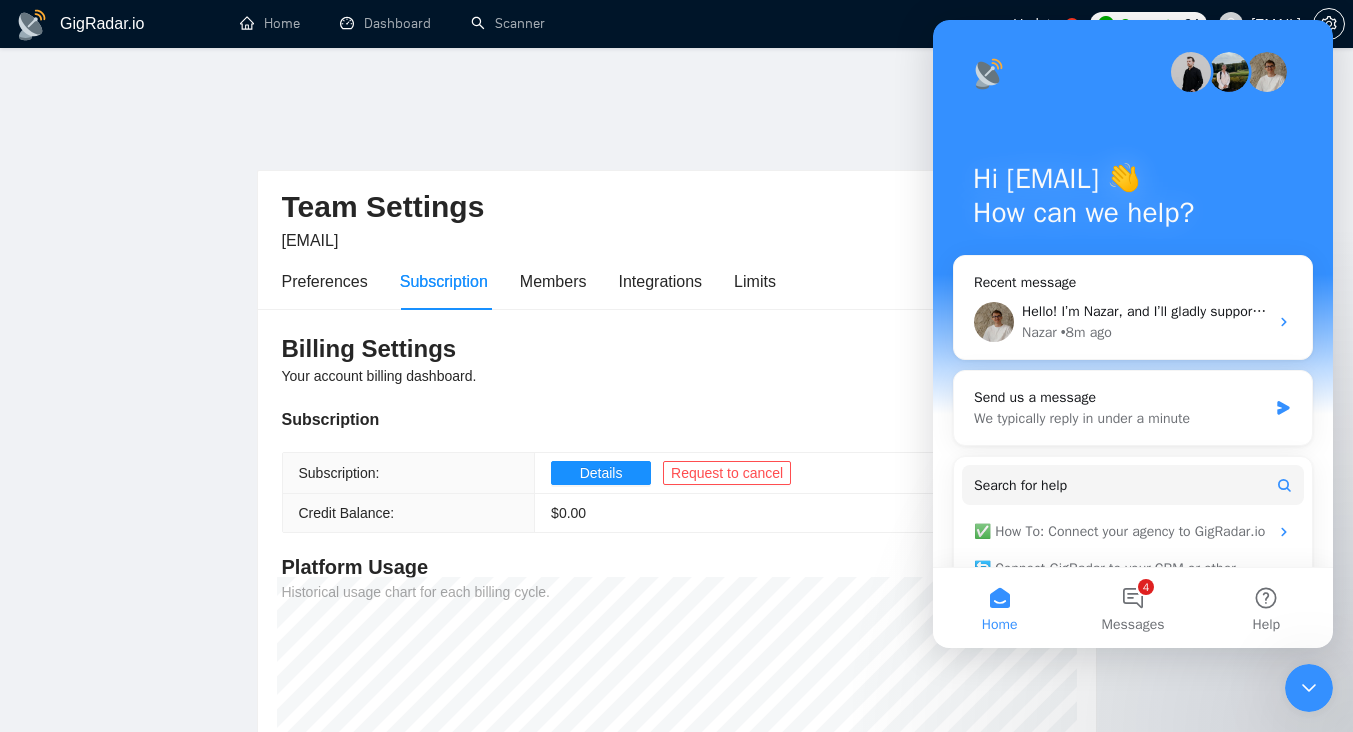 click 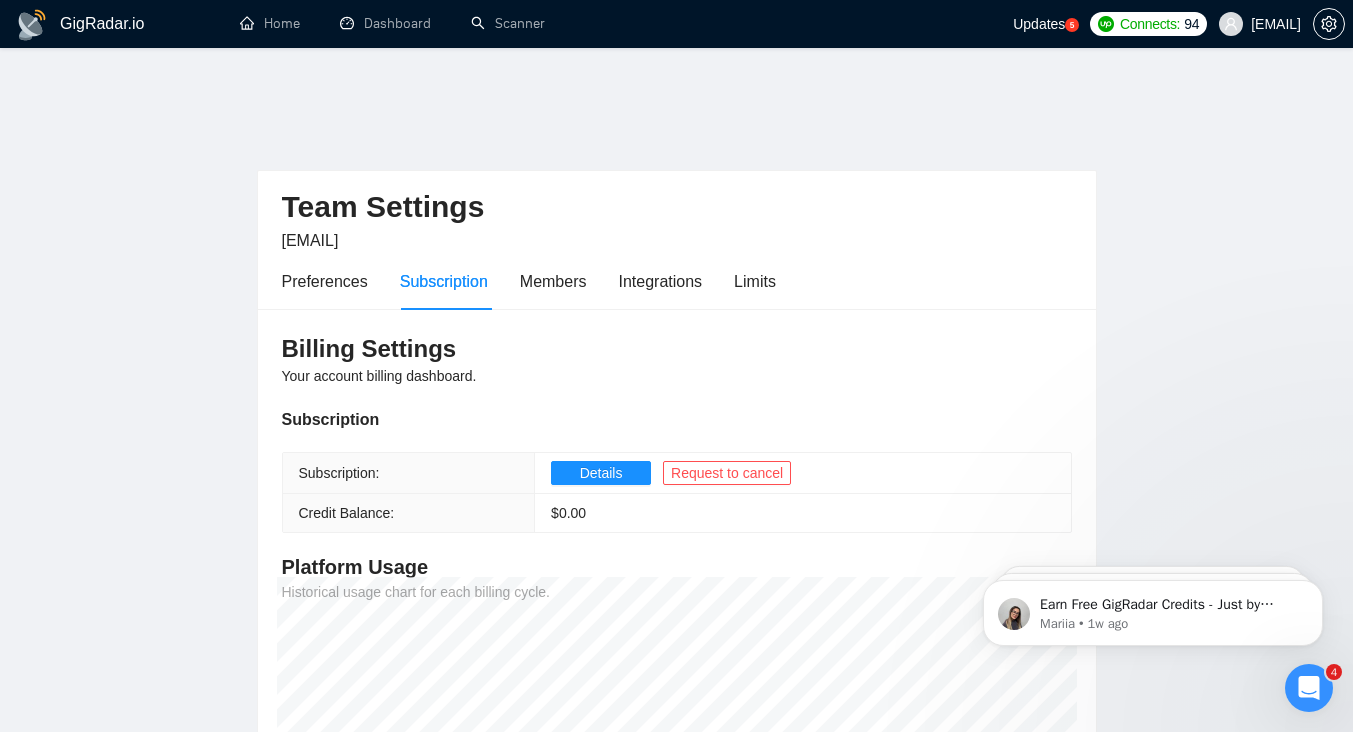 scroll, scrollTop: 0, scrollLeft: 0, axis: both 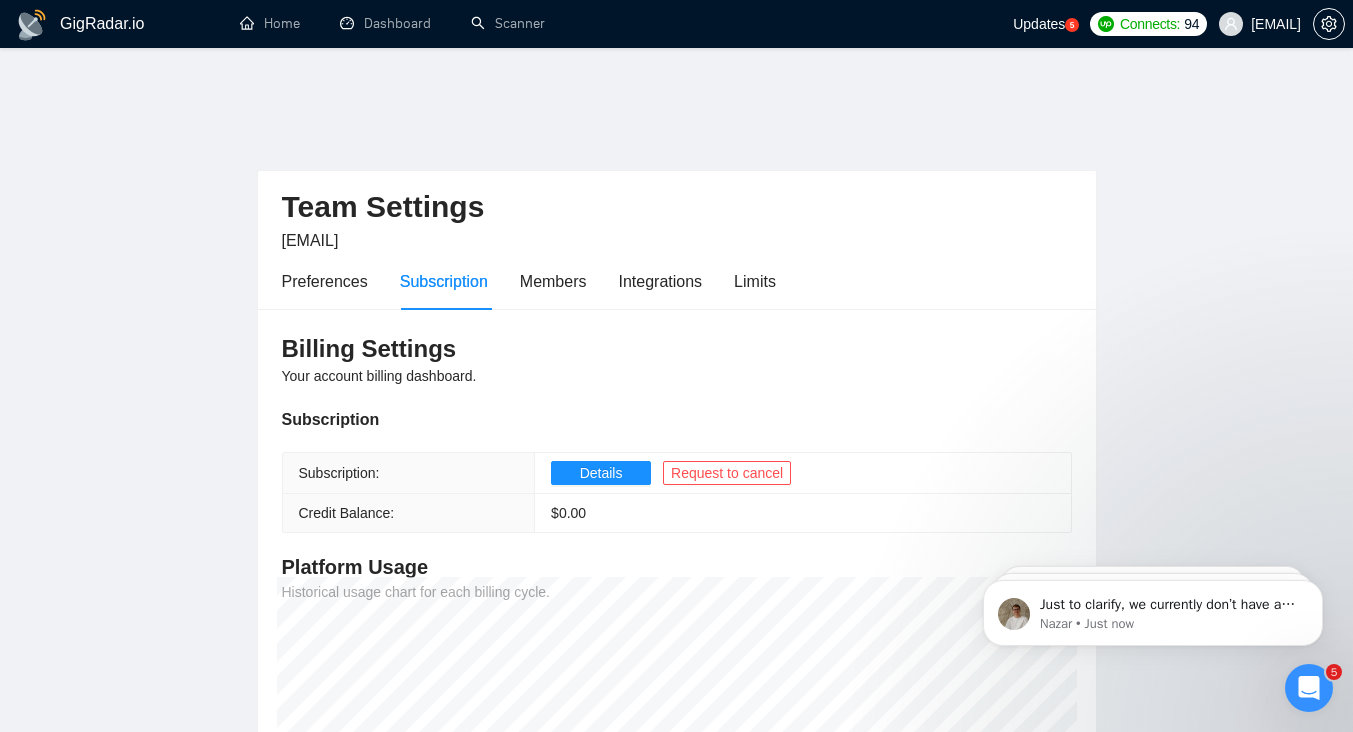click 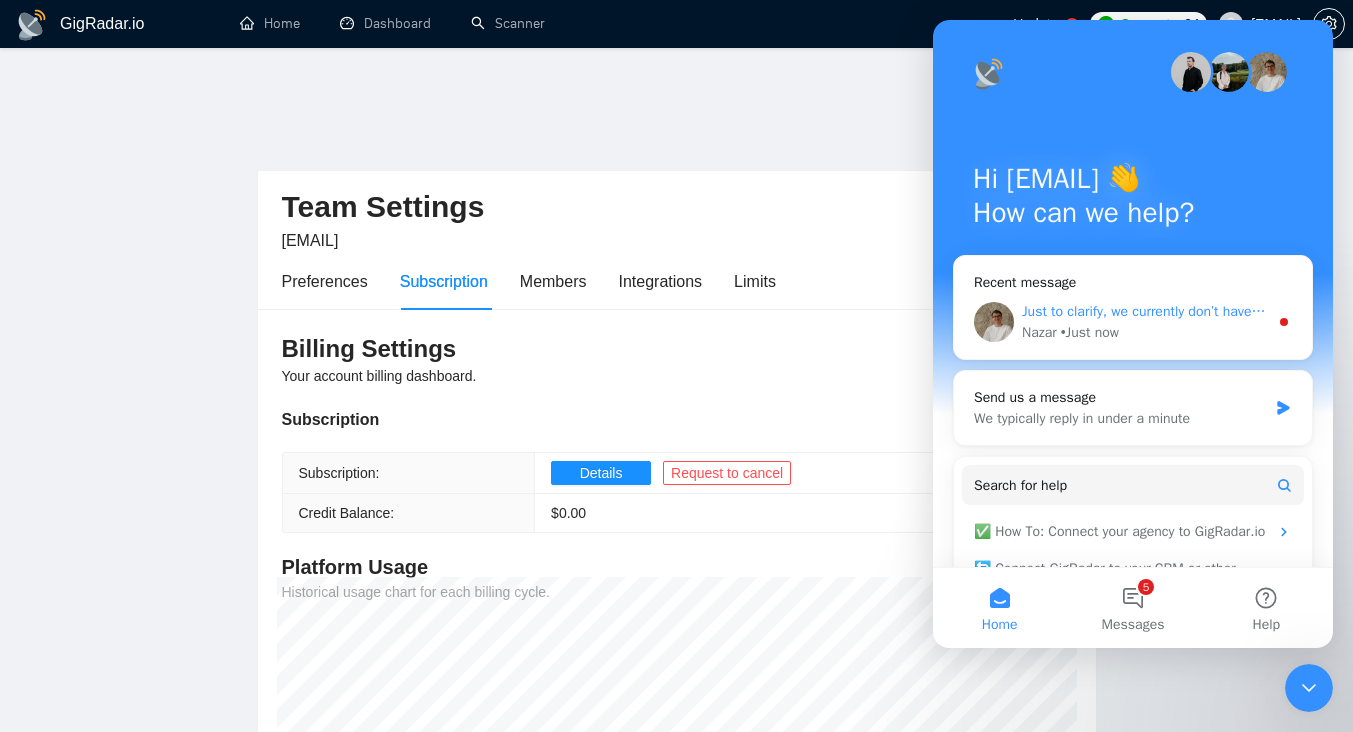 click on "Just to clarify, we currently don’t have a built-in “pause” option. However, before fully cancelling, we’d love to offer you a free 1:1 call where we can review your setup together and suggest specific ways to improve results.   We’ll also give you 2 weeks of free access after the call - no payment needed - to test the changes and see if they make a real difference for you.   Let me know if you’d like to go ahead with that - we’d really love to help you turn things around 🙌" at bounding box center (1145, 311) 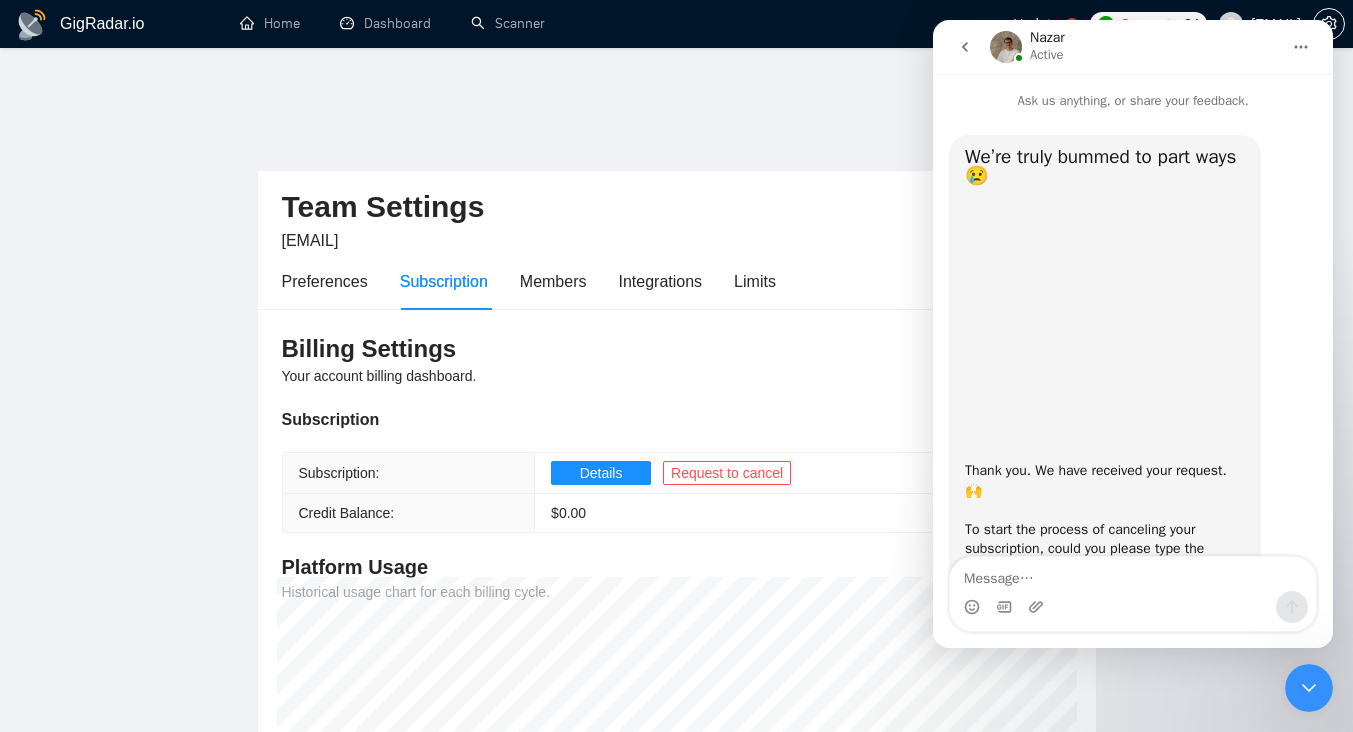 scroll, scrollTop: 3, scrollLeft: 0, axis: vertical 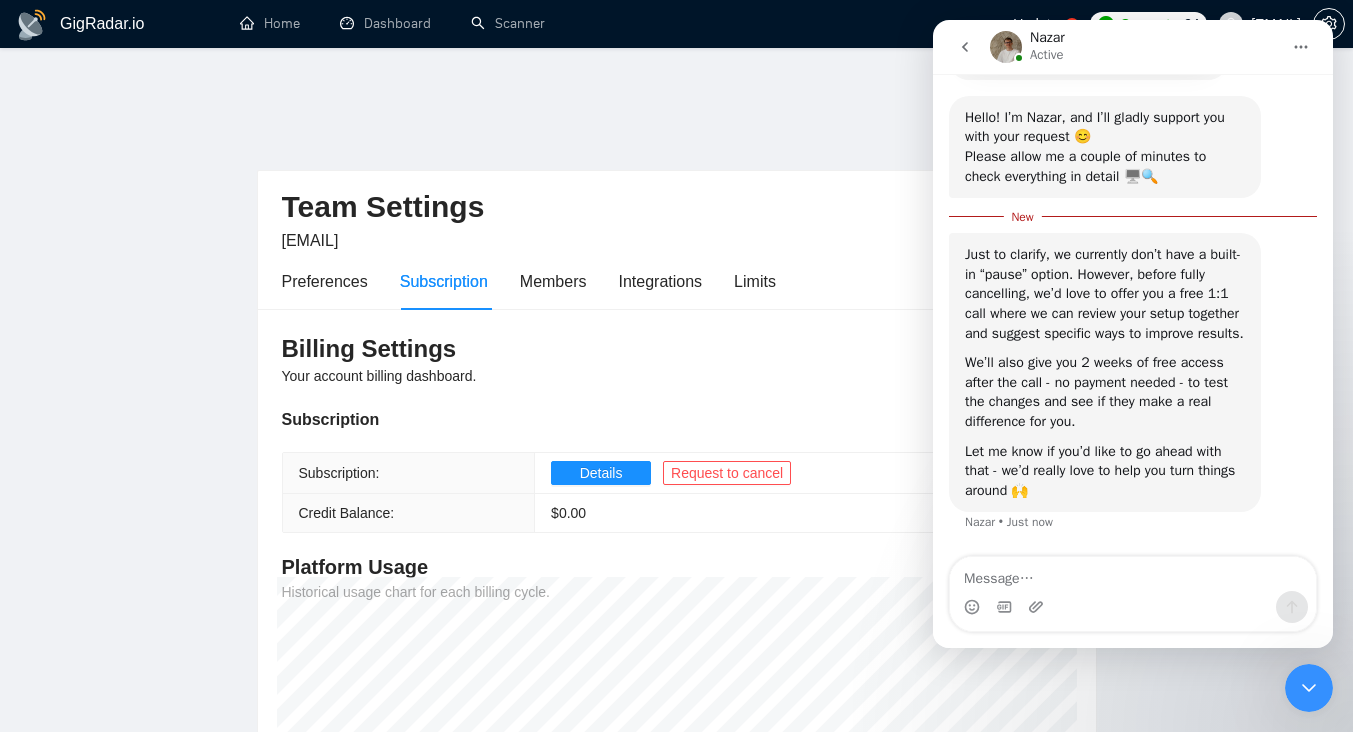 click at bounding box center (1133, 574) 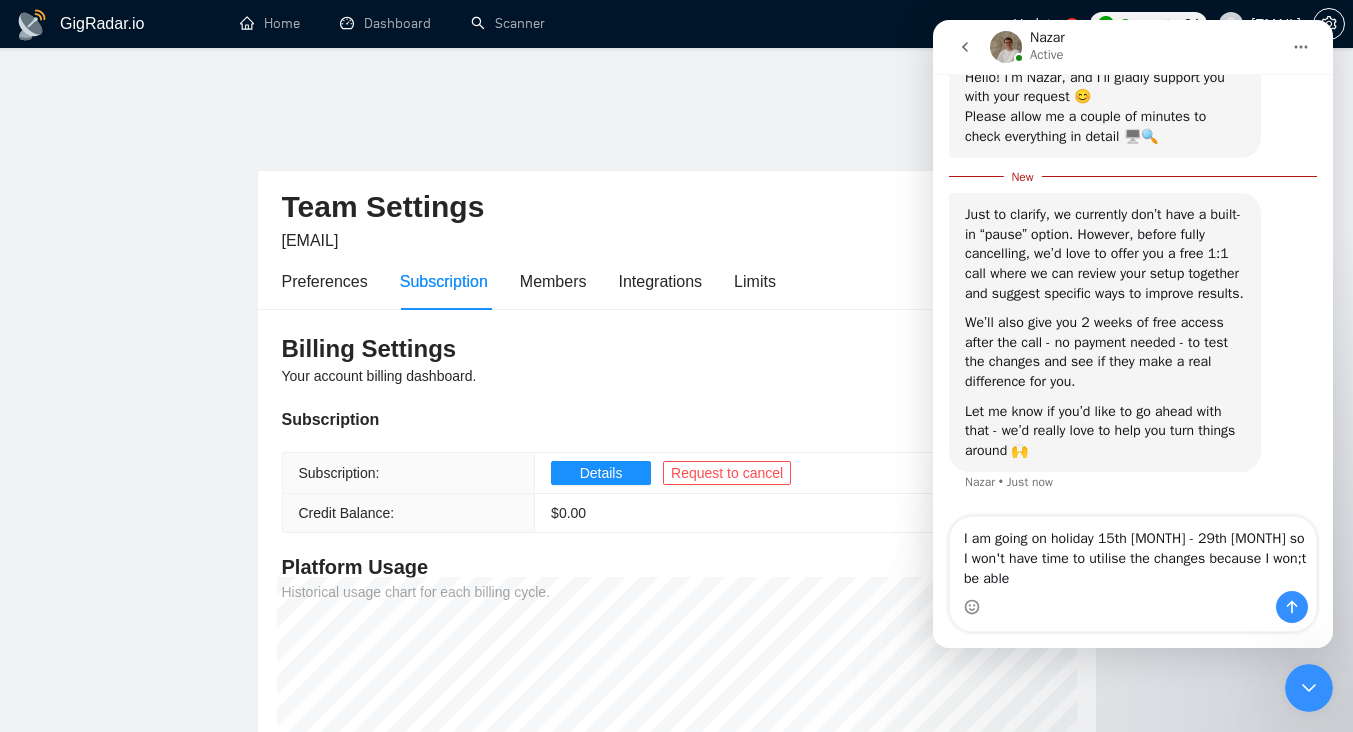 scroll, scrollTop: 1567, scrollLeft: 0, axis: vertical 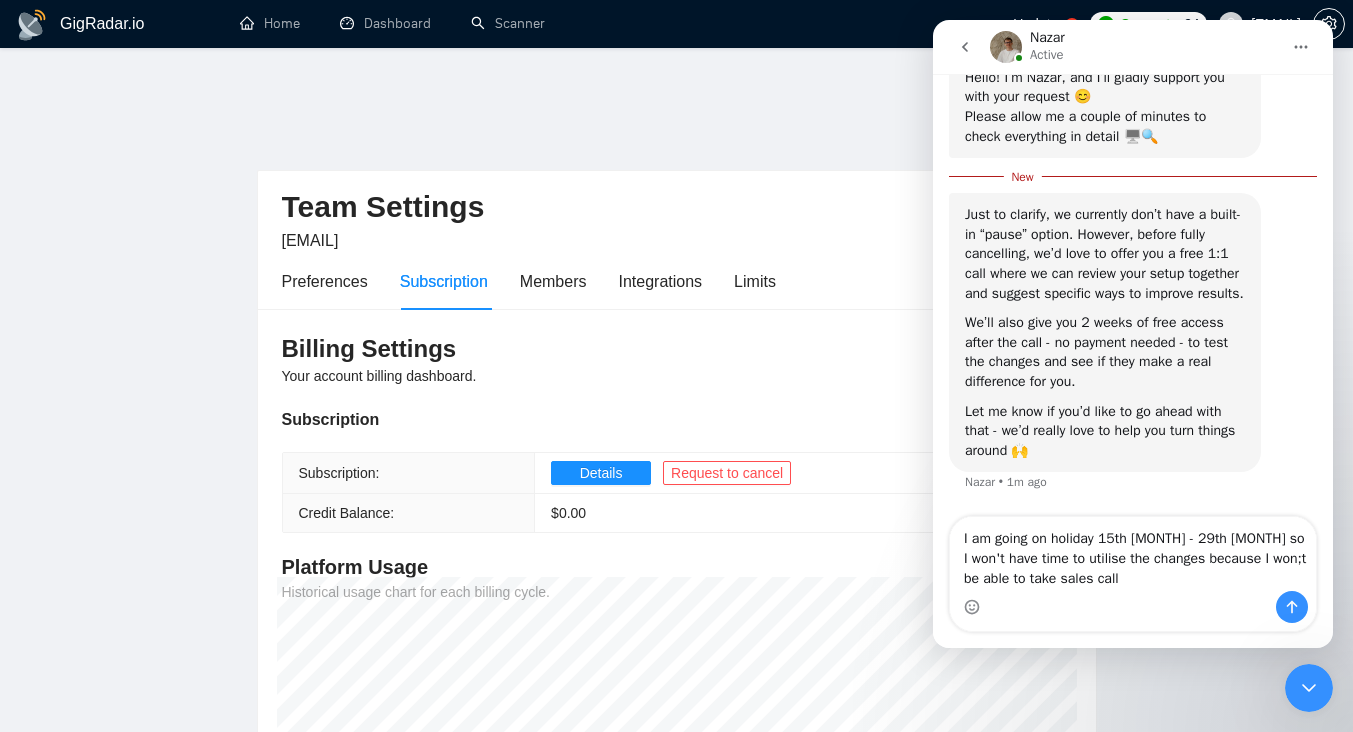 type on "I am going on holiday 15th [MONTH] - 29th [MONTH] so I won't have time to utilise the changes because I won;t be able to take sales calls" 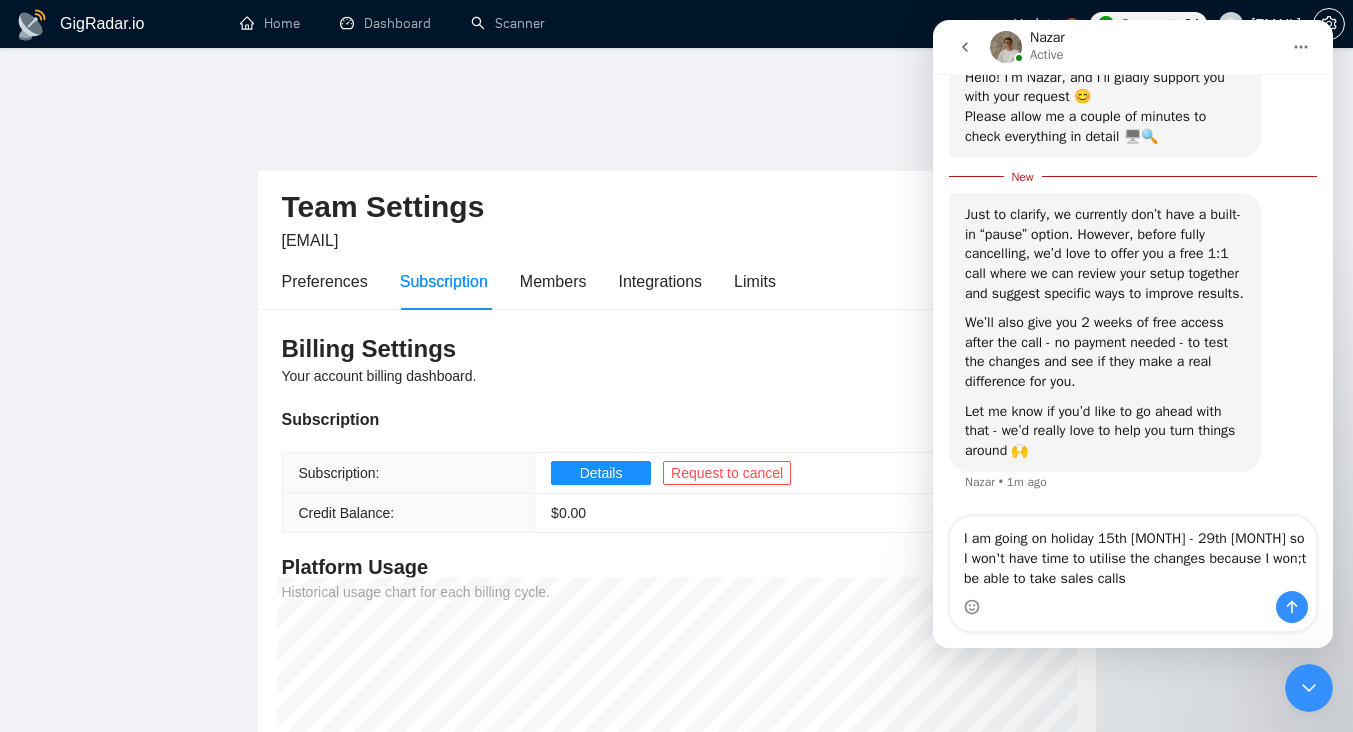 type 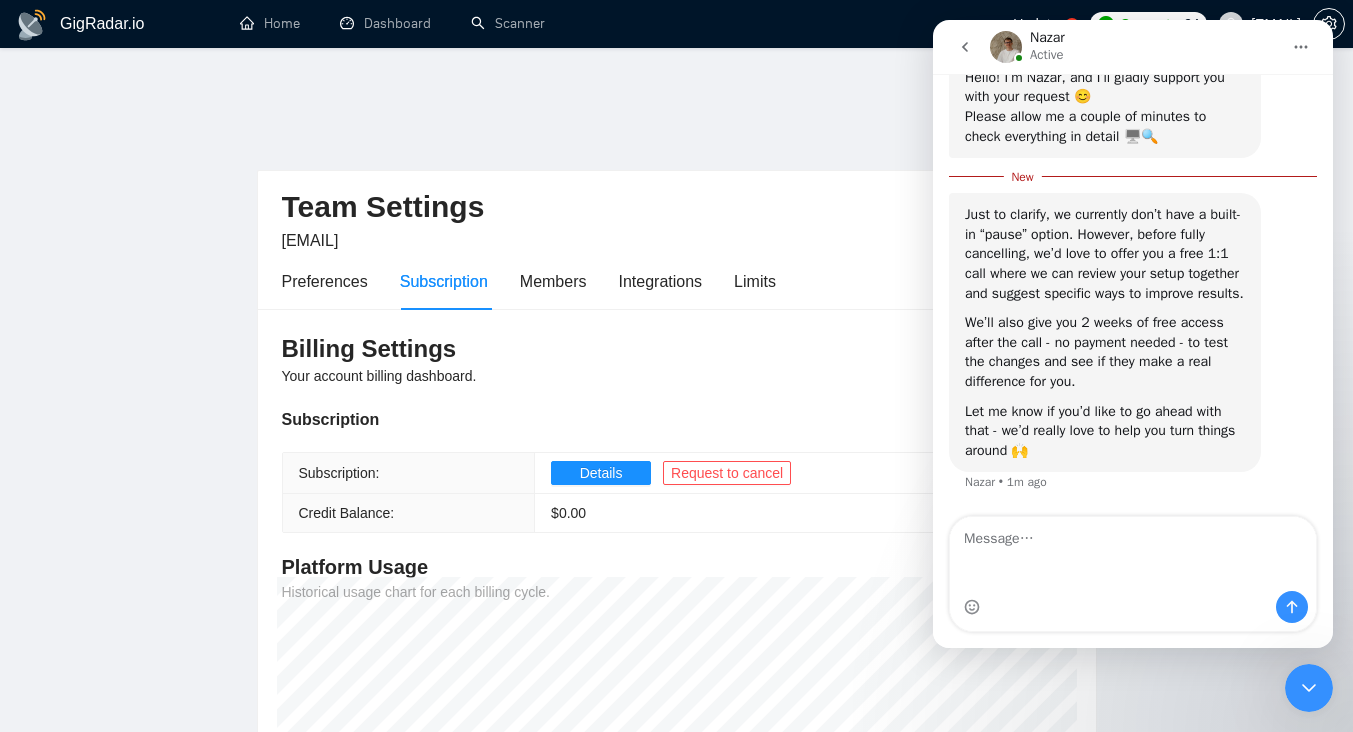 scroll, scrollTop: 1593, scrollLeft: 0, axis: vertical 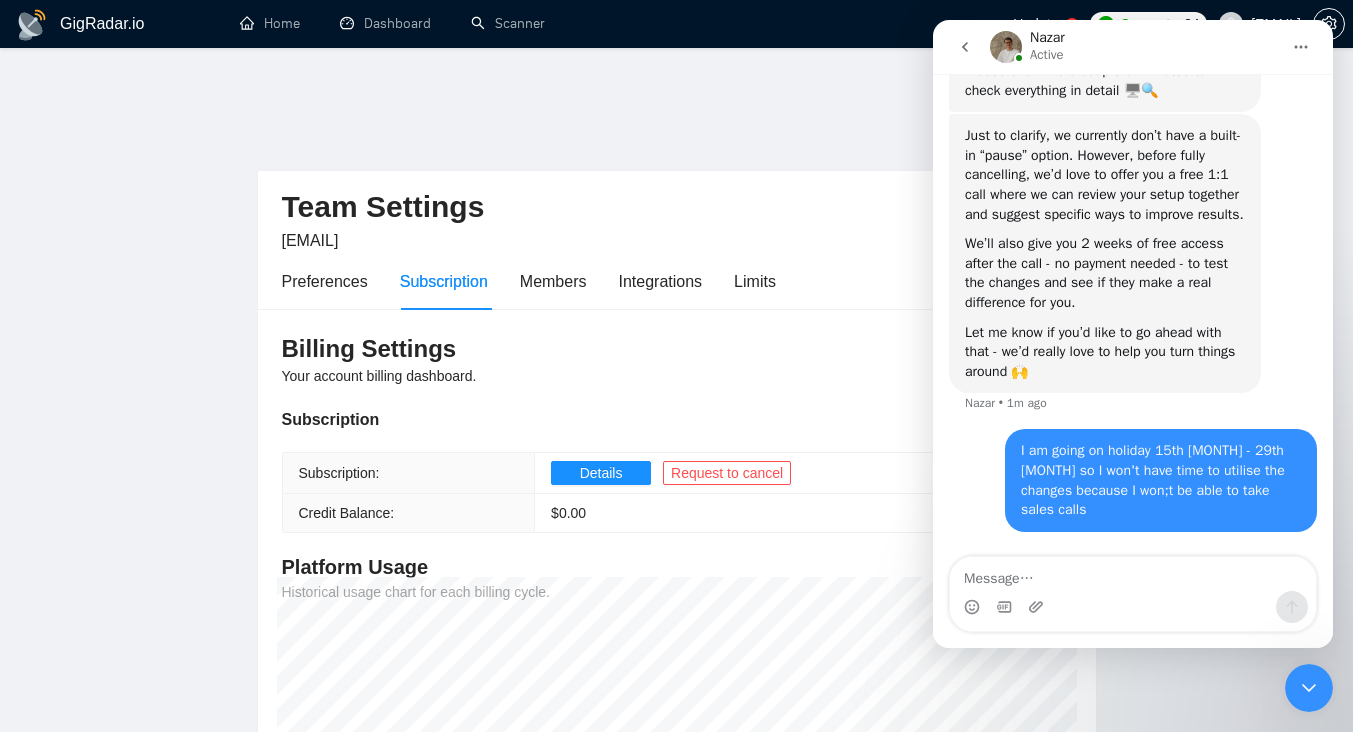 click at bounding box center [1309, 688] 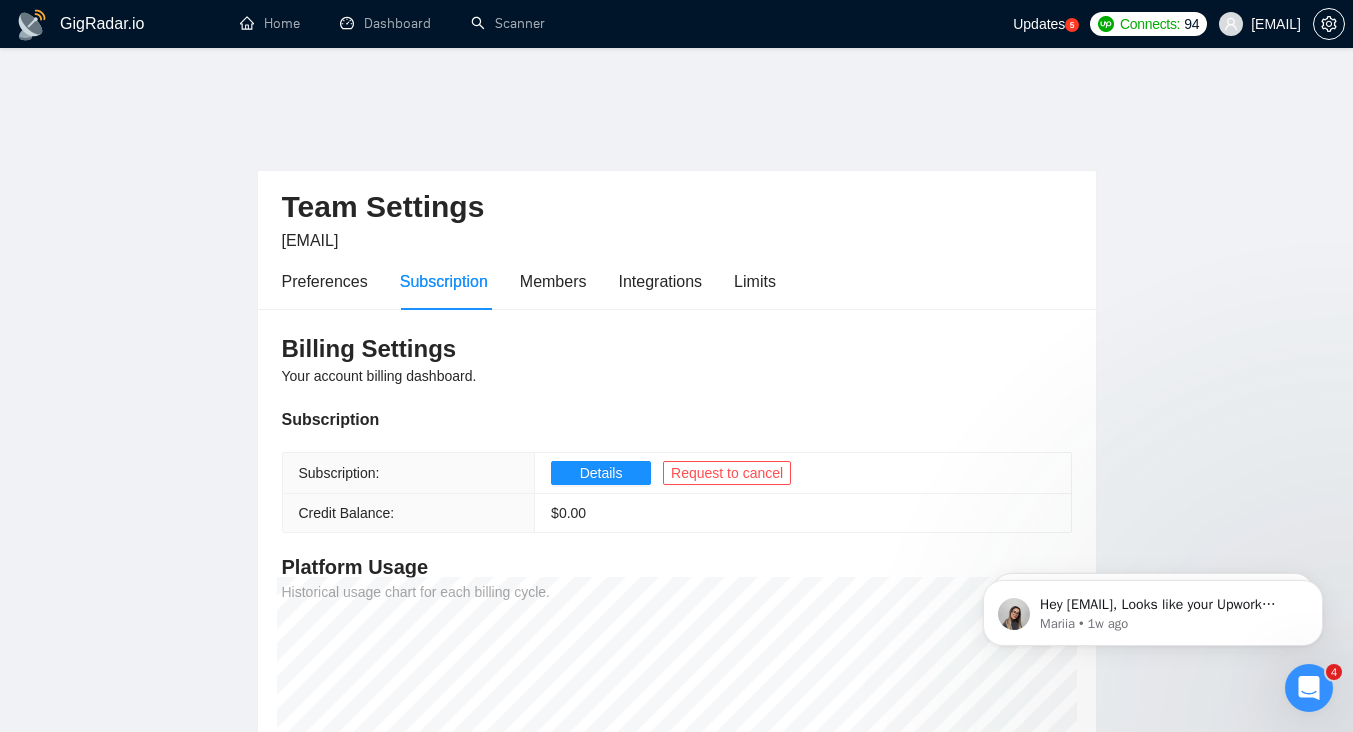 scroll, scrollTop: 0, scrollLeft: 0, axis: both 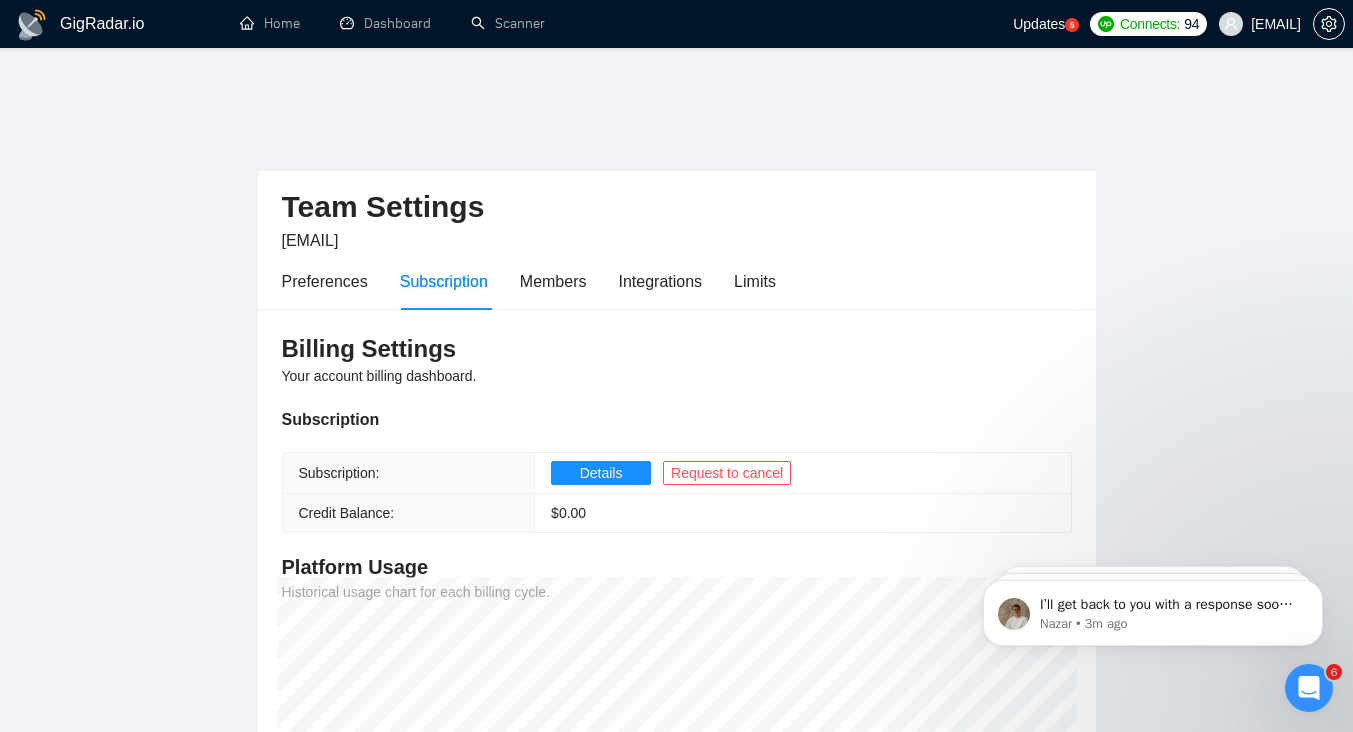 click 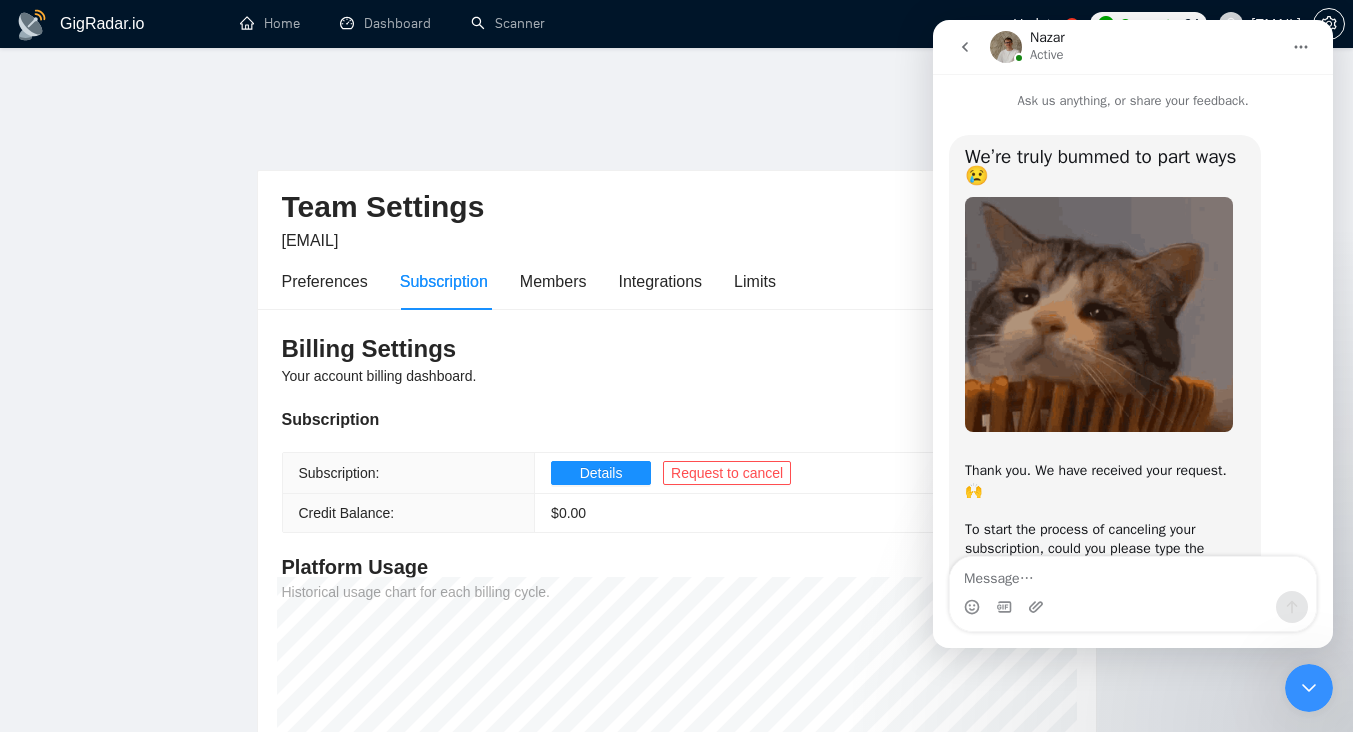 scroll, scrollTop: 89, scrollLeft: 0, axis: vertical 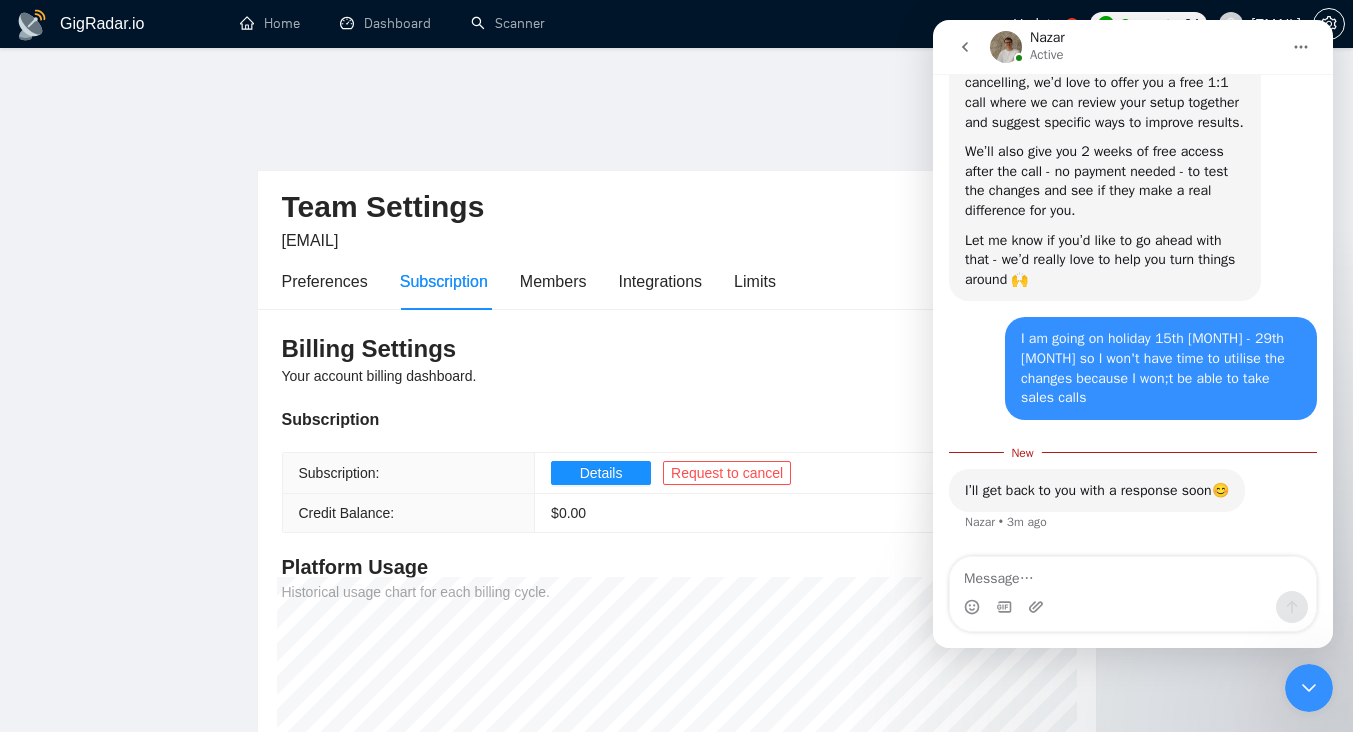 click at bounding box center (1133, 574) 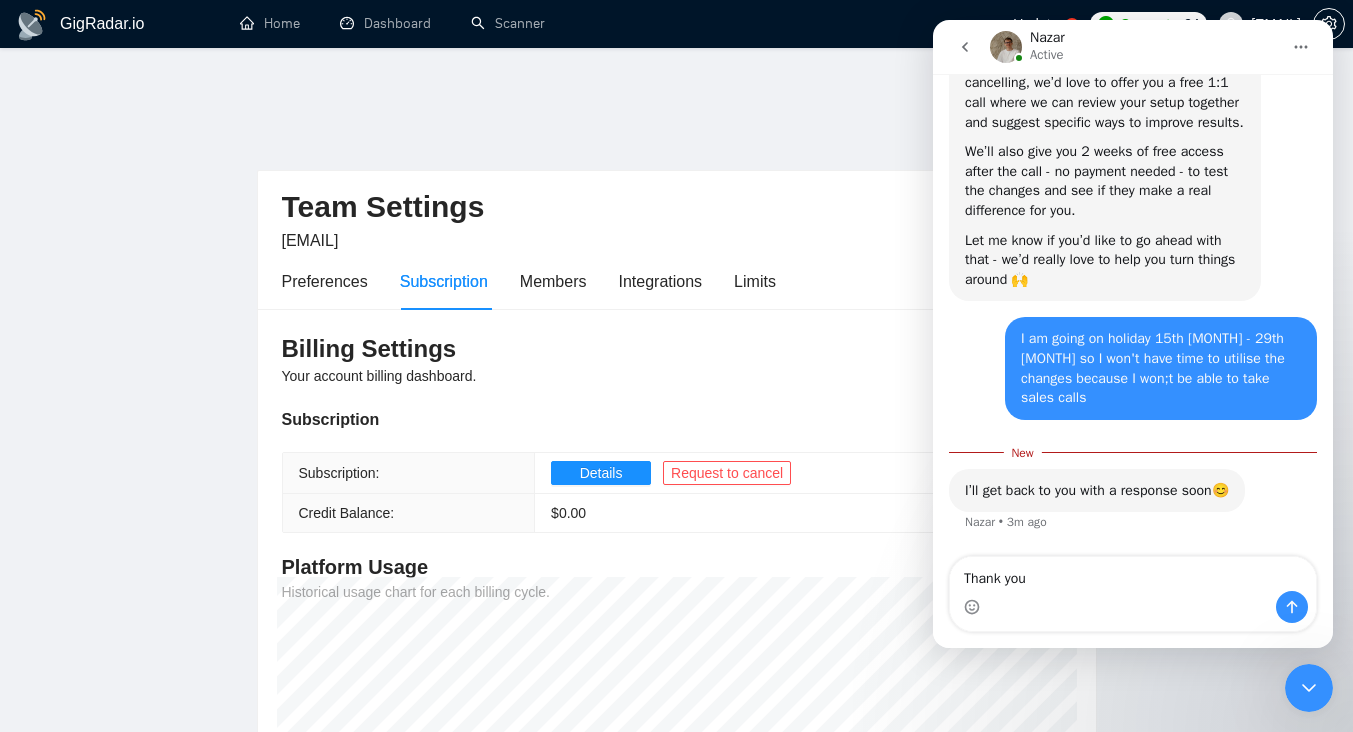 type on "Thank you" 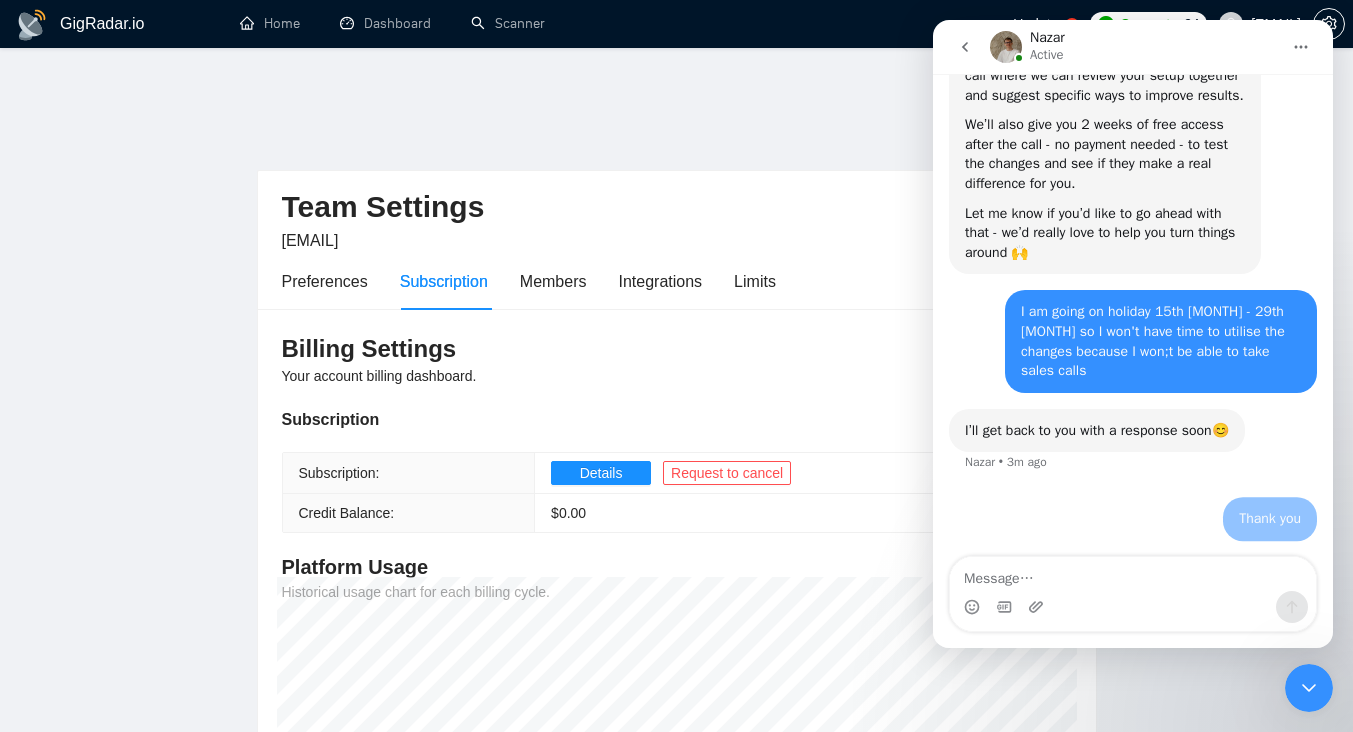 scroll, scrollTop: 1712, scrollLeft: 0, axis: vertical 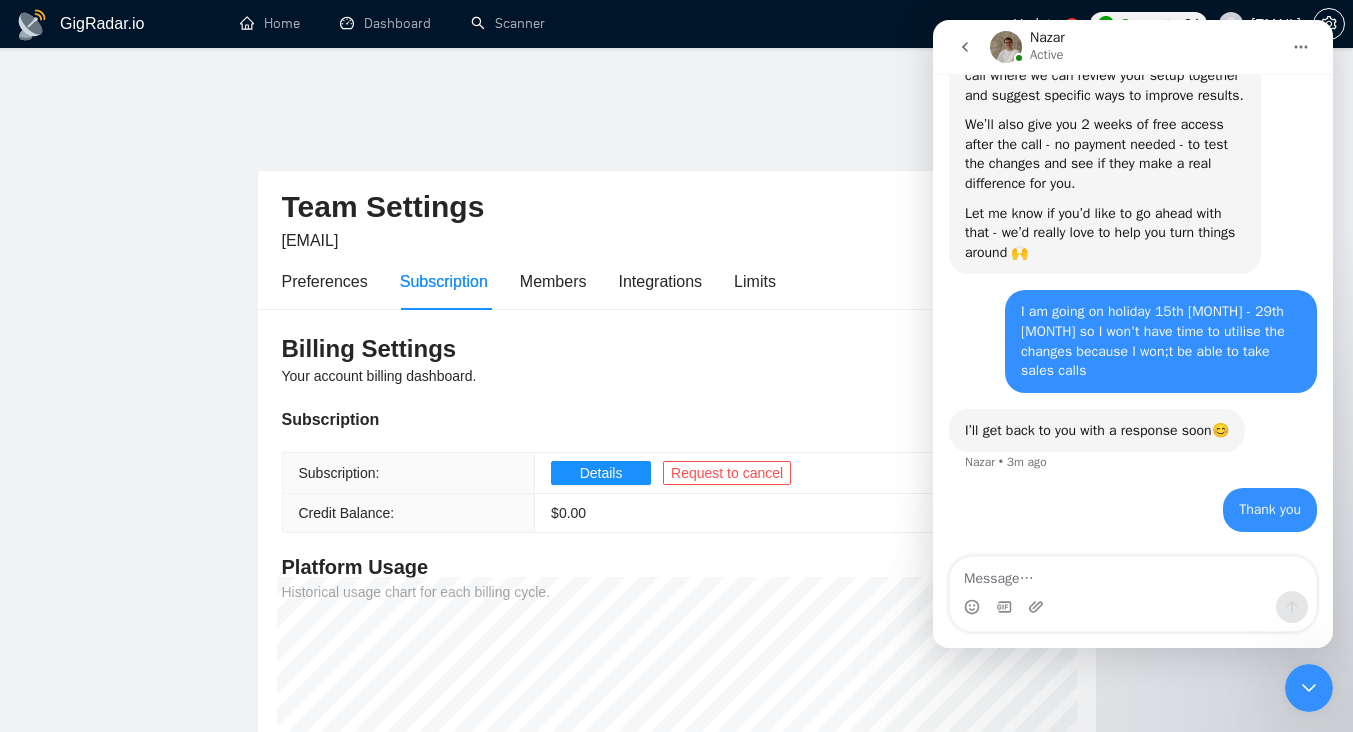 click at bounding box center [1309, 688] 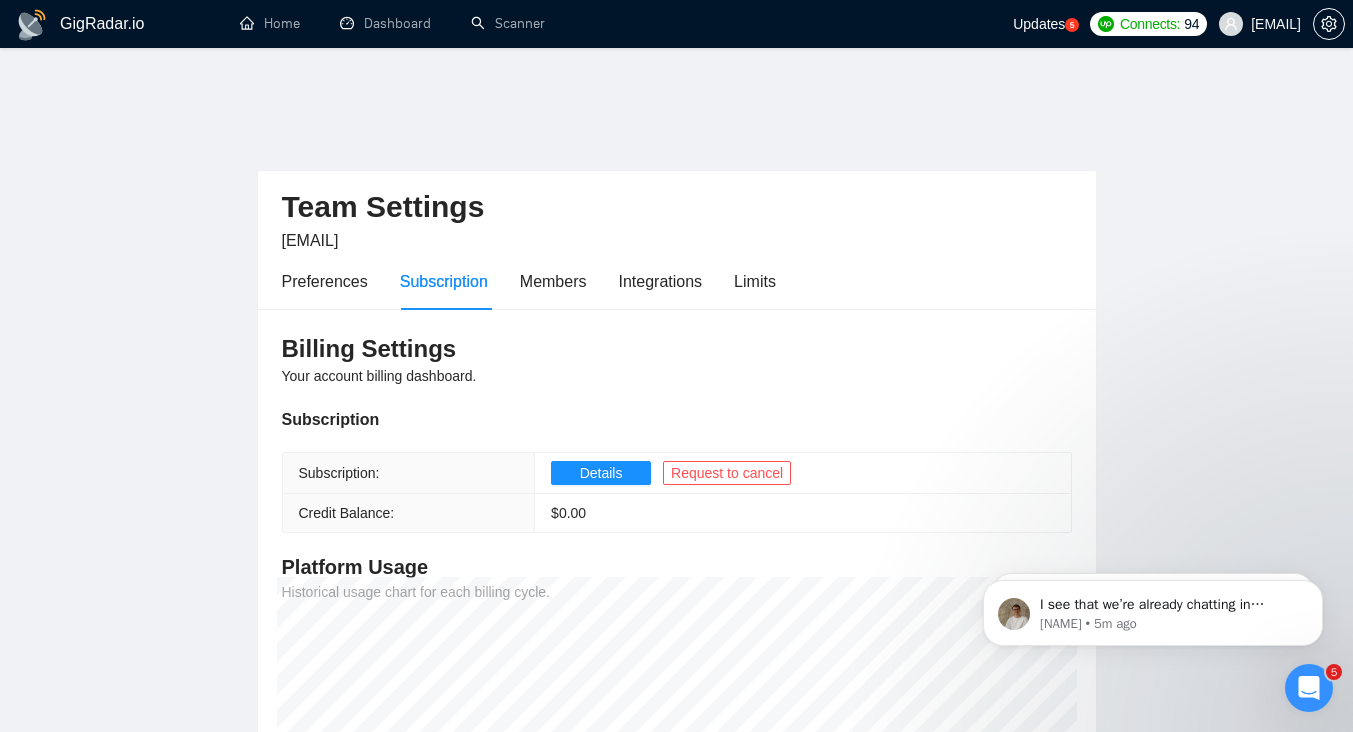 scroll, scrollTop: 0, scrollLeft: 0, axis: both 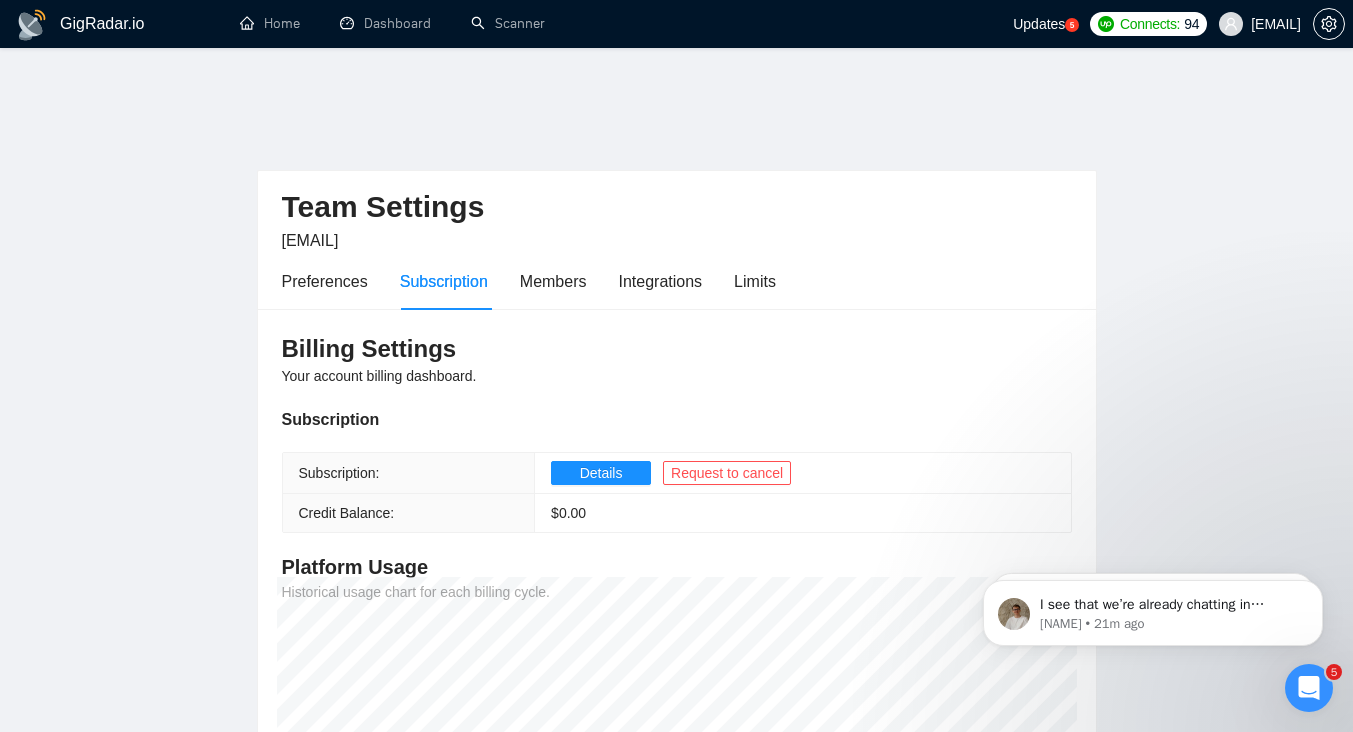 click 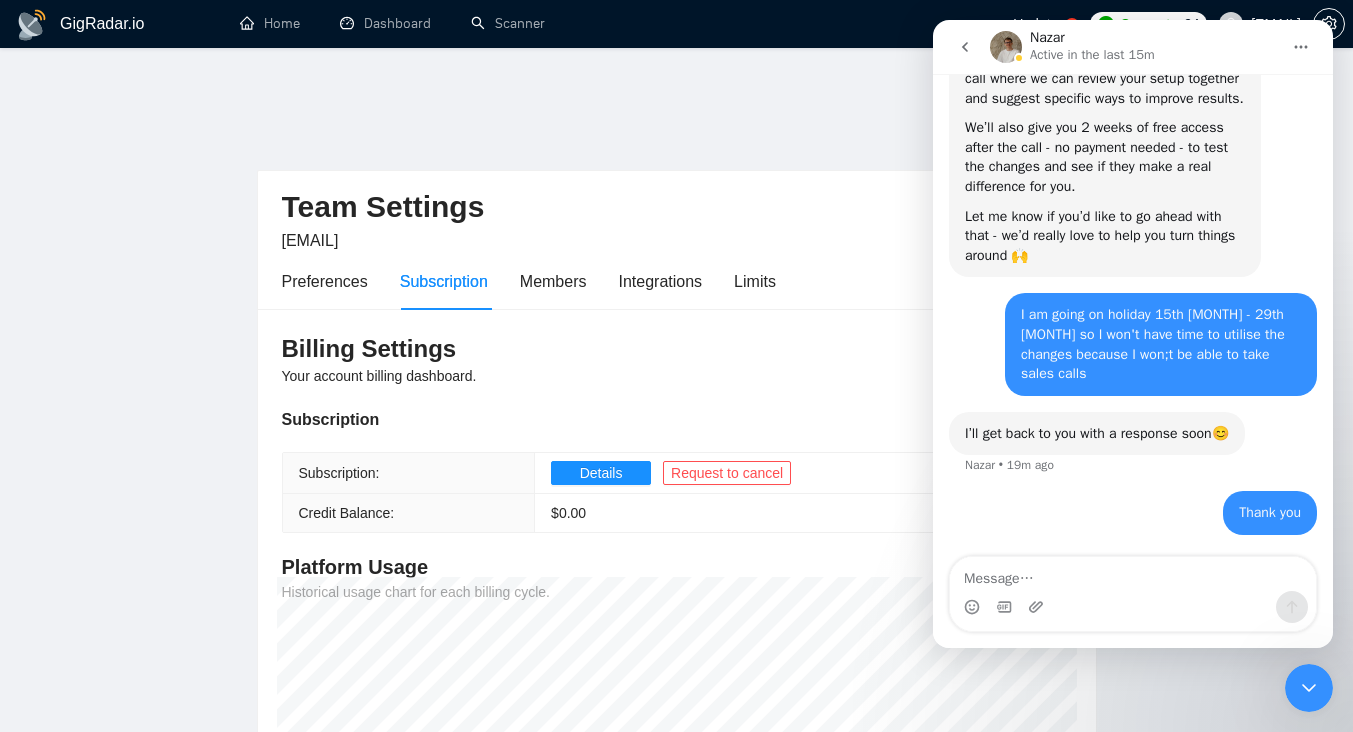 scroll, scrollTop: 1712, scrollLeft: 0, axis: vertical 